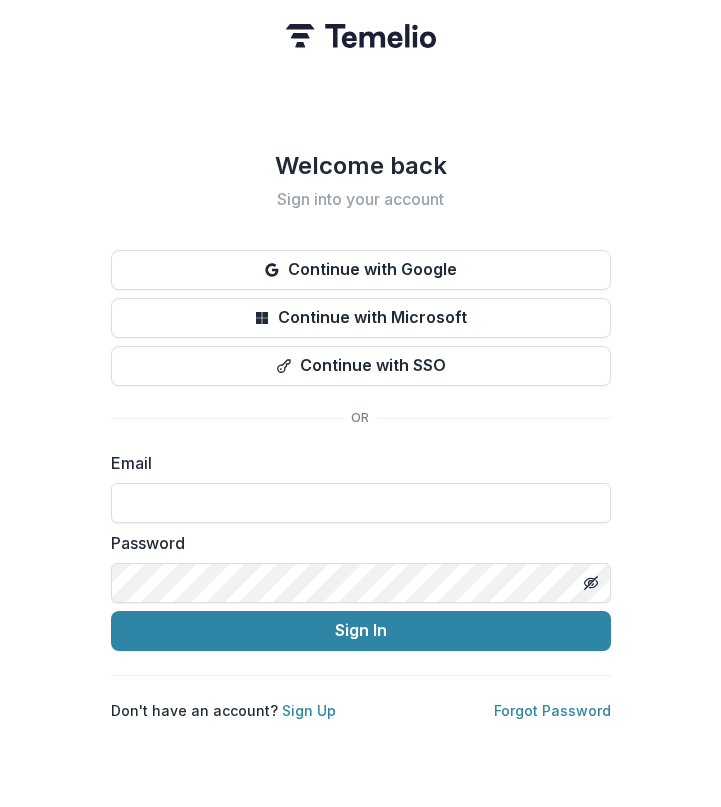 scroll, scrollTop: 0, scrollLeft: 0, axis: both 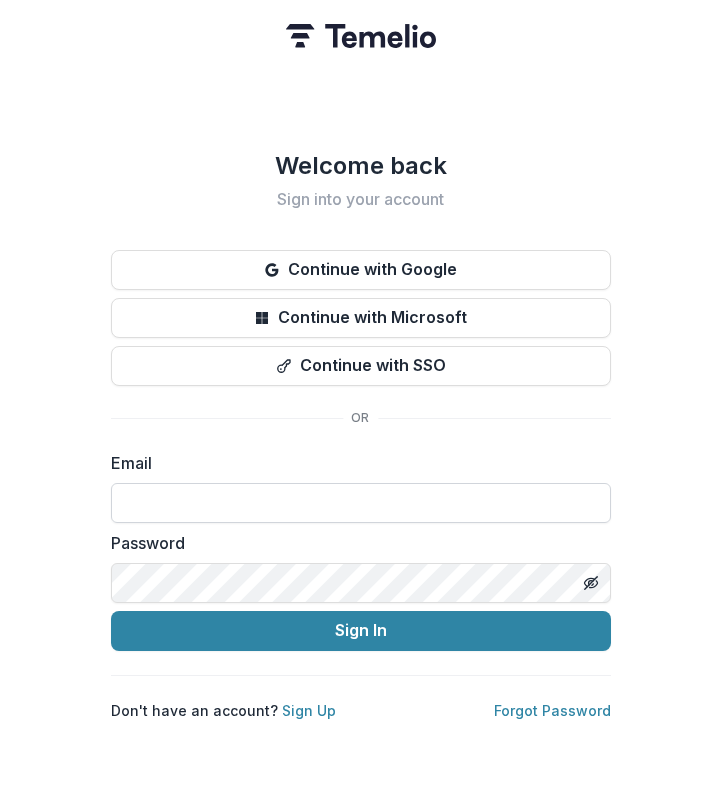 click at bounding box center [361, 503] 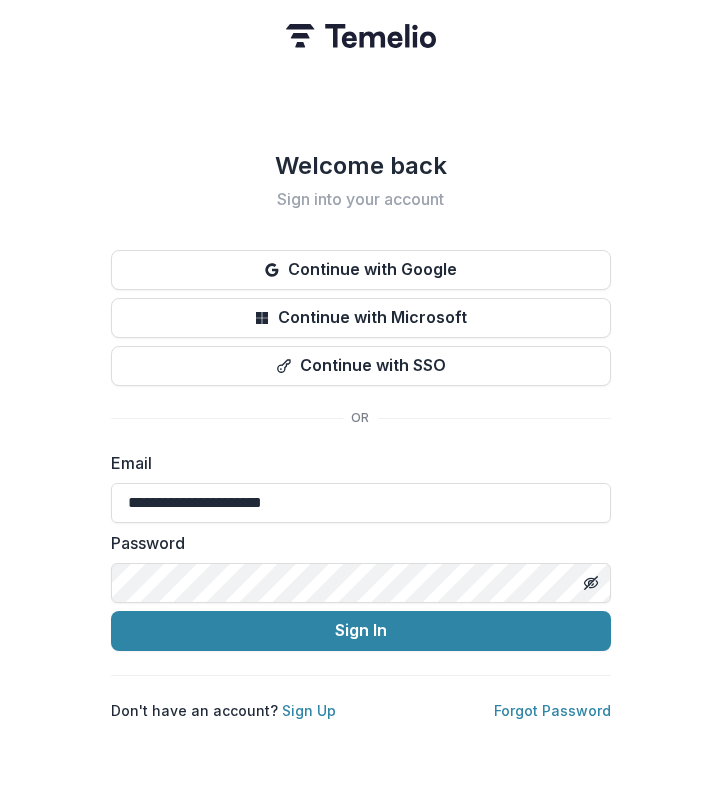 drag, startPoint x: 328, startPoint y: 489, endPoint x: 56, endPoint y: 489, distance: 272 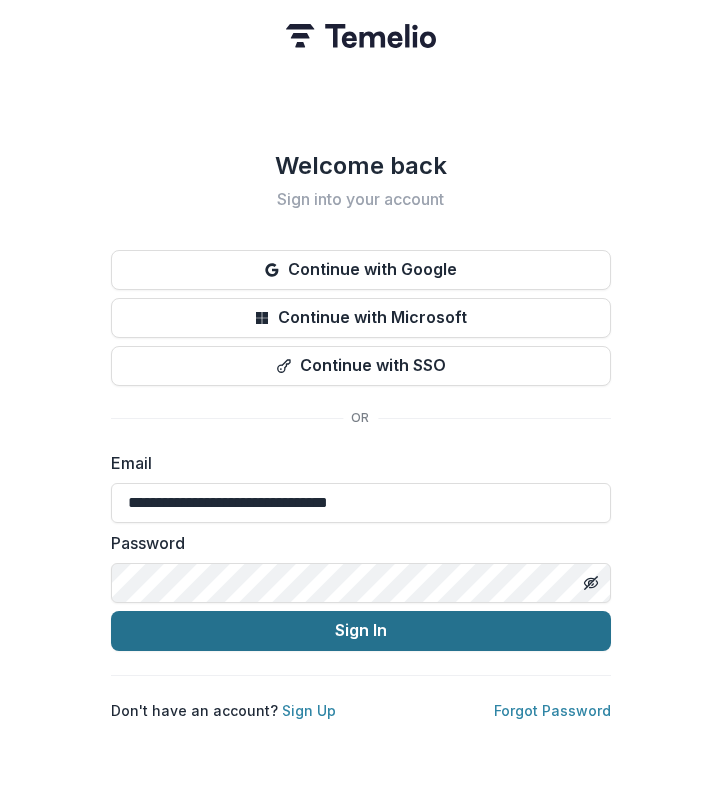 click on "Sign In" at bounding box center [361, 631] 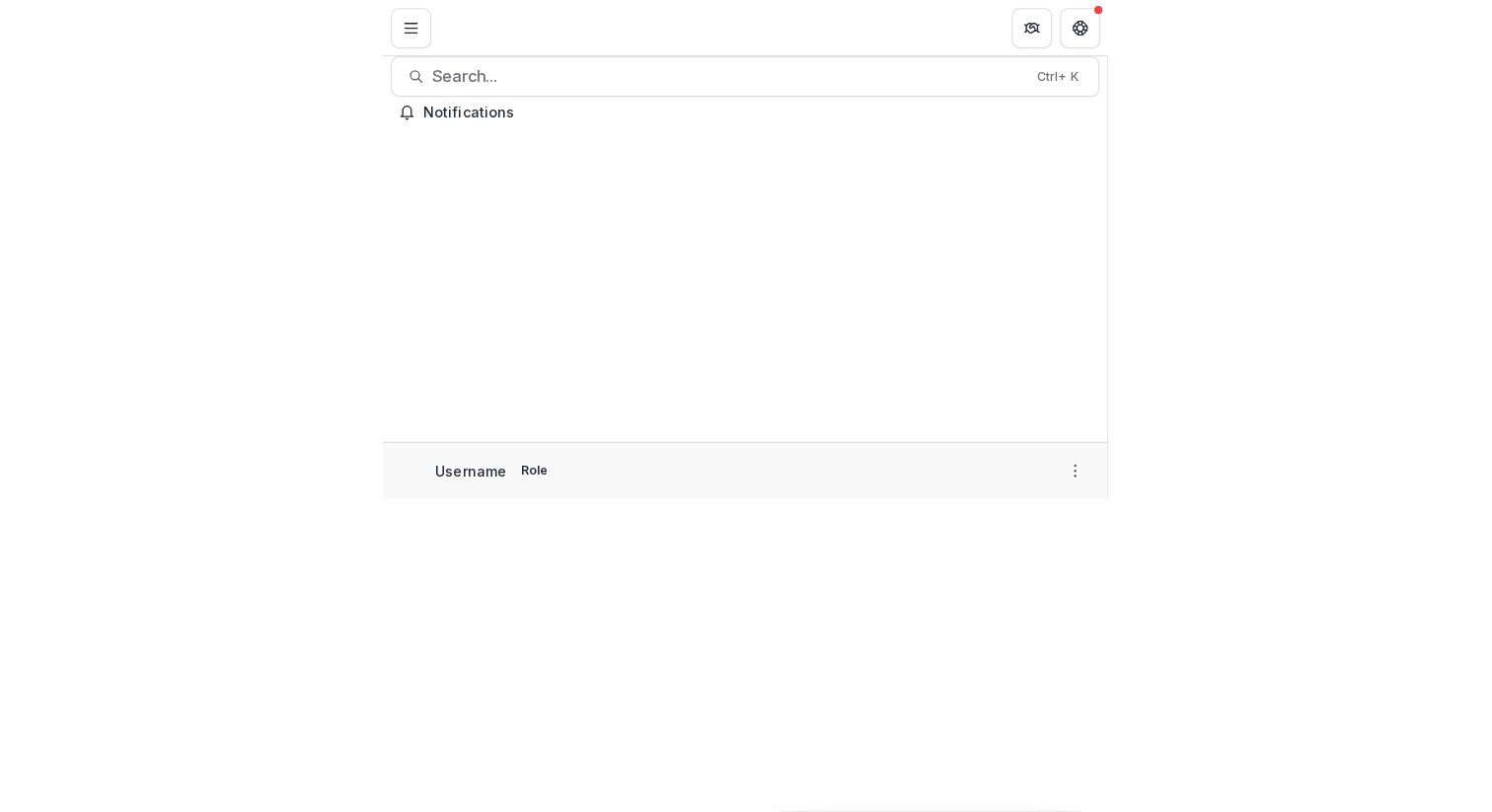 scroll, scrollTop: 0, scrollLeft: 0, axis: both 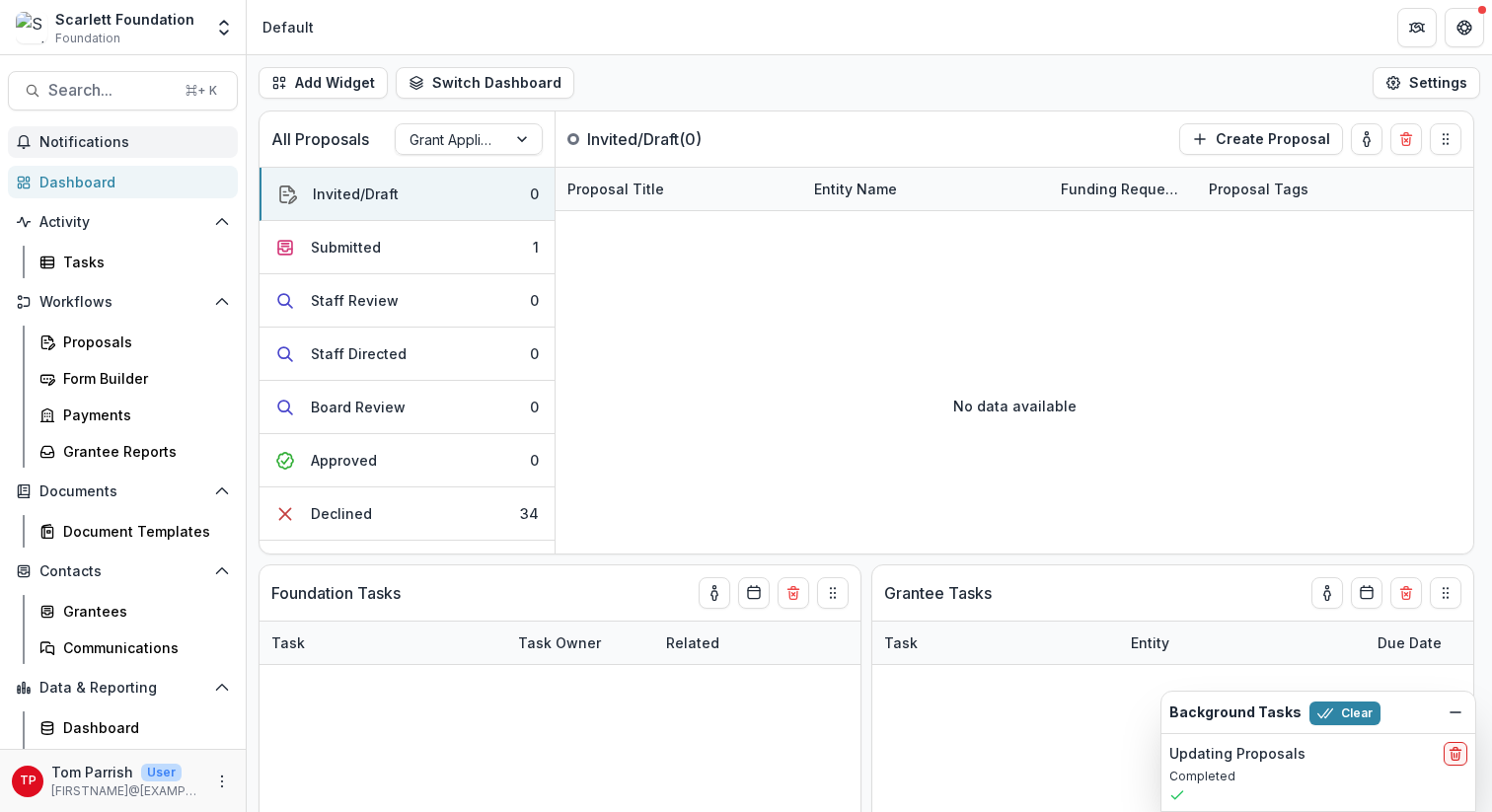 click on "Notifications" at bounding box center [134, 142] 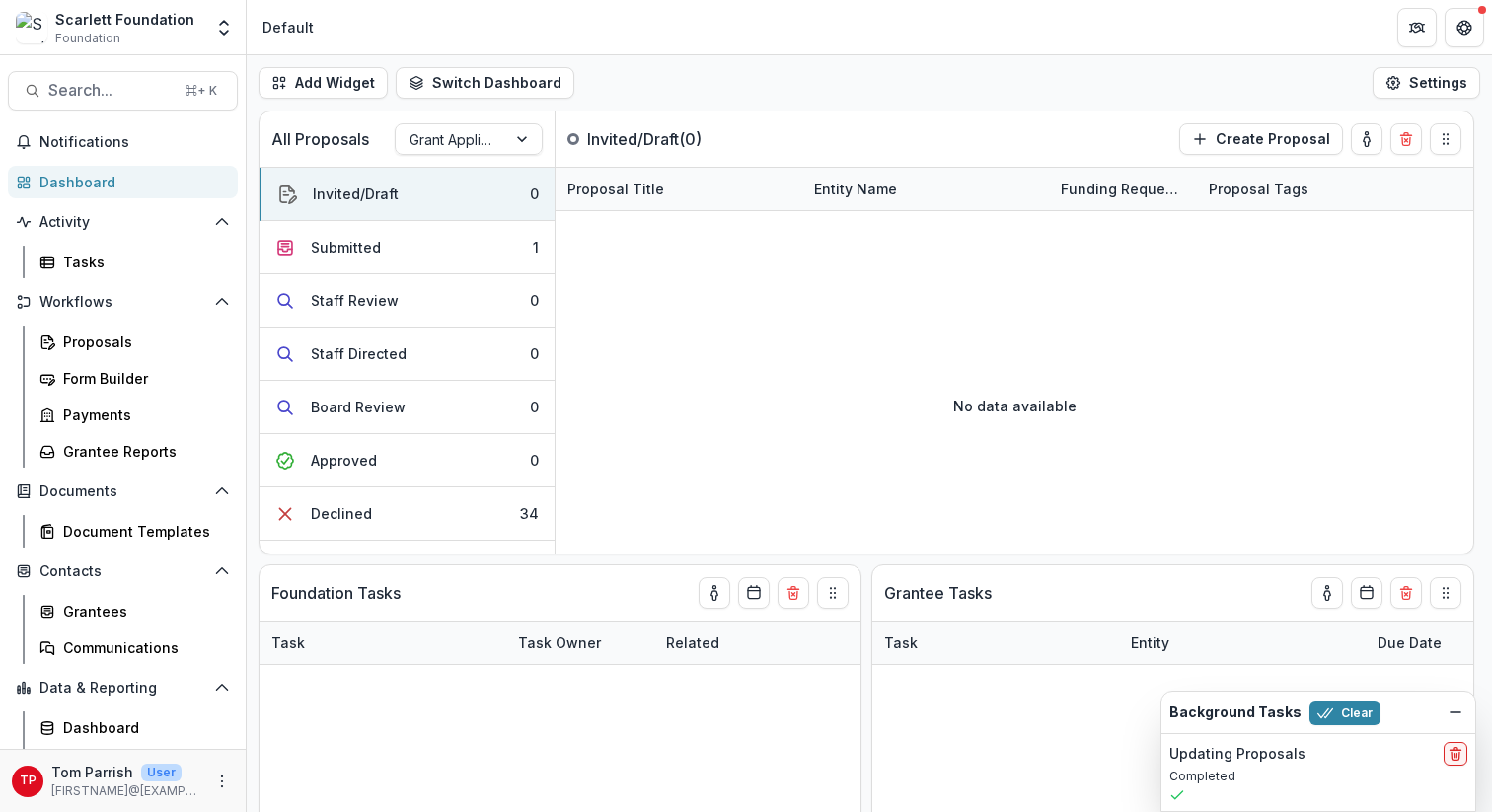click on "Dashboard" at bounding box center [130, 182] 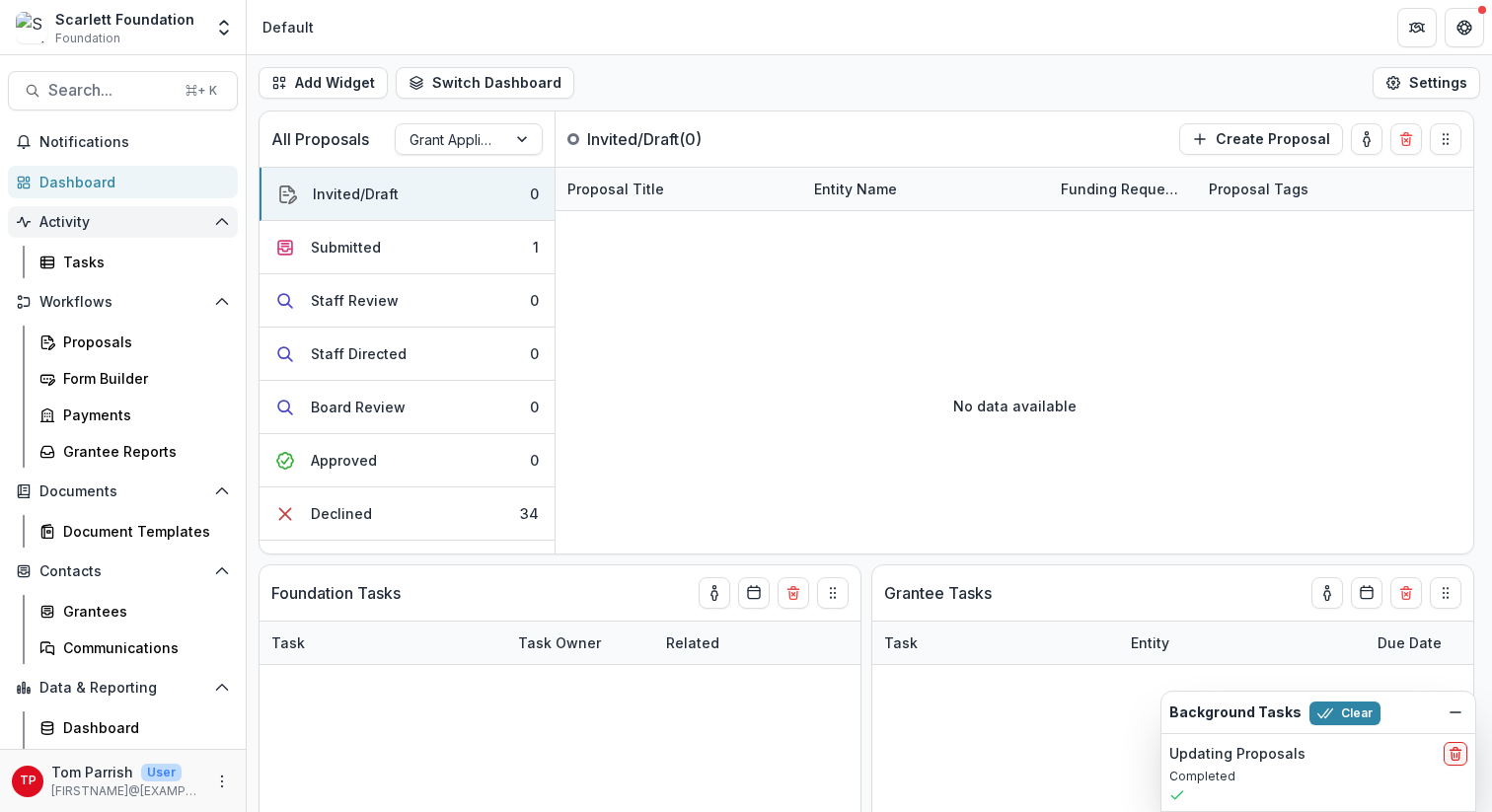 click on "Activity" at bounding box center (122, 222) 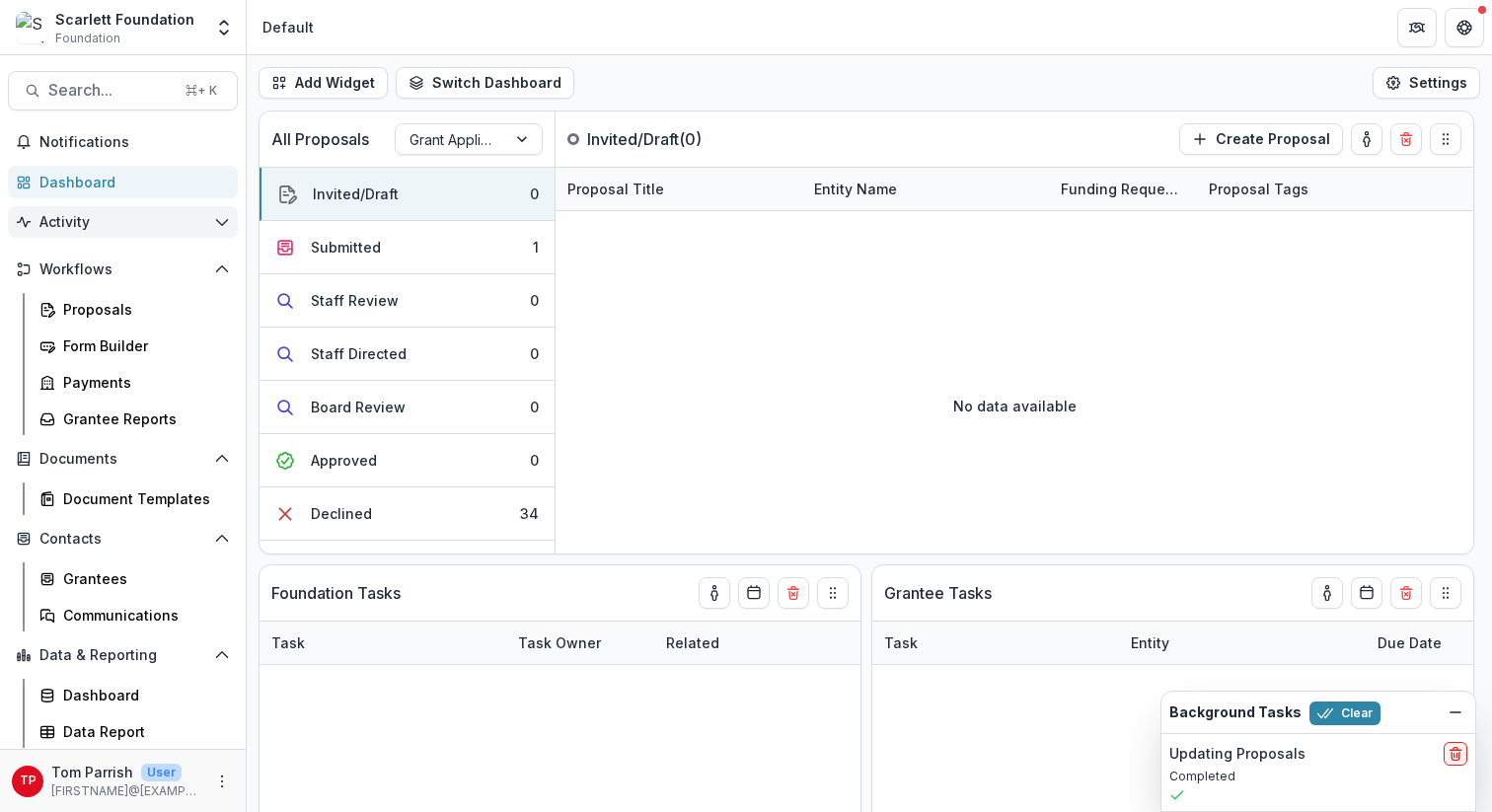 click on "Activity" at bounding box center [122, 222] 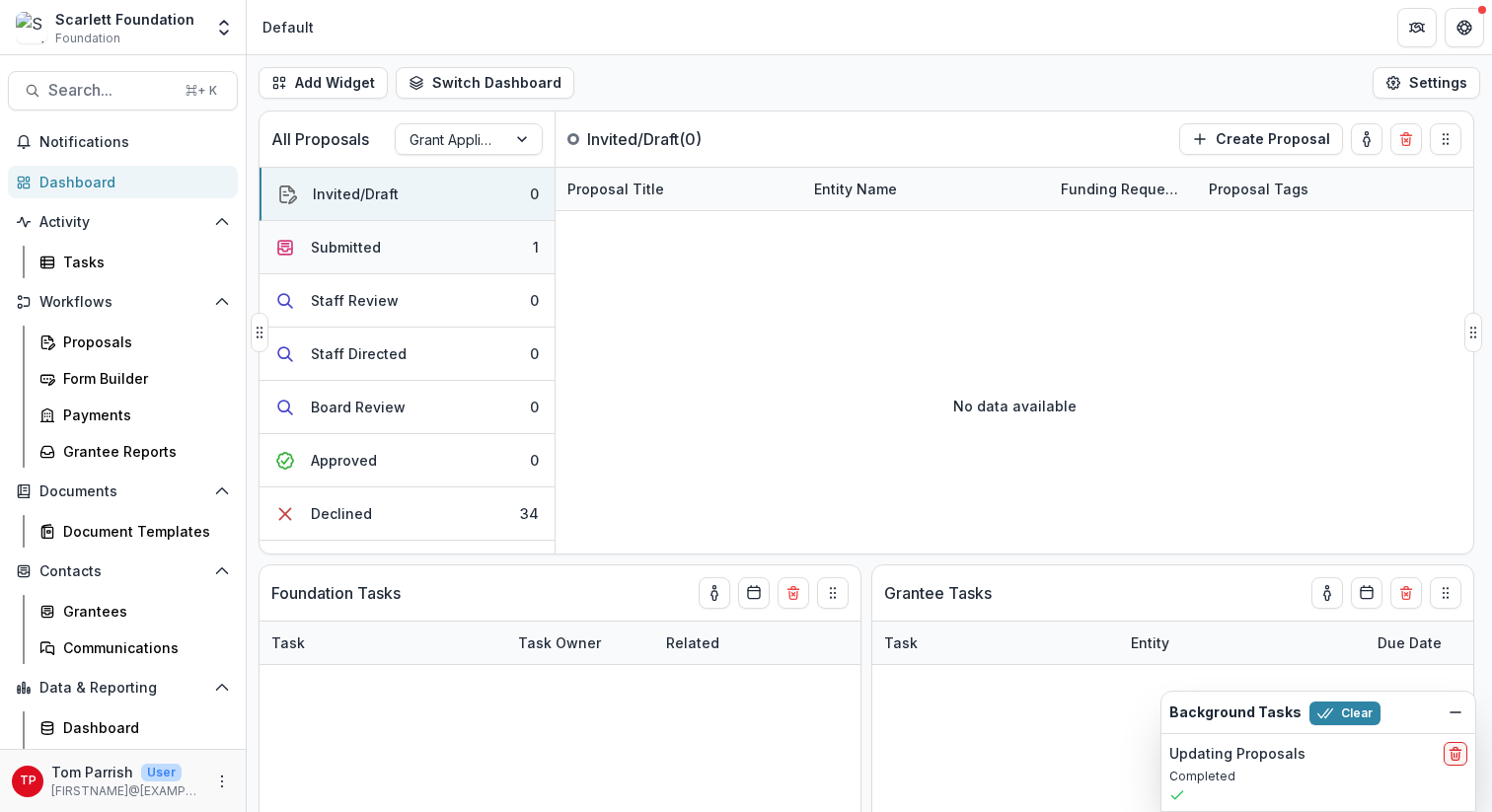 click on "Submitted" at bounding box center [345, 247] 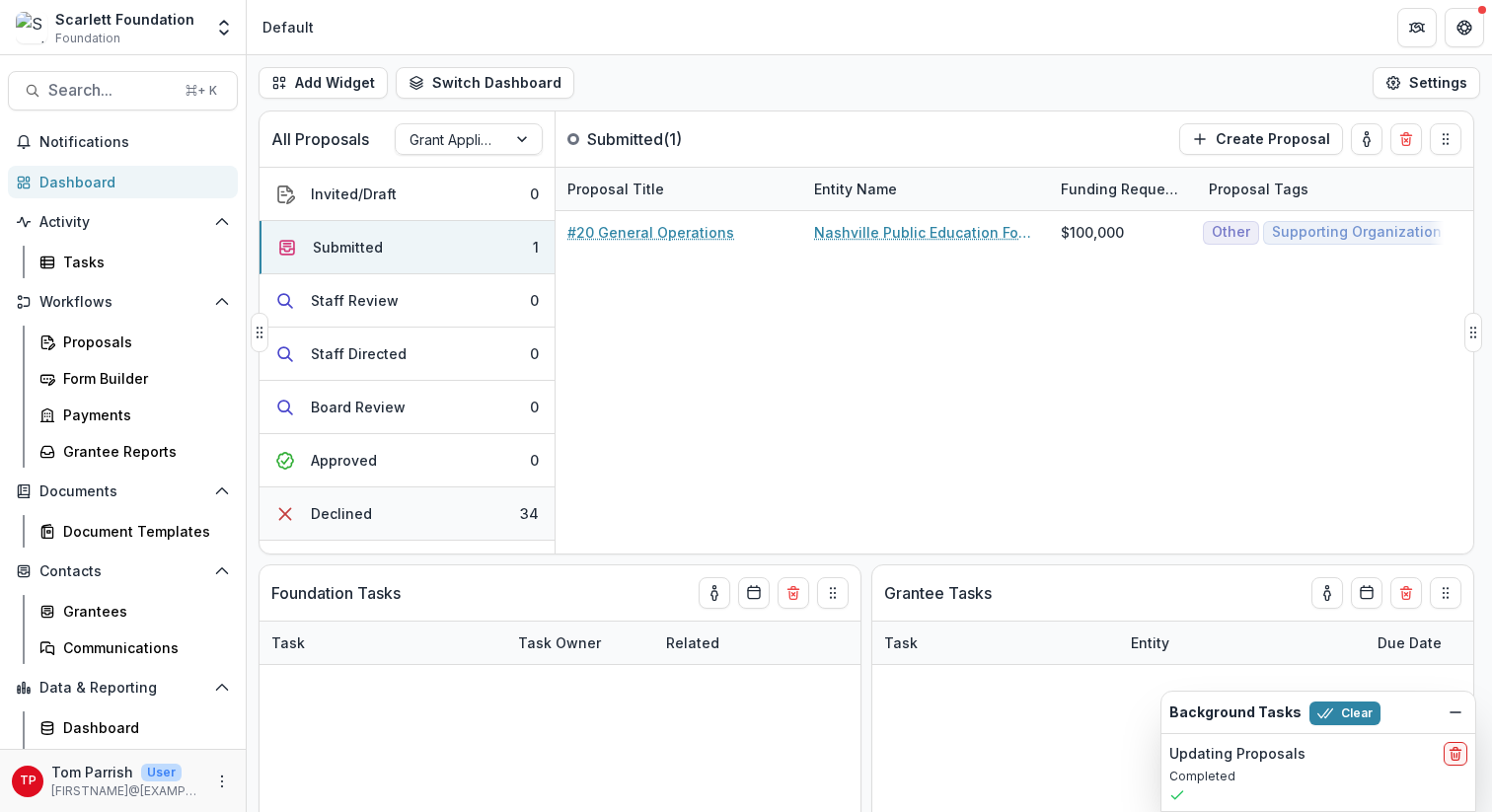 click on "Declined" at bounding box center (341, 513) 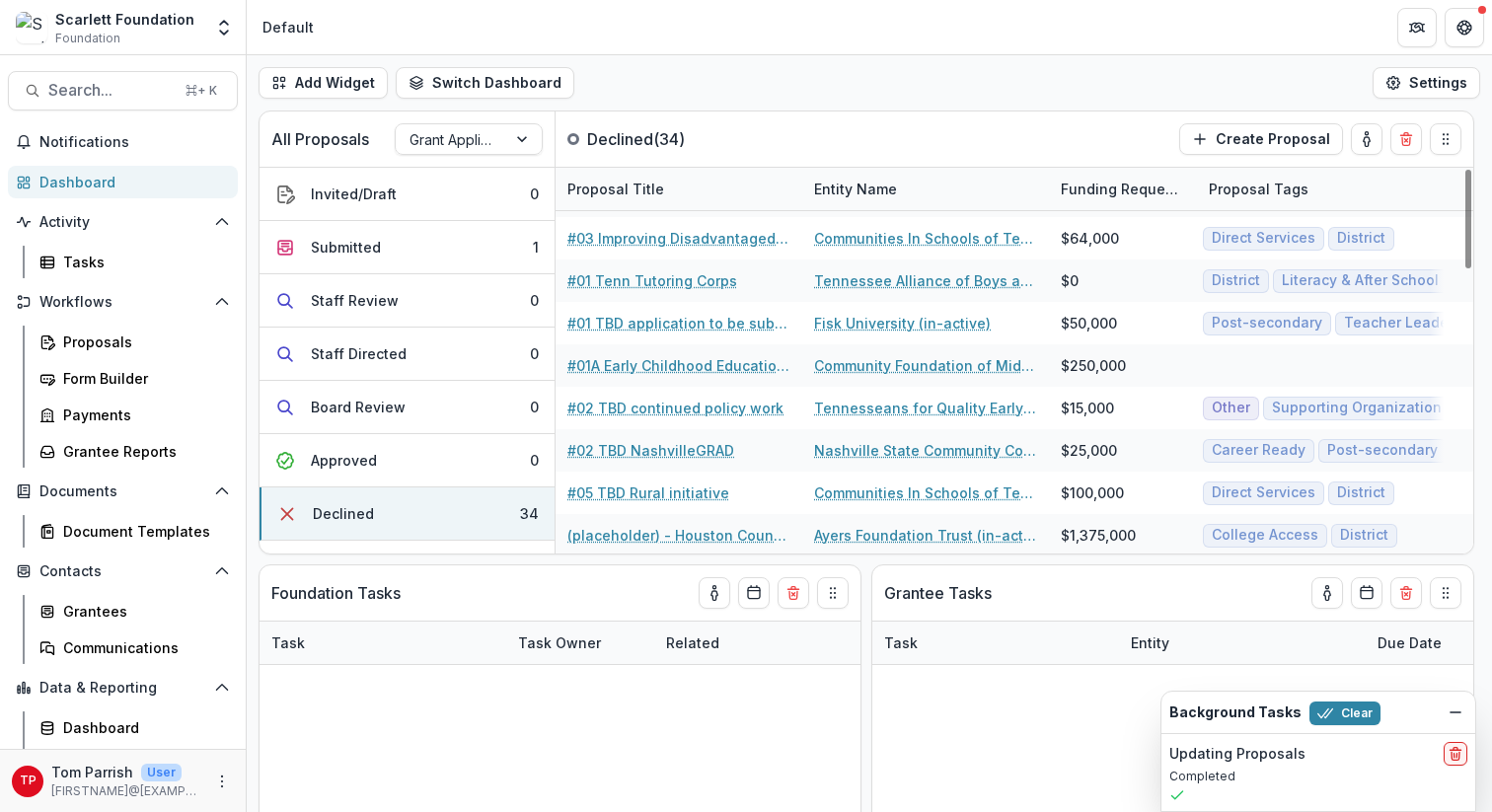 scroll, scrollTop: 1100, scrollLeft: 0, axis: vertical 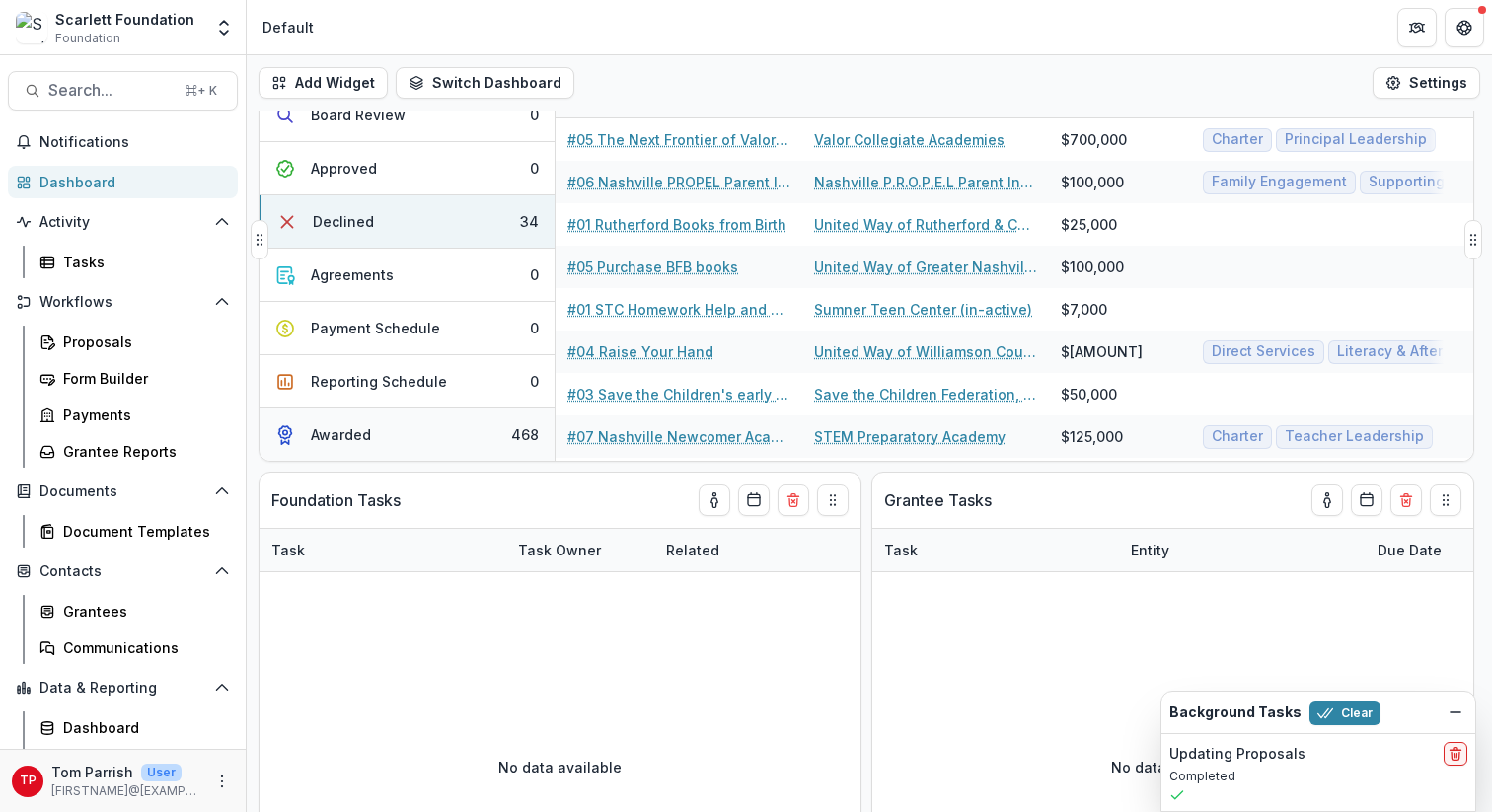 click on "Awarded" at bounding box center [340, 434] 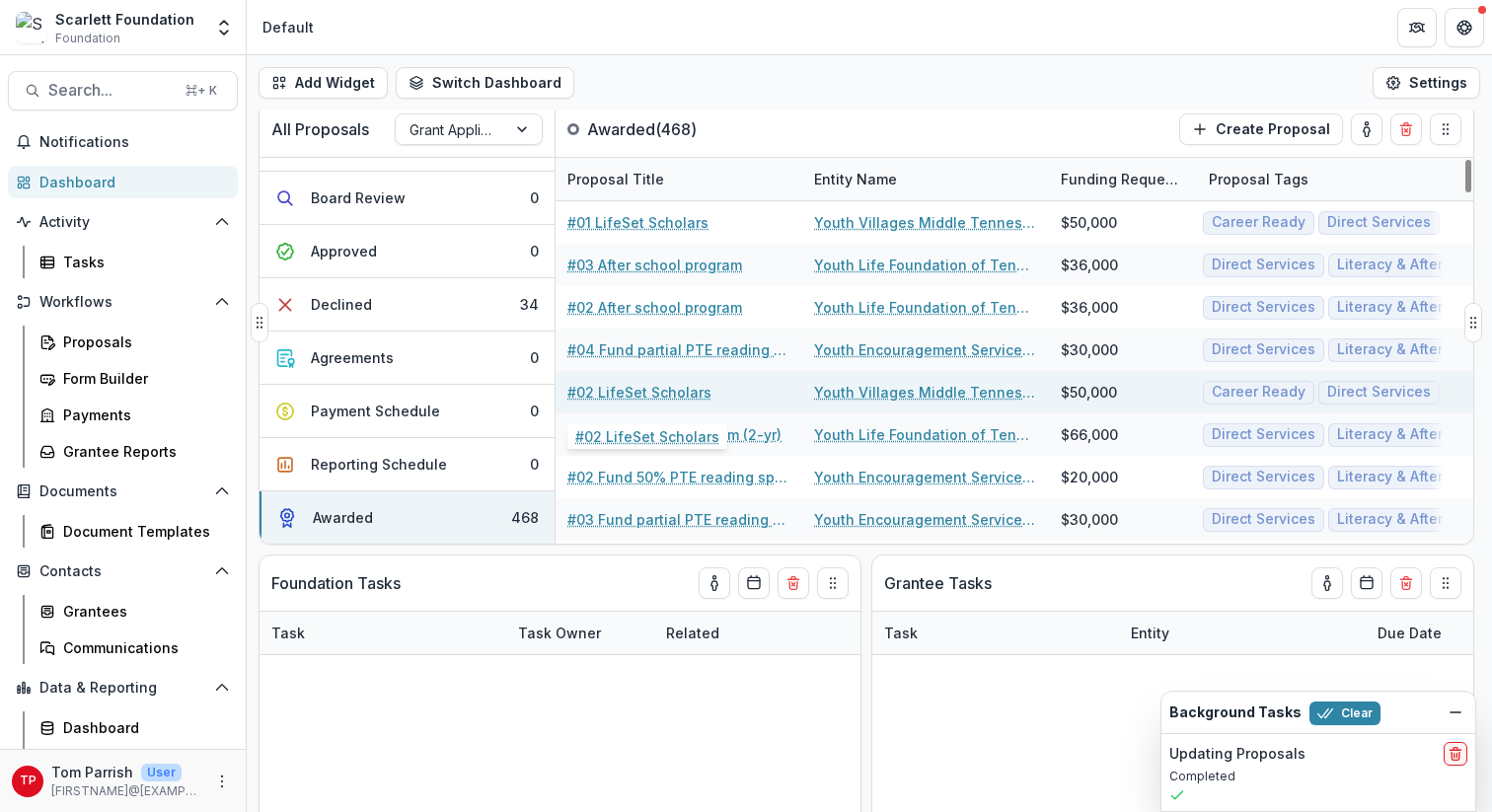 scroll, scrollTop: 0, scrollLeft: 0, axis: both 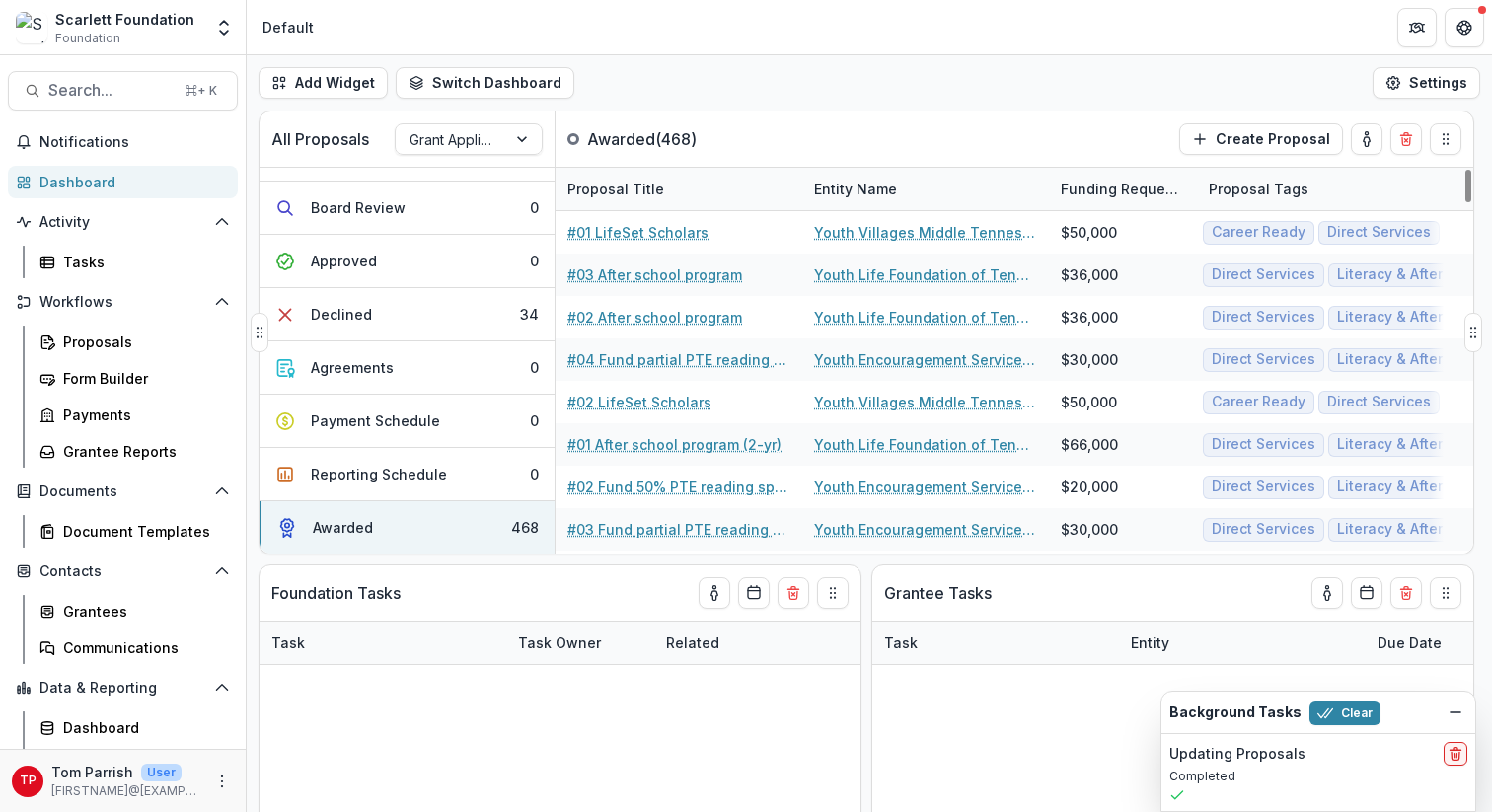 click on "Entity Name" at bounding box center [856, 188] 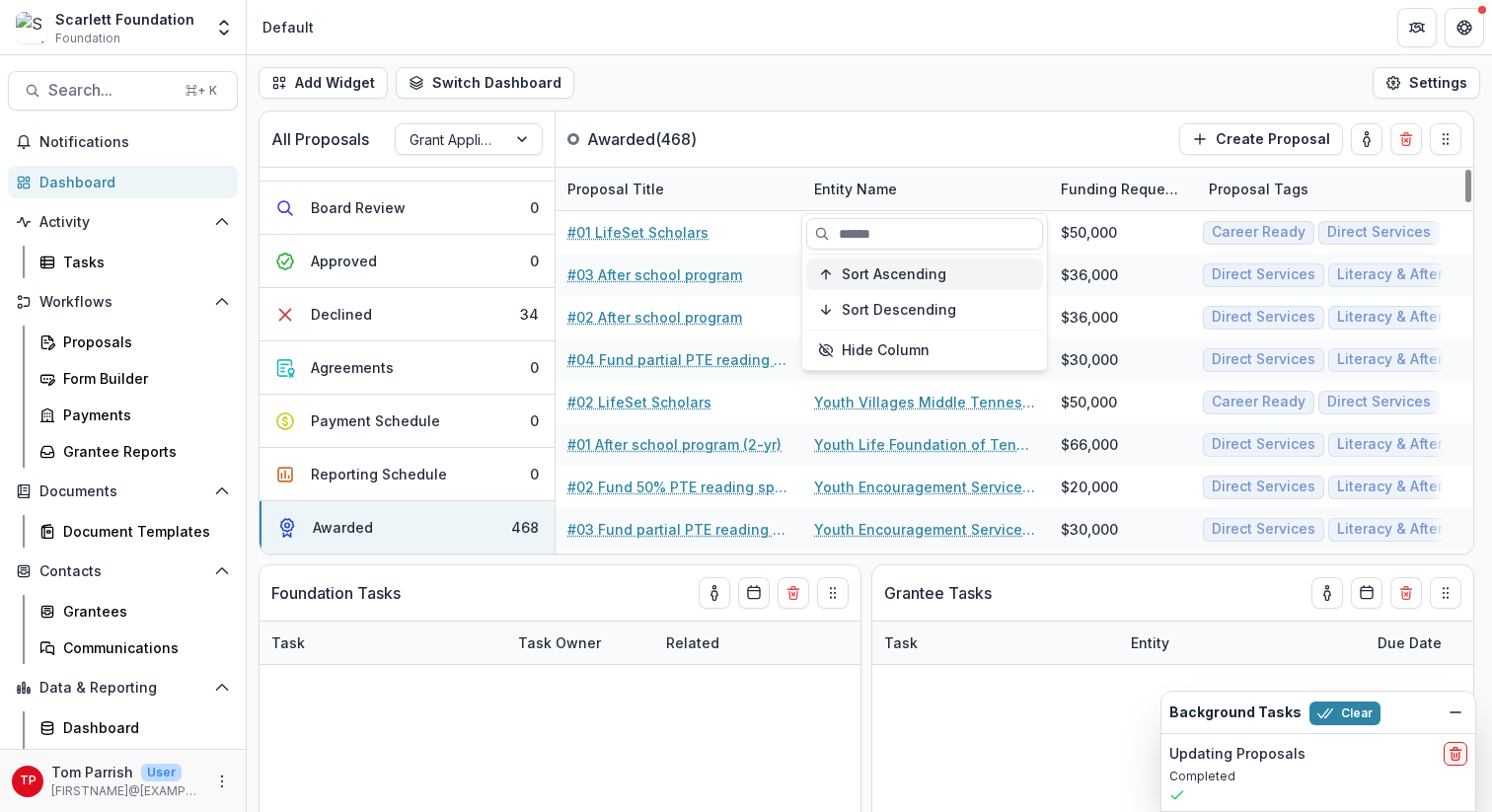 click on "Sort Ascending" at bounding box center (894, 274) 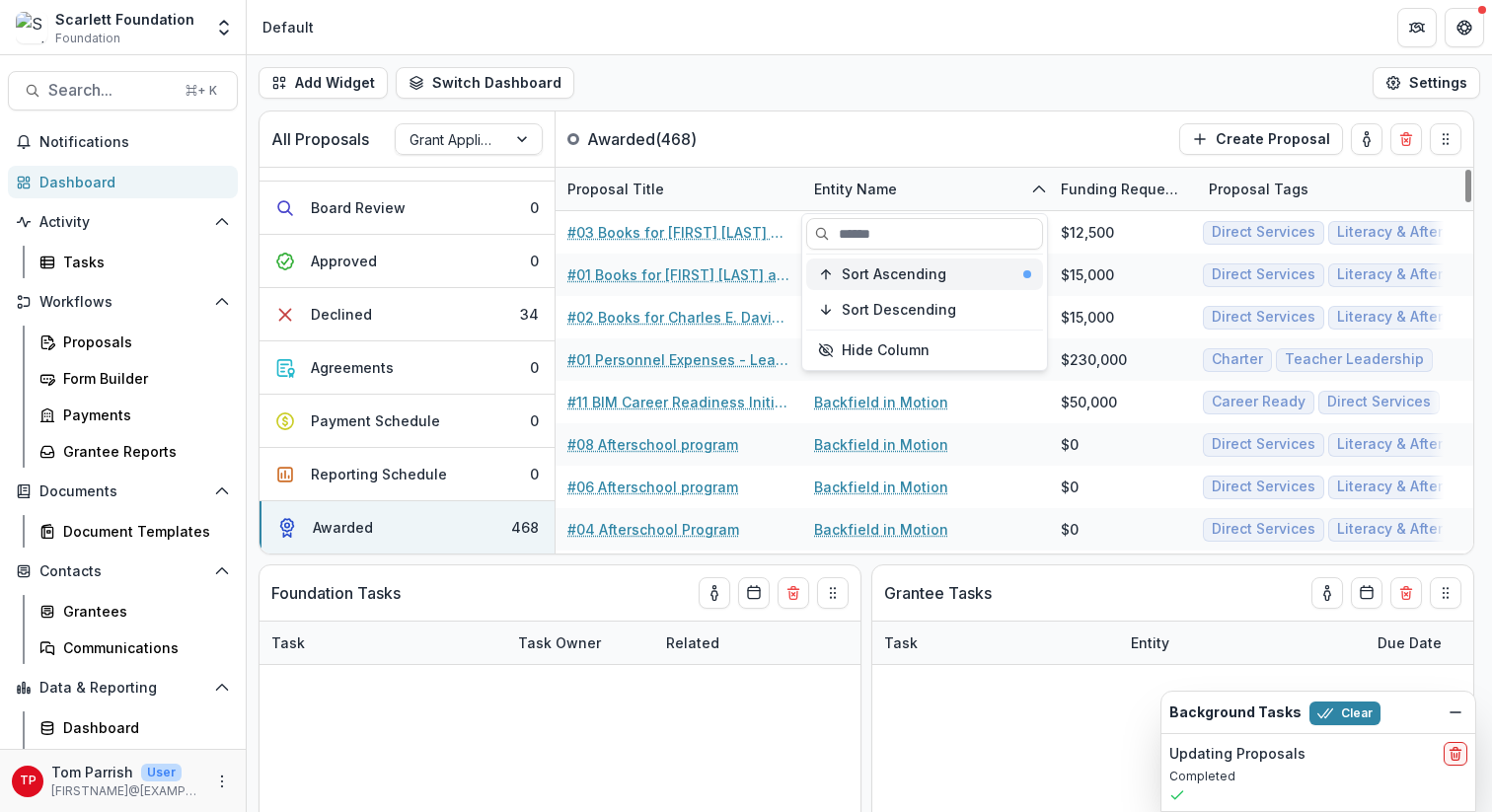click on "Sort Ascending" at bounding box center (894, 274) 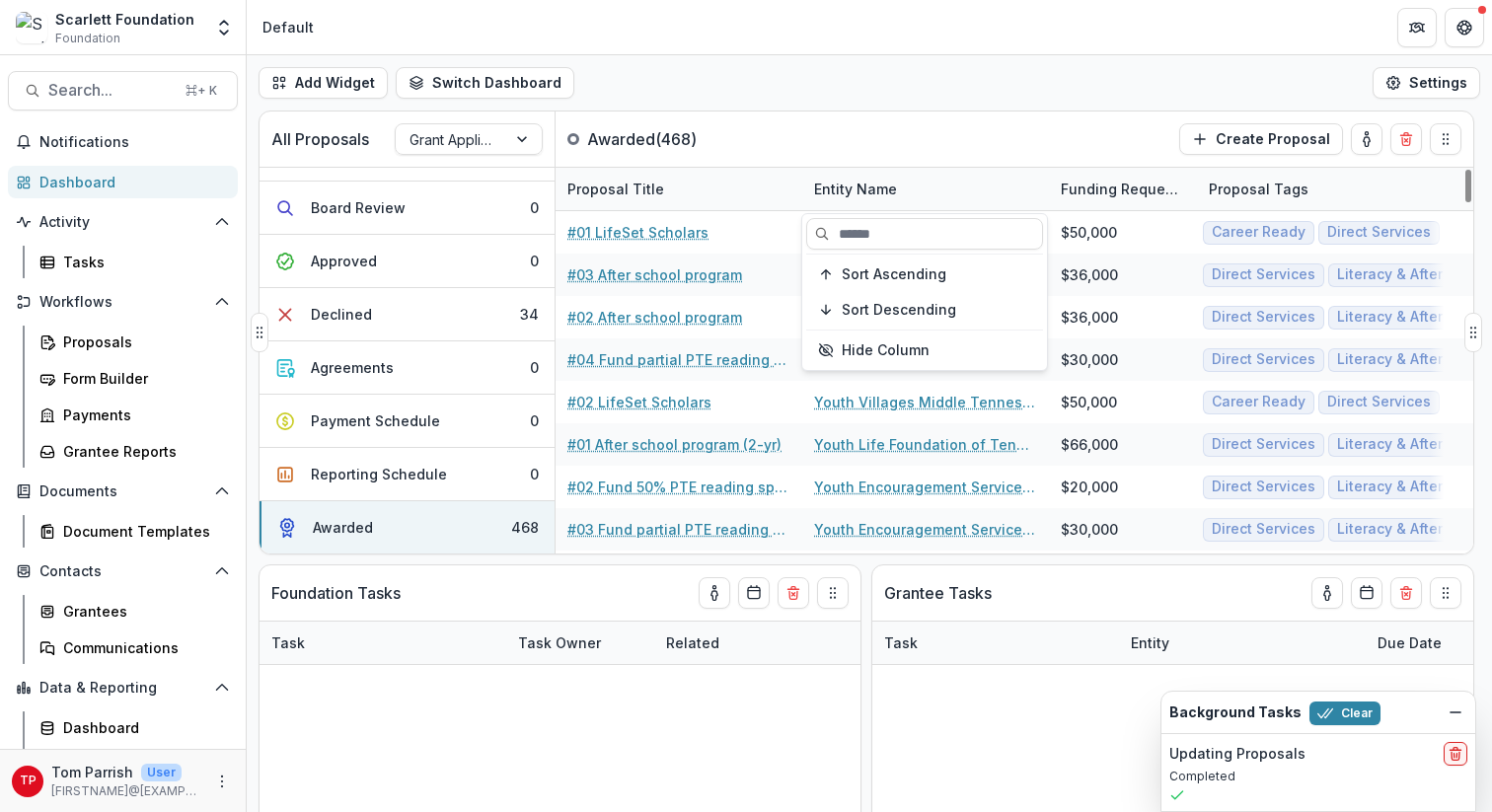 click on "All Proposals Grant Application Process Awarded ( [NUMBER] ) Create Proposal" at bounding box center [825, 139] 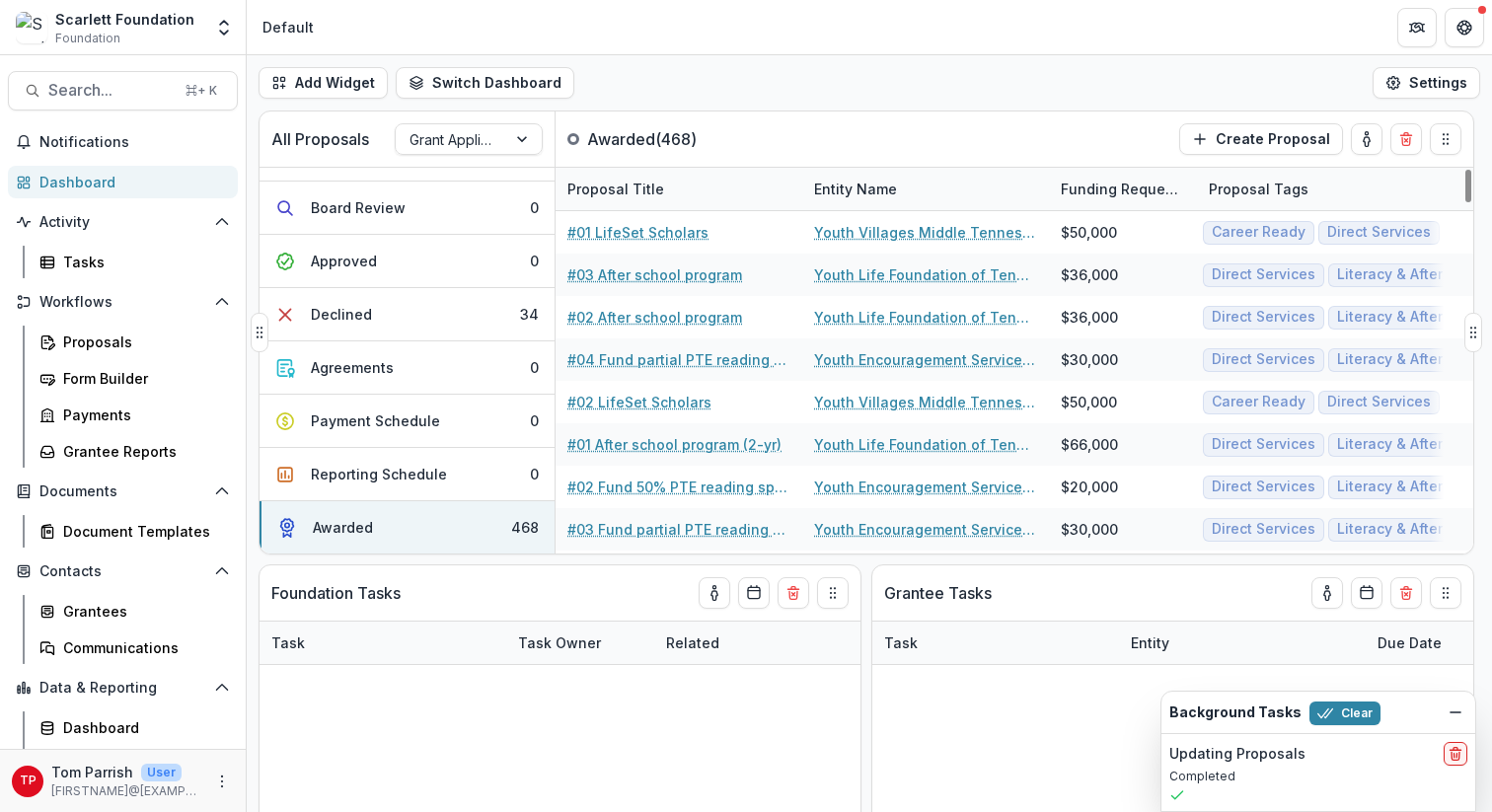 click on "Entity Name" at bounding box center (856, 188) 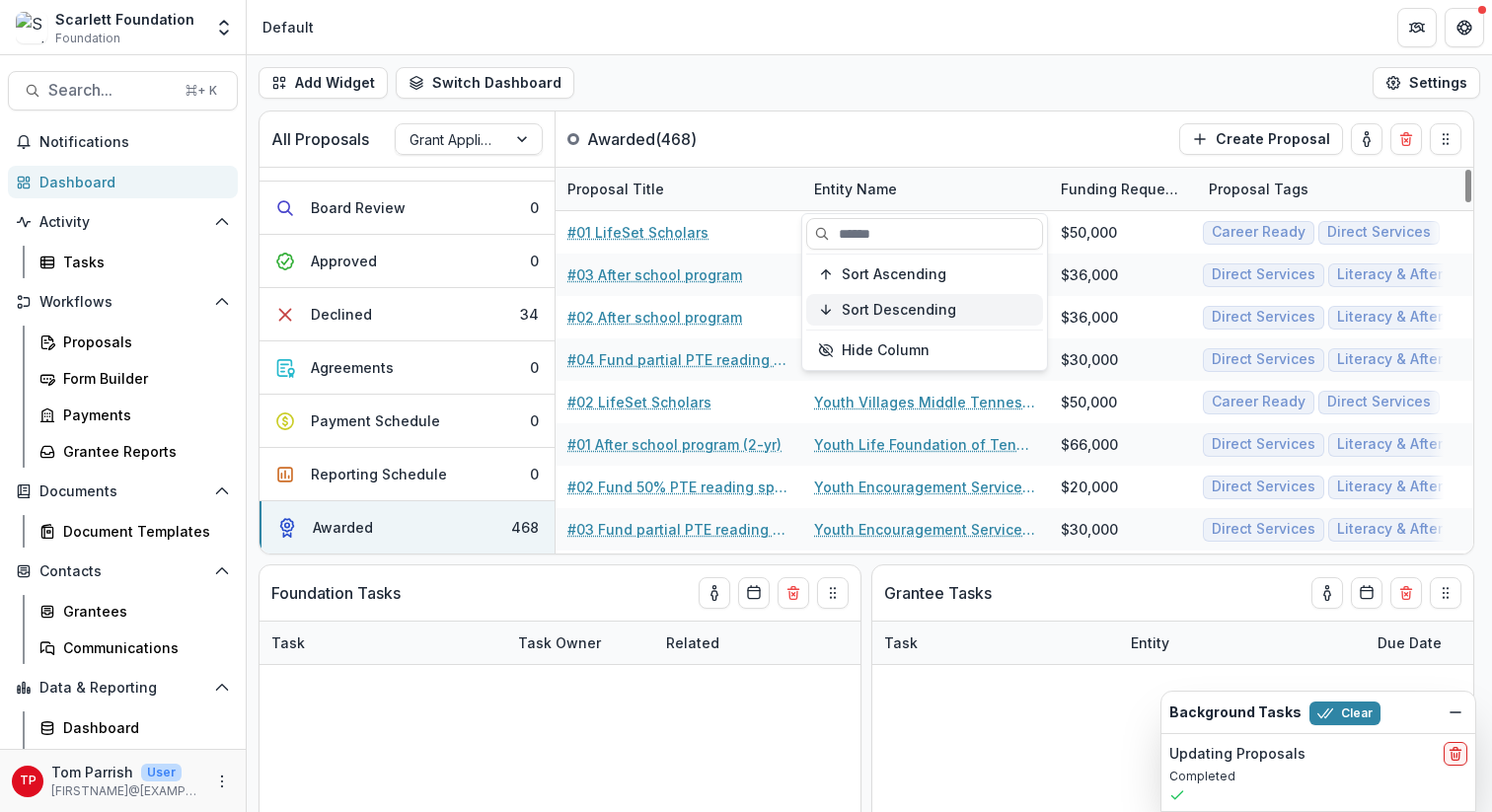 click on "Sort Descending" at bounding box center [899, 310] 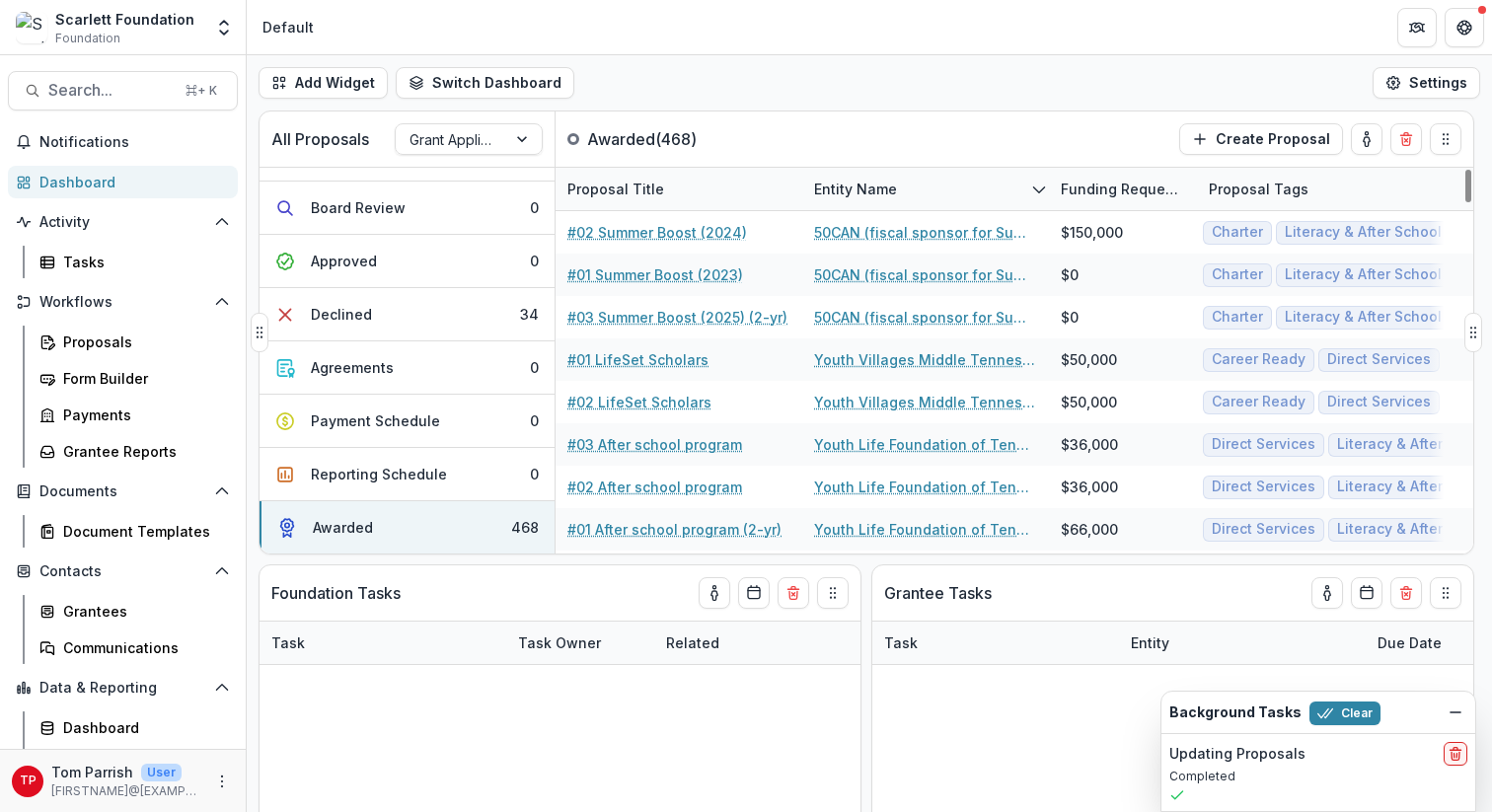 click on "All Proposals Grant Application Process Awarded ( [NUMBER] ) Create Proposal" at bounding box center (825, 139) 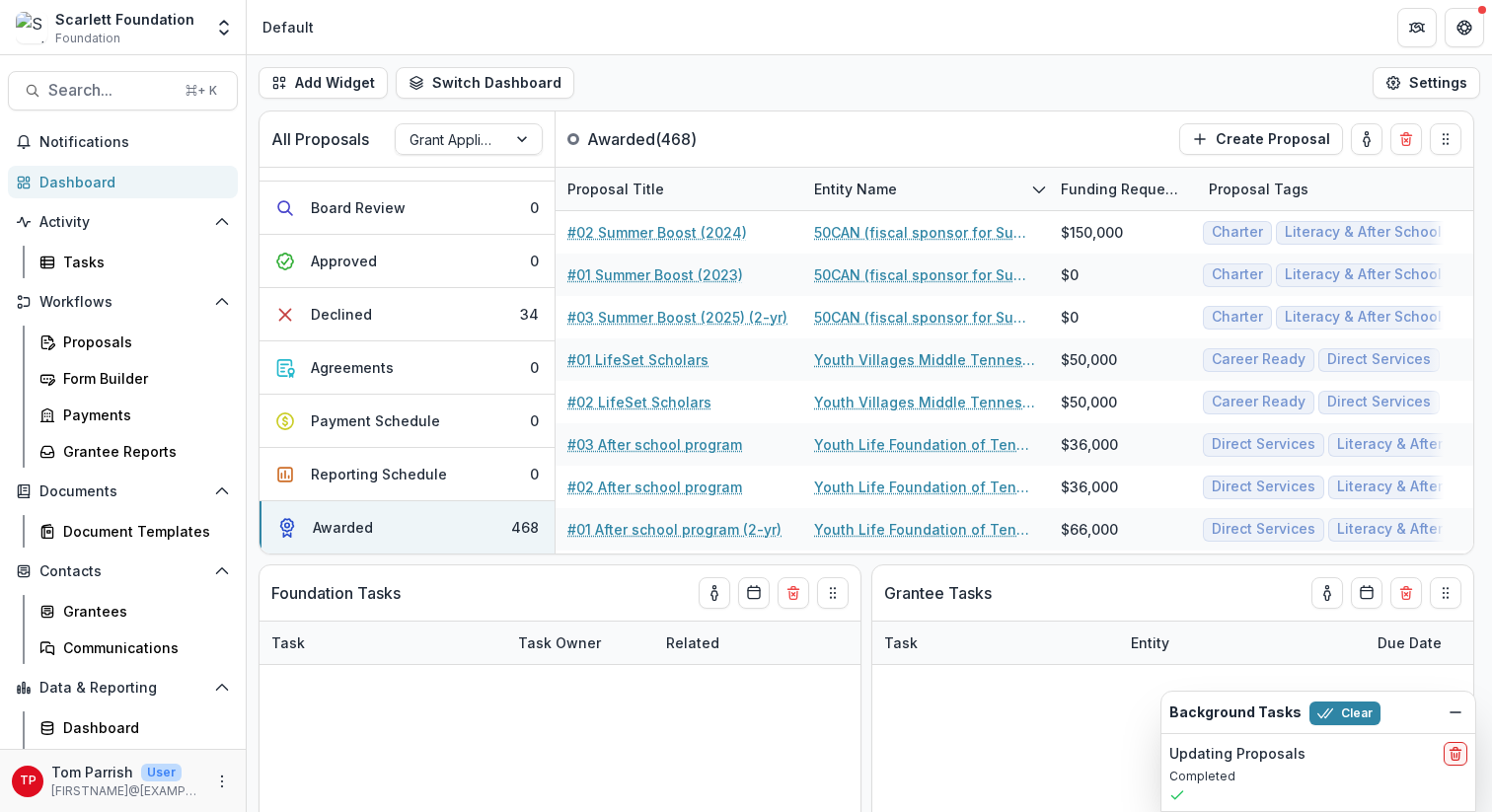 click on "Dashboard" at bounding box center (130, 182) 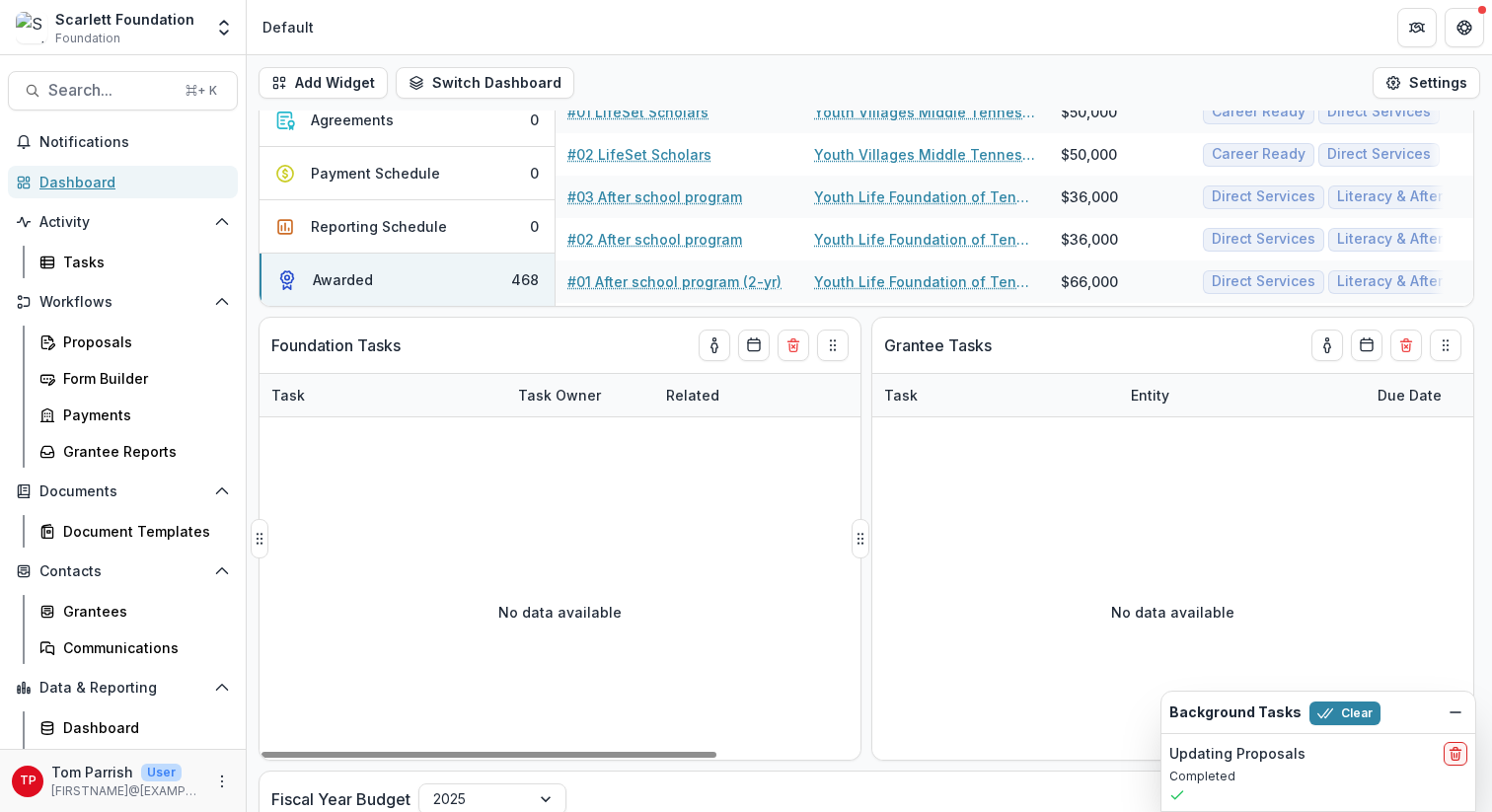 scroll, scrollTop: 0, scrollLeft: 0, axis: both 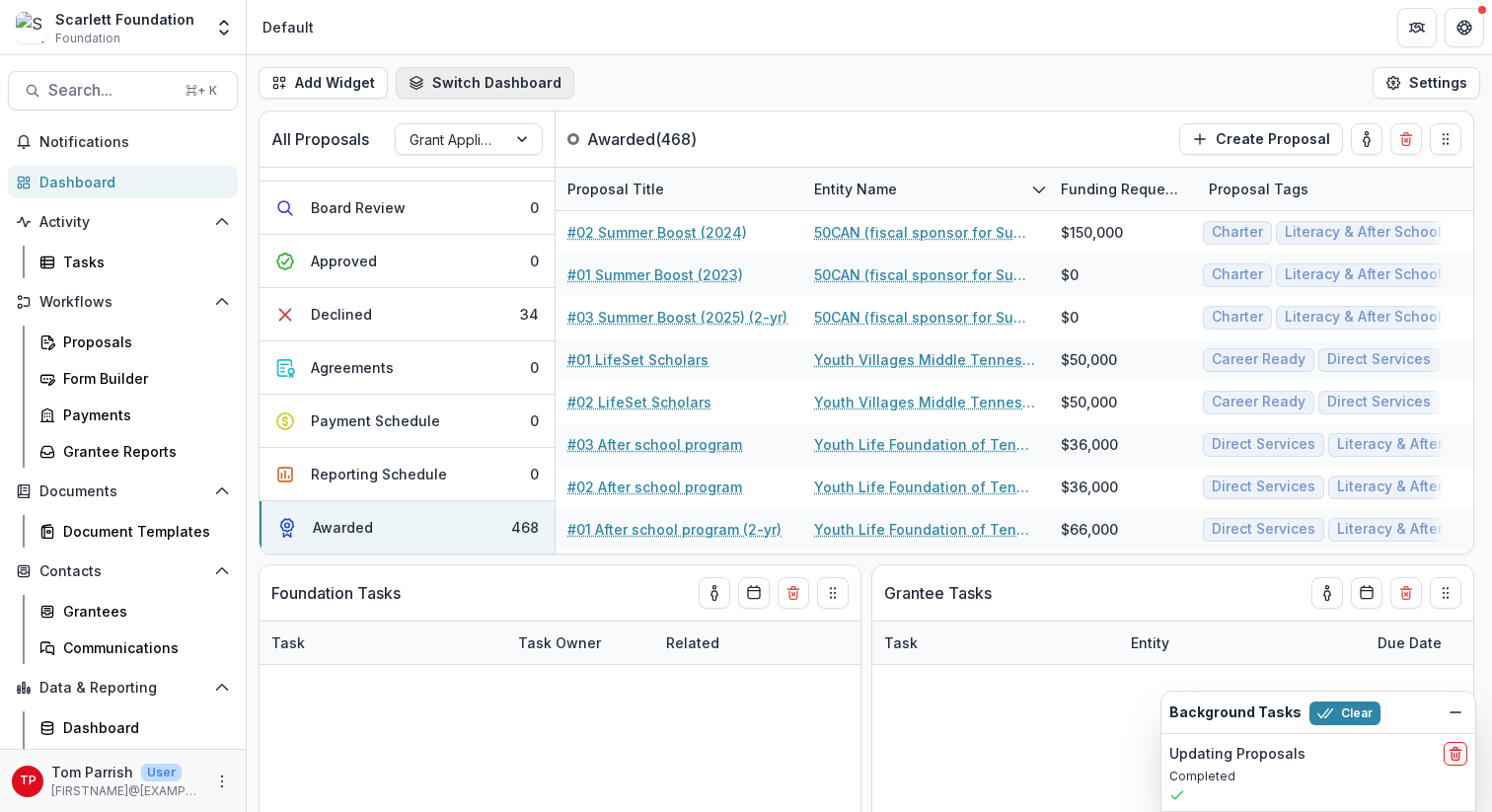 click on "Switch Dashboard" at bounding box center (485, 83) 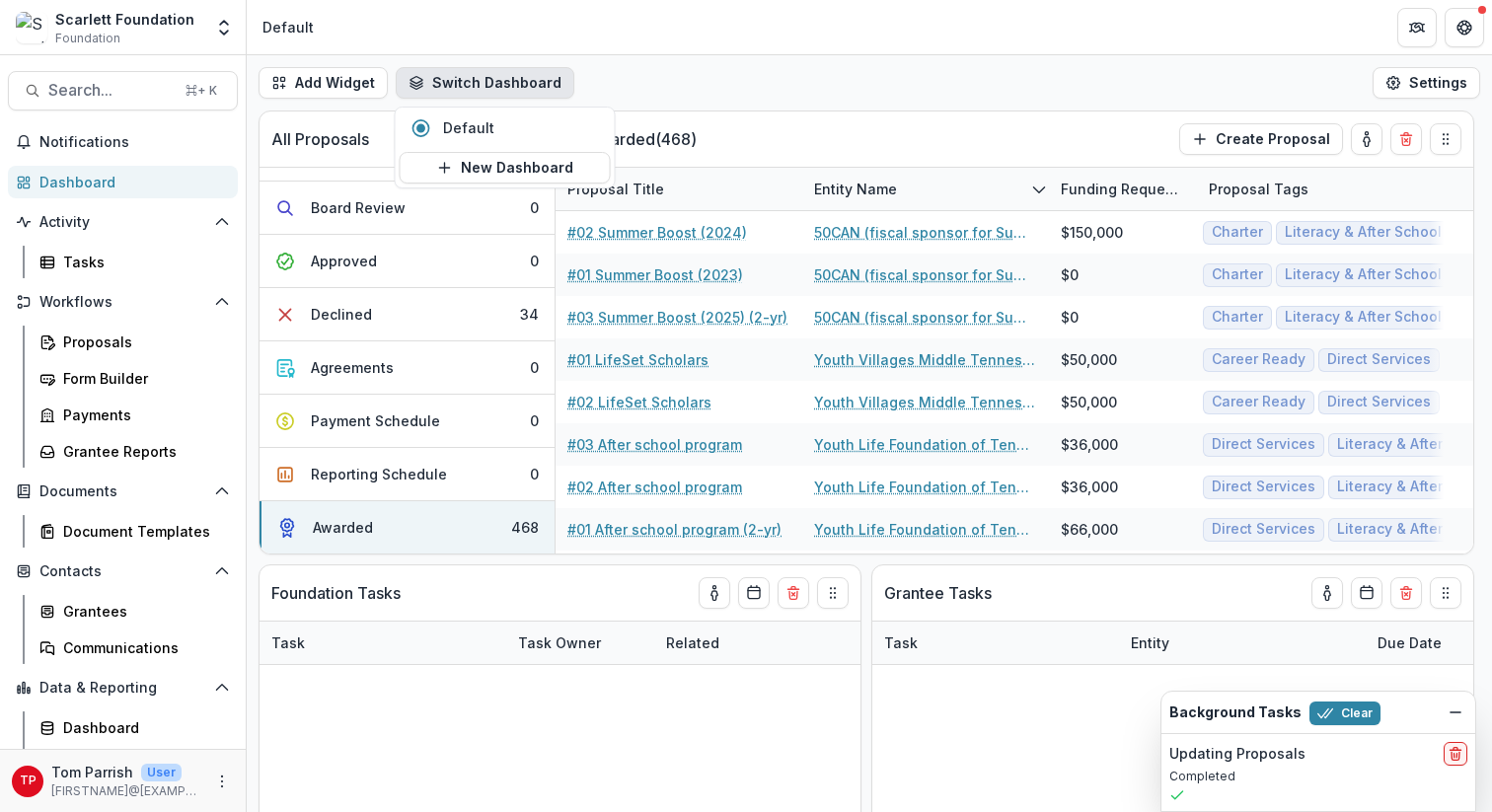 click on "Add Widget Switch Dashboard Default New Dashboard Settings" at bounding box center (869, 83) 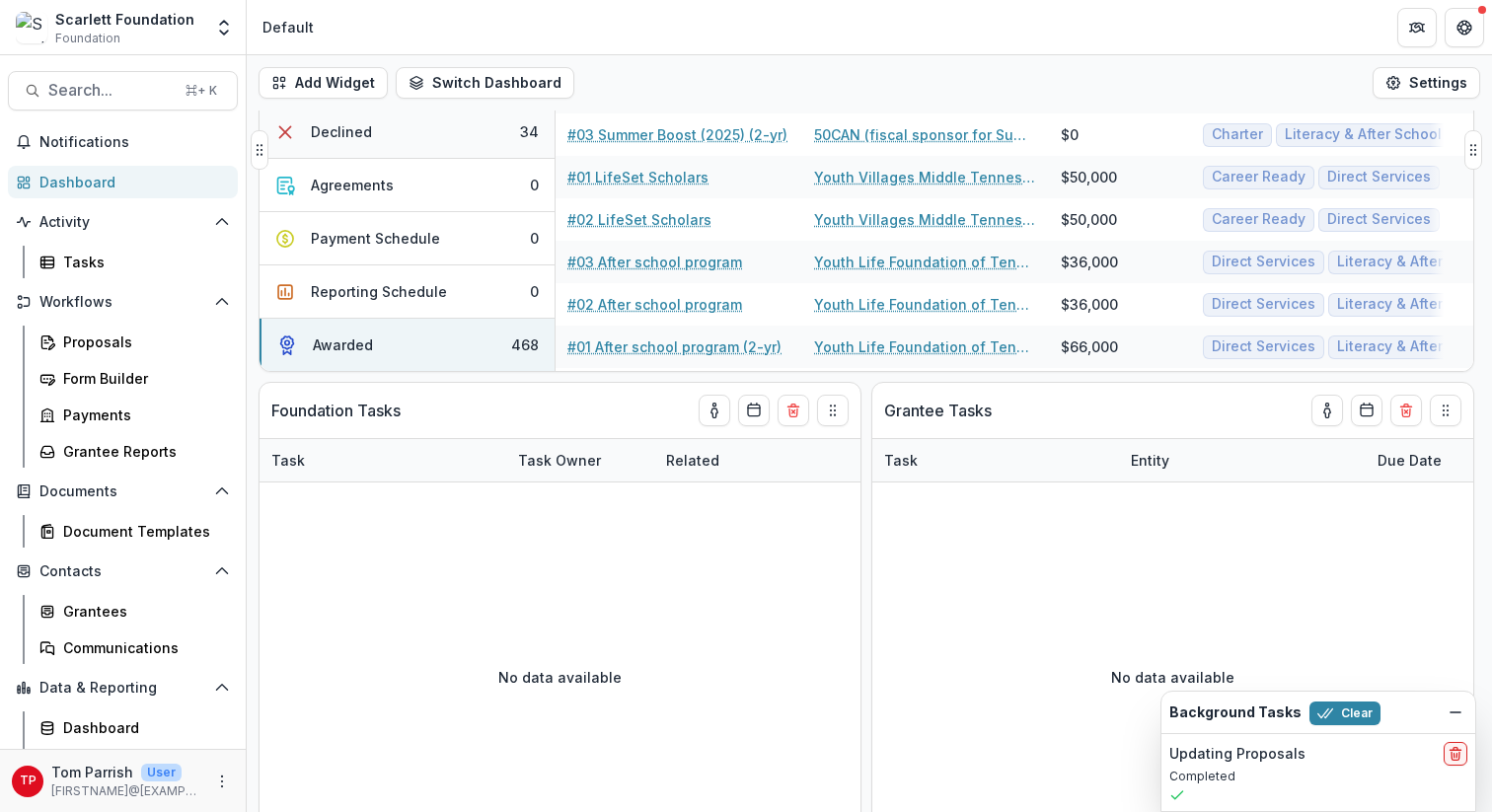 scroll, scrollTop: 0, scrollLeft: 0, axis: both 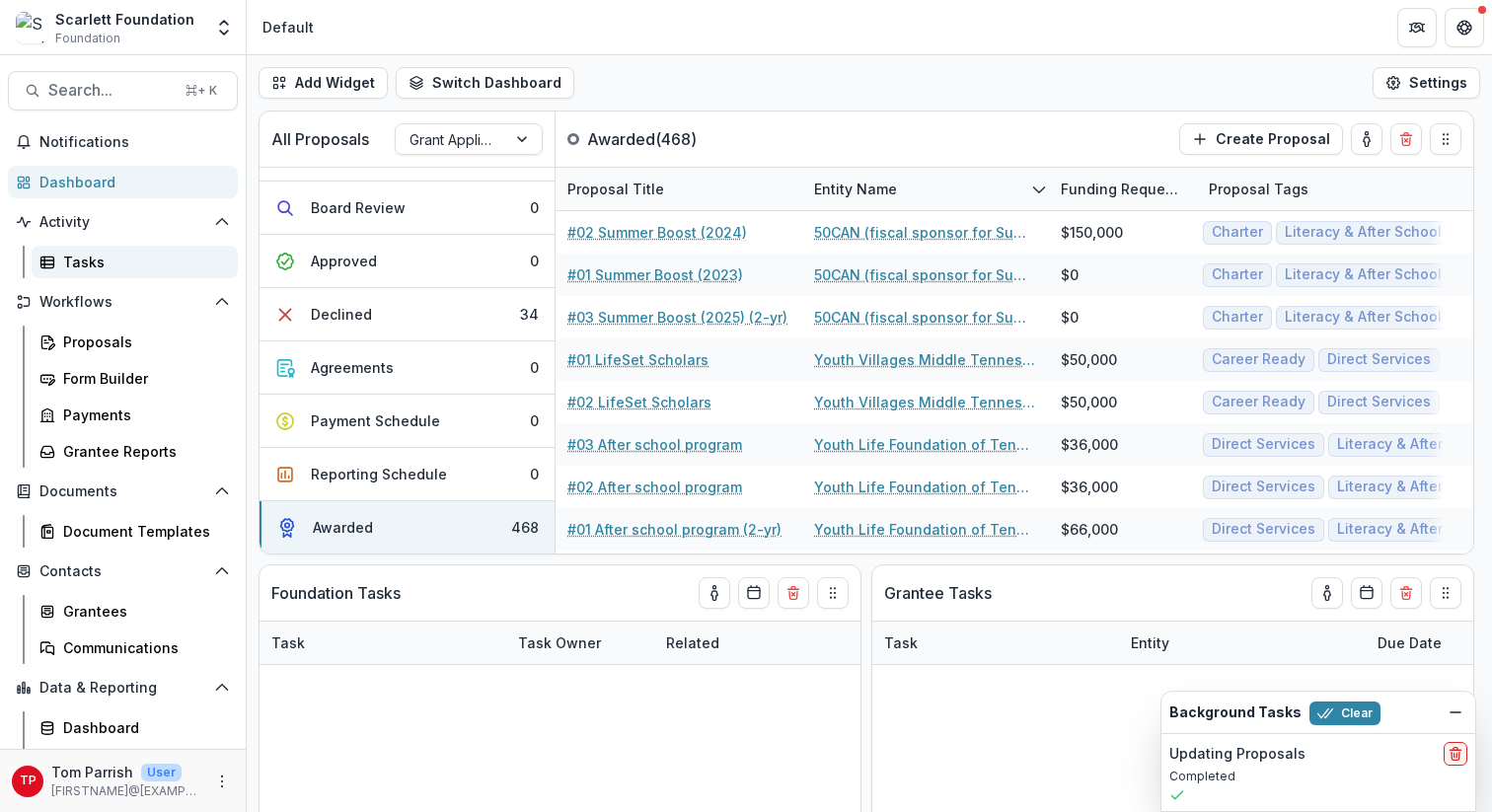 click on "Tasks" at bounding box center (142, 261) 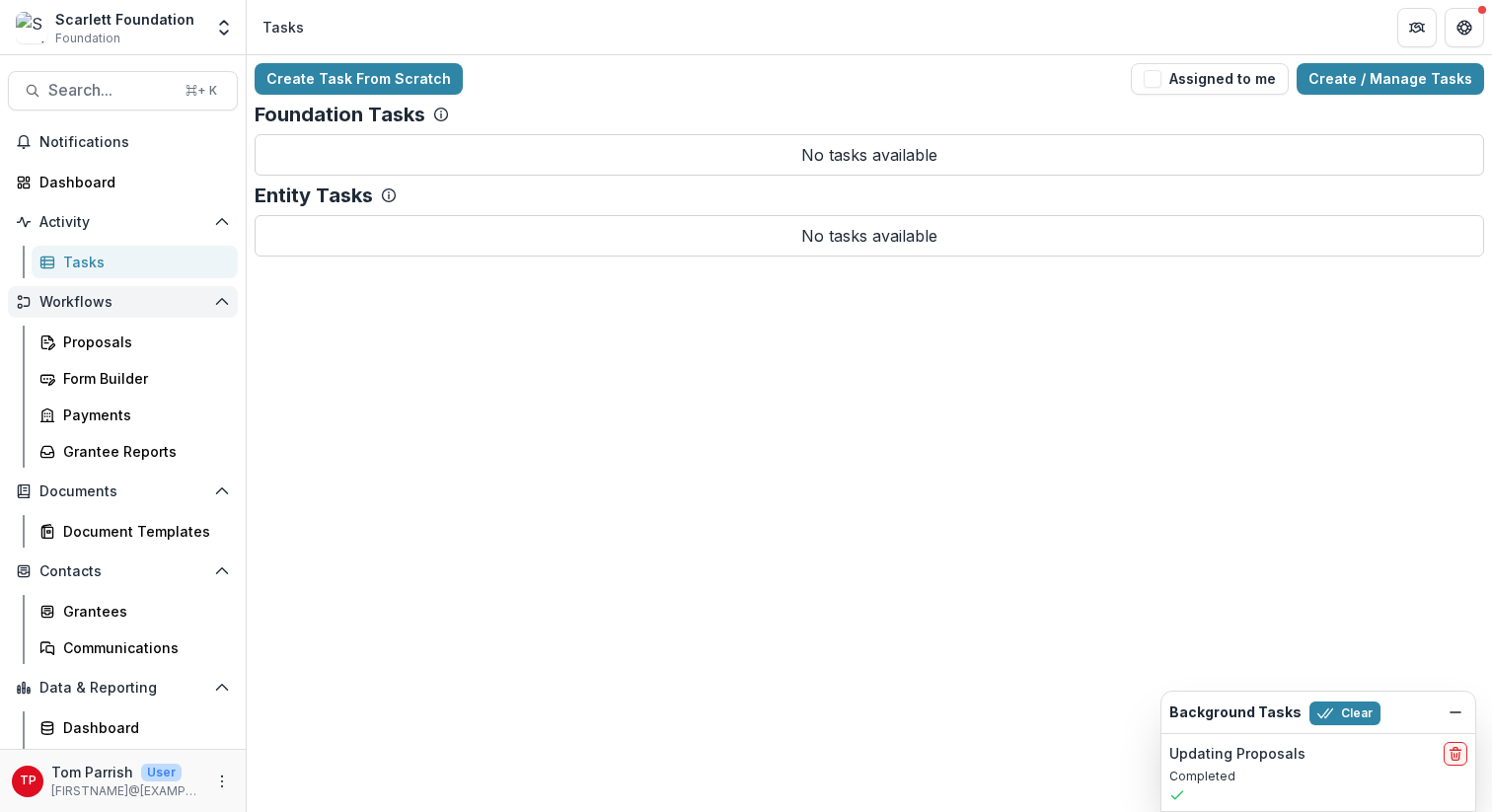click on "Workflows" at bounding box center (122, 302) 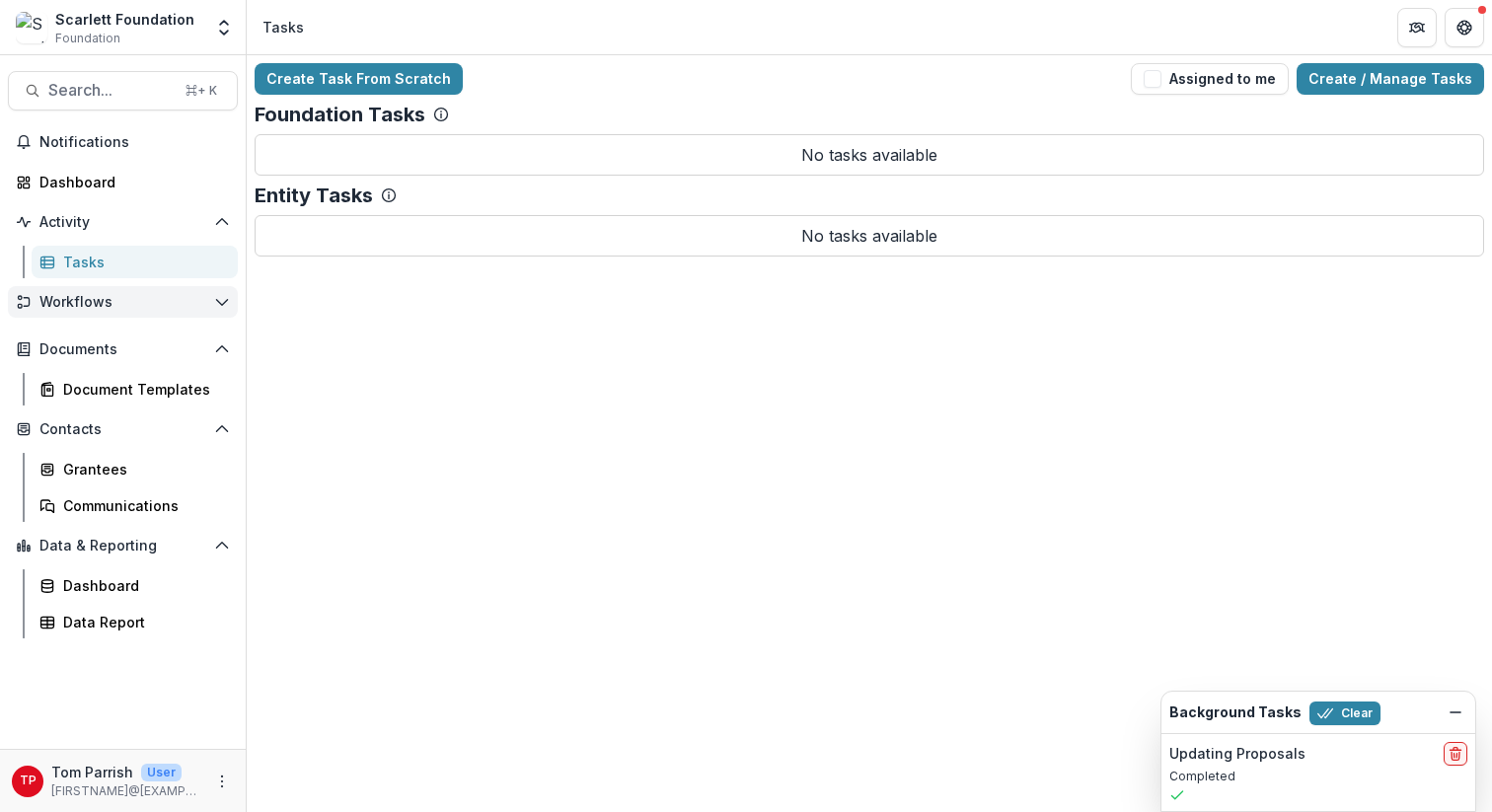 click 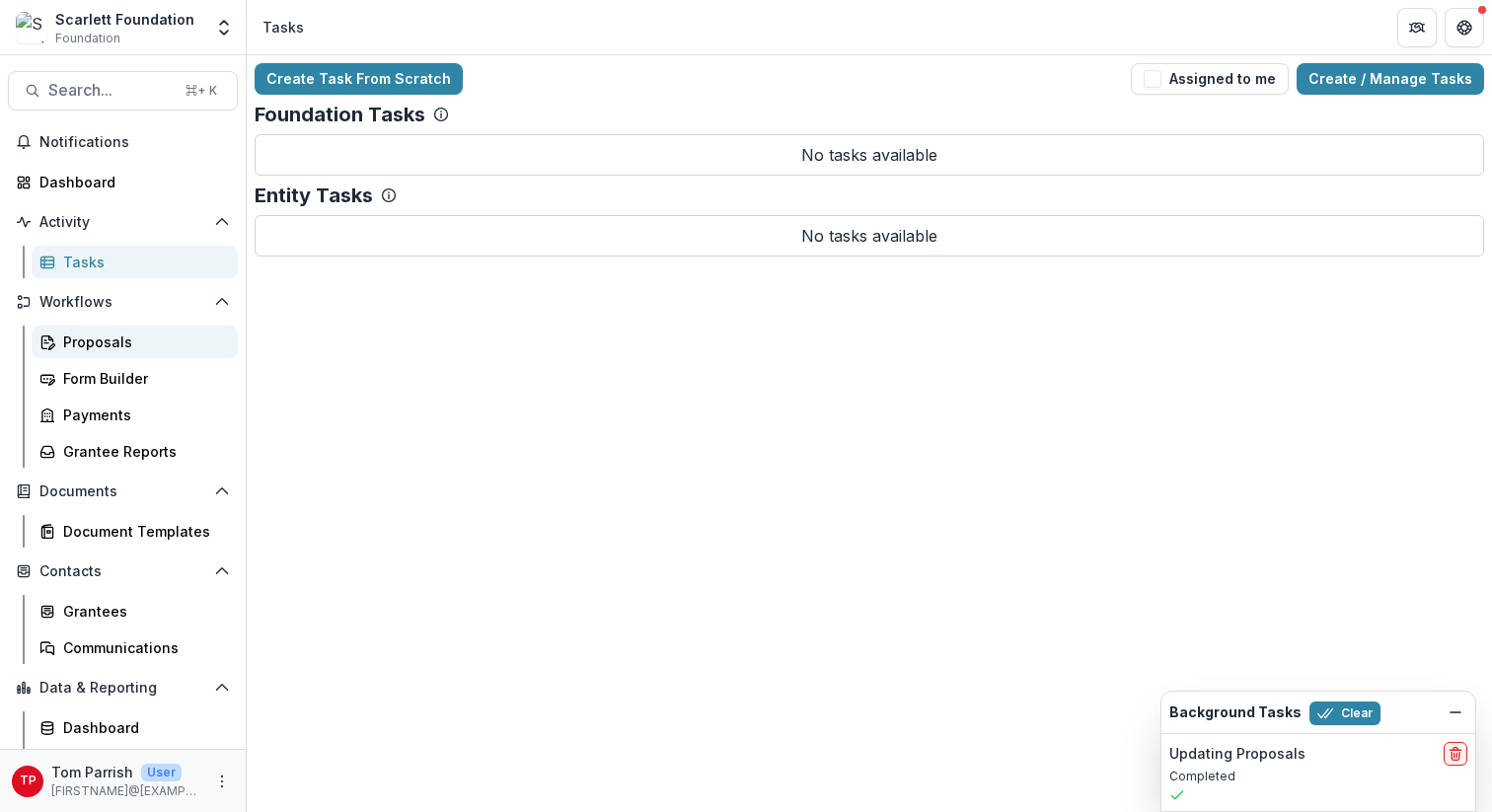 click on "Proposals" at bounding box center [142, 341] 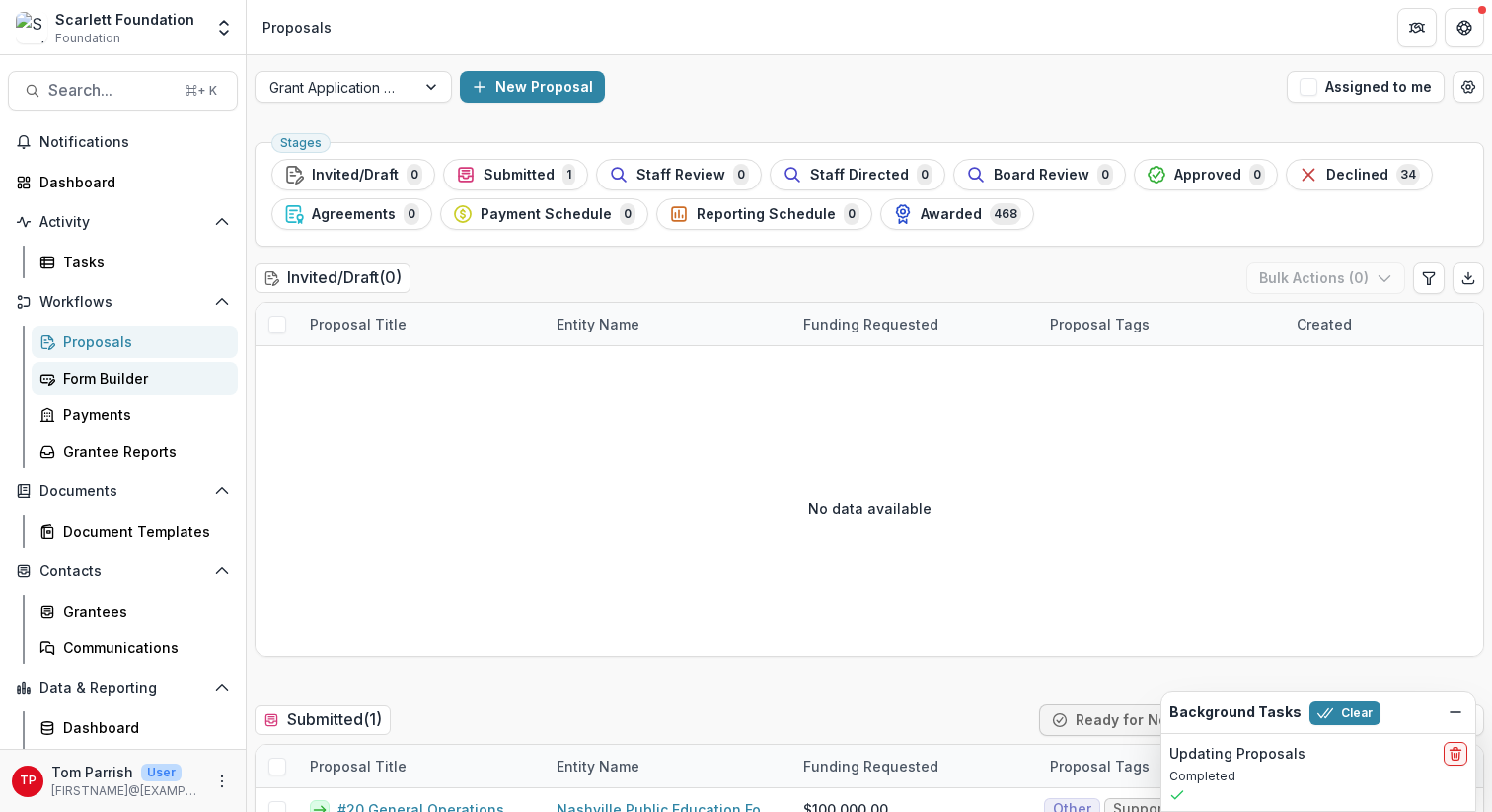 click on "Form Builder" at bounding box center (142, 378) 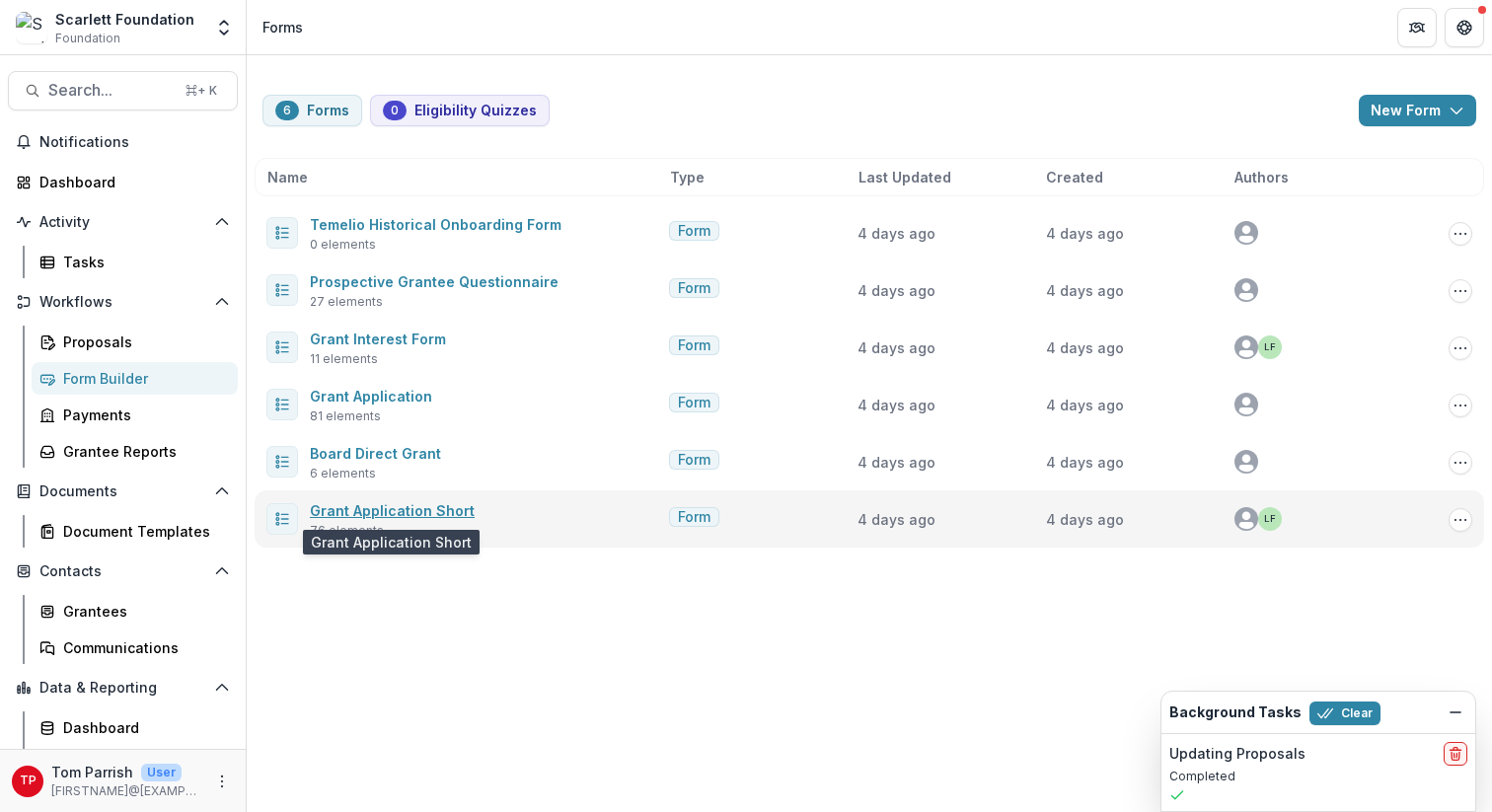 click on "Grant Application Short" at bounding box center (392, 510) 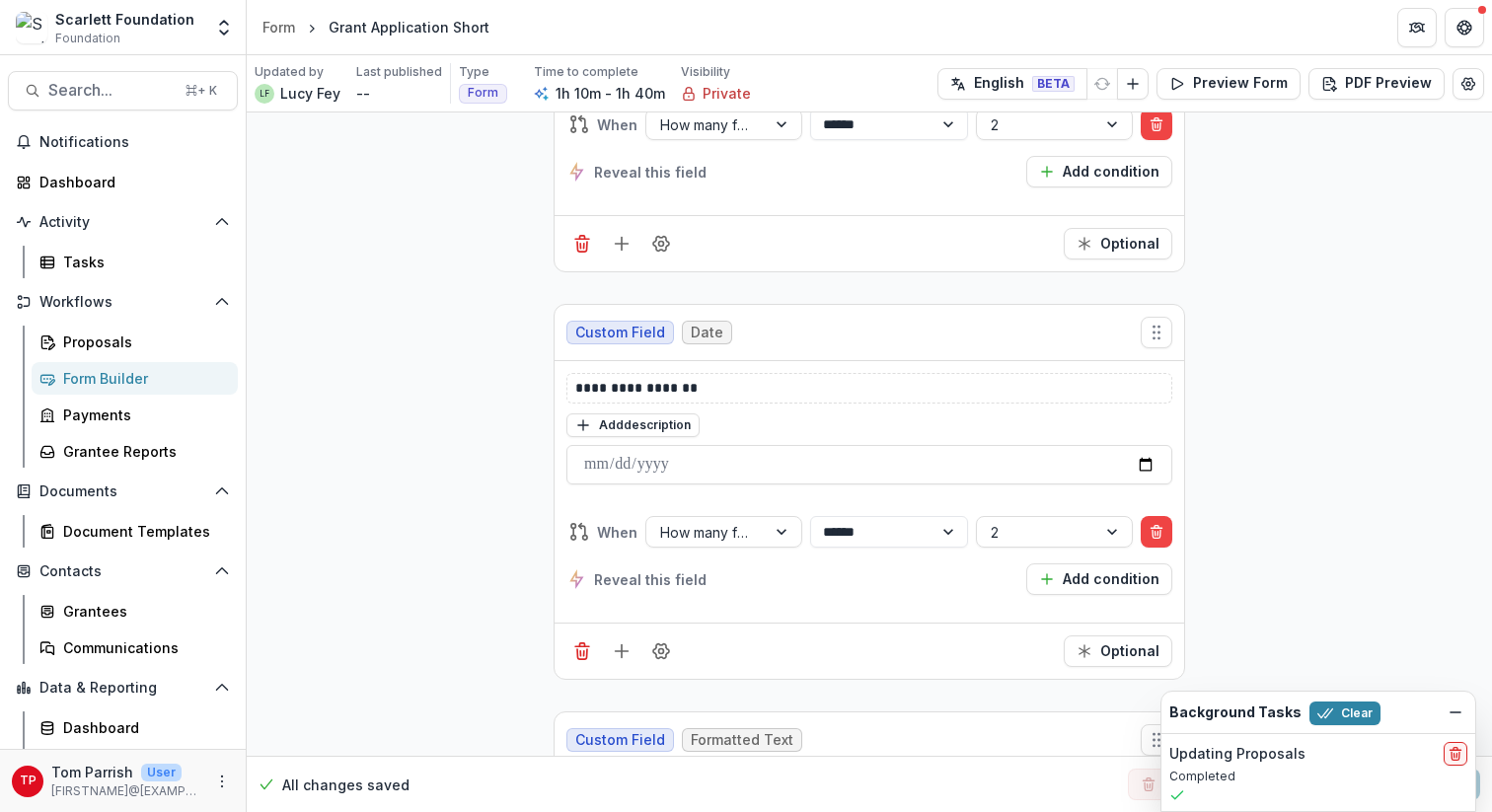 scroll, scrollTop: 16317, scrollLeft: 0, axis: vertical 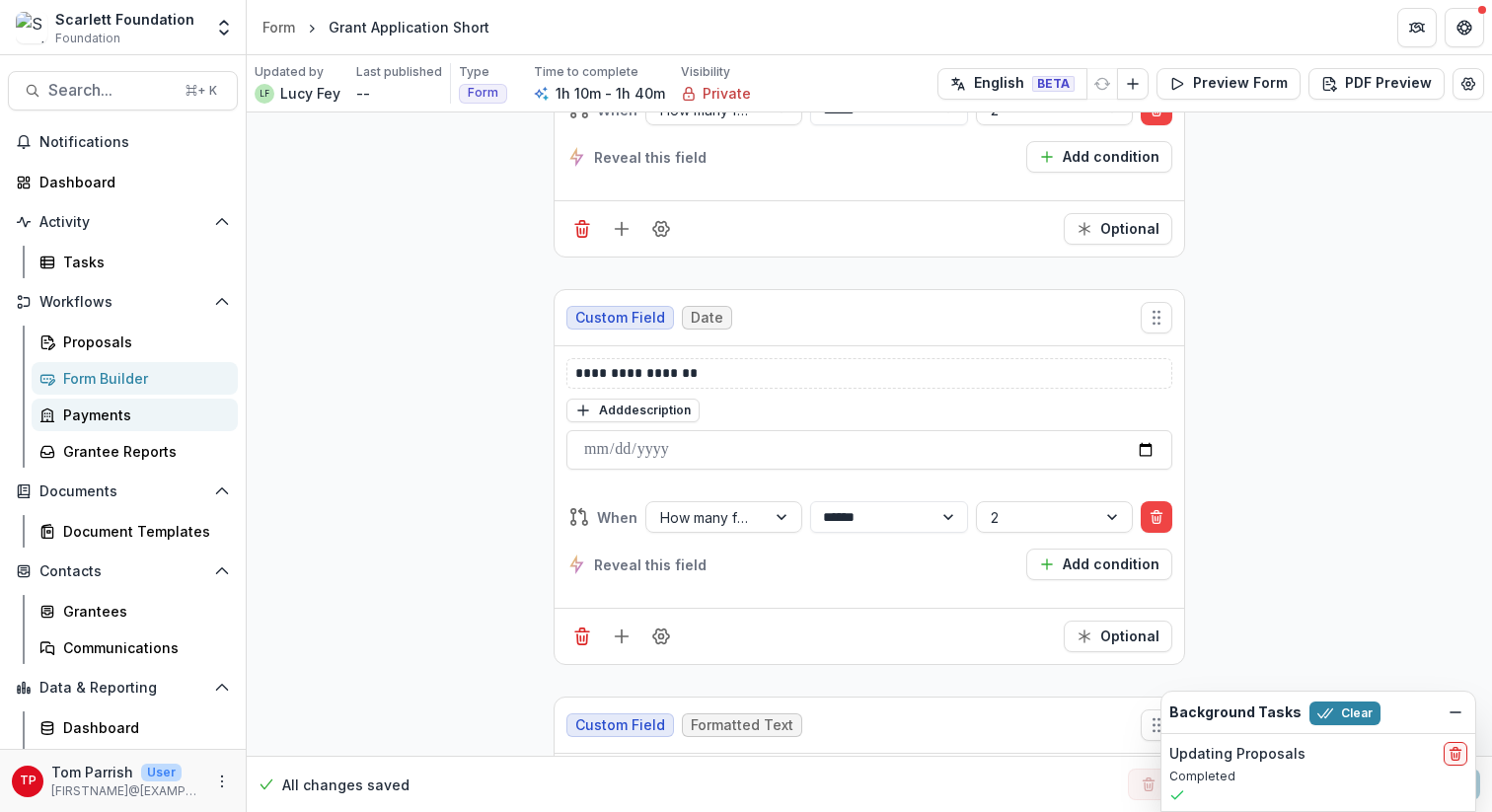 click on "Payments" at bounding box center [142, 414] 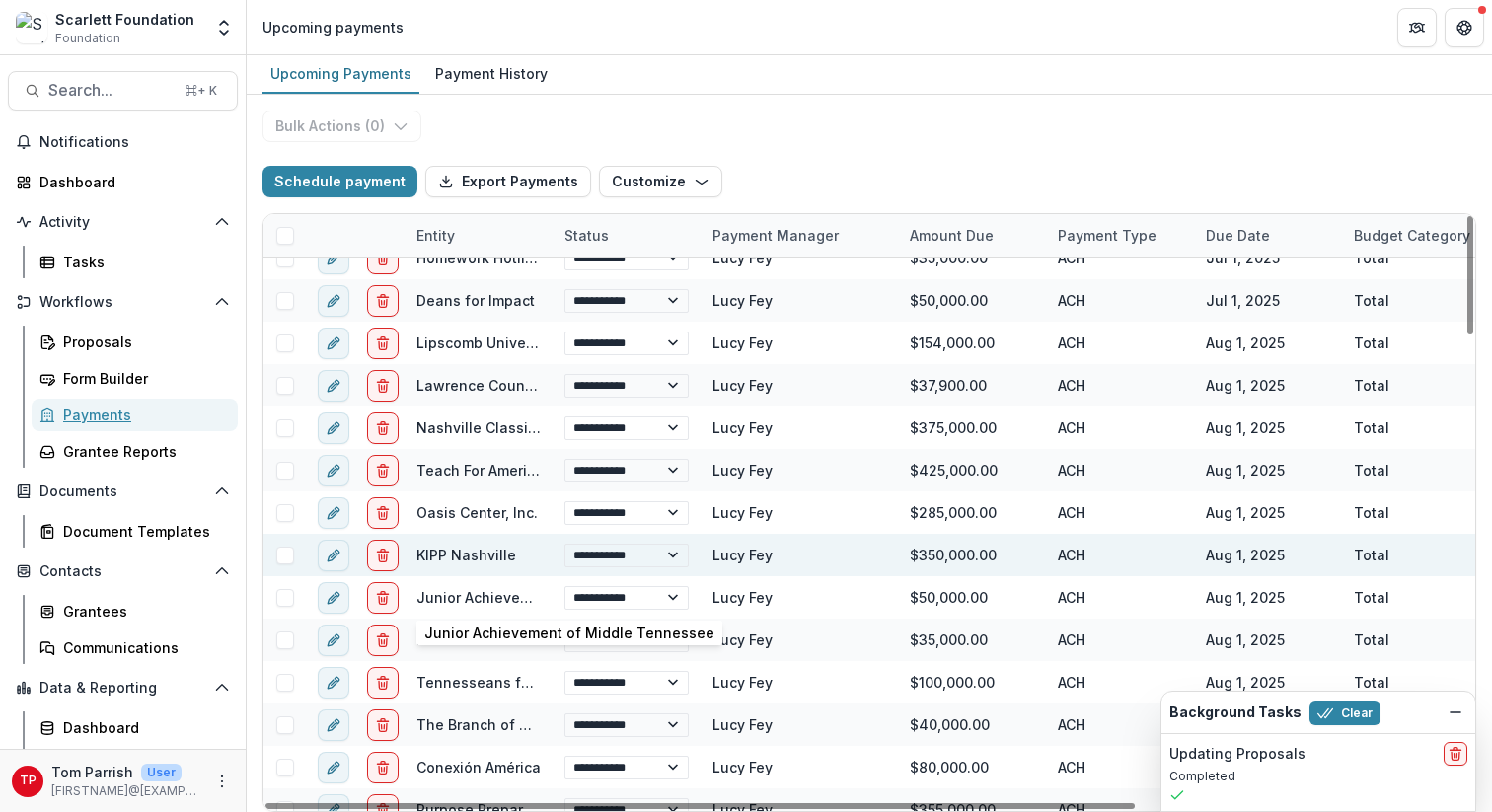 scroll, scrollTop: 0, scrollLeft: 0, axis: both 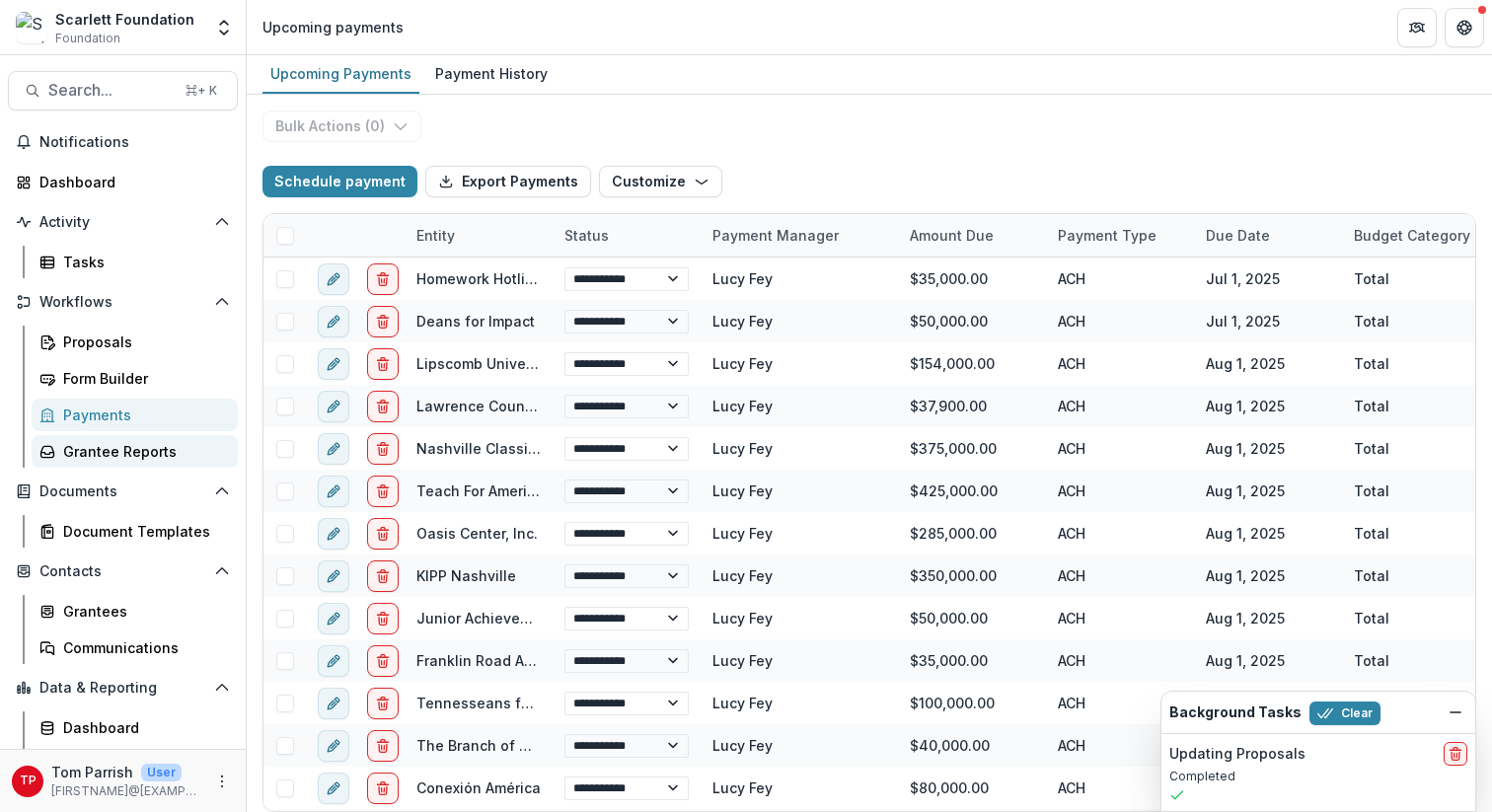 click on "Grantee Reports" at bounding box center [142, 451] 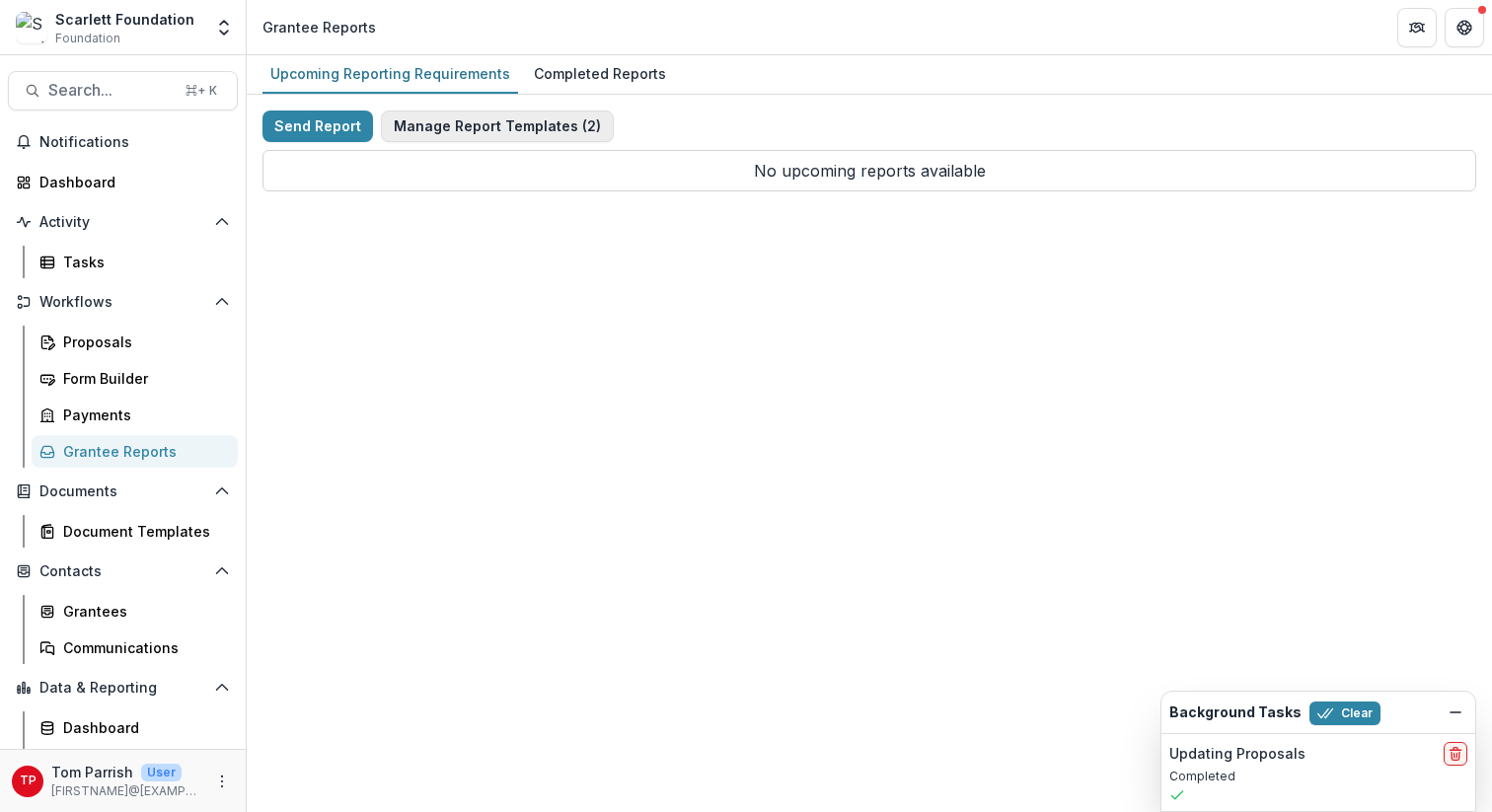 click on "Manage Report Templates ( 2 )" at bounding box center (497, 126) 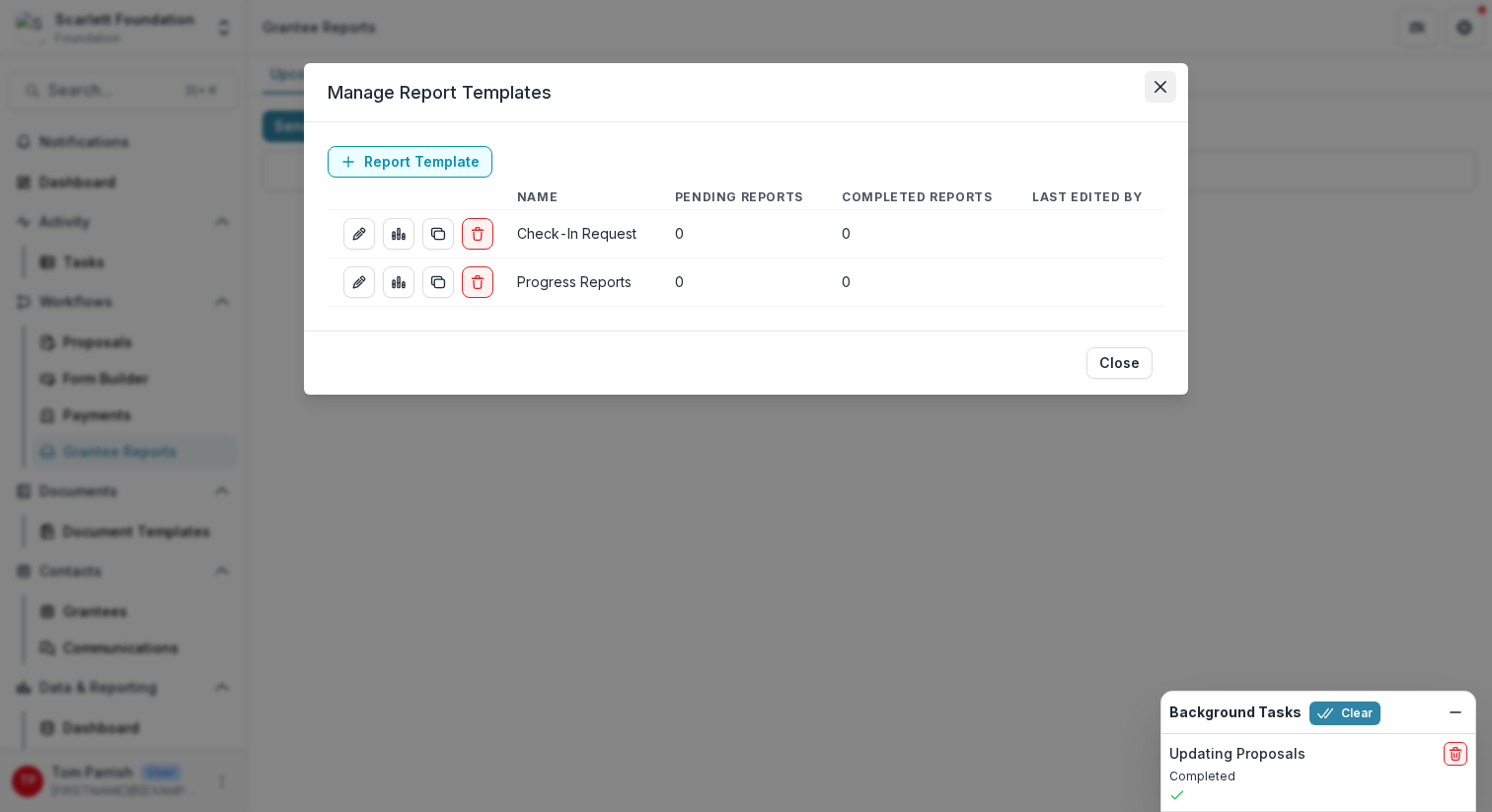 click 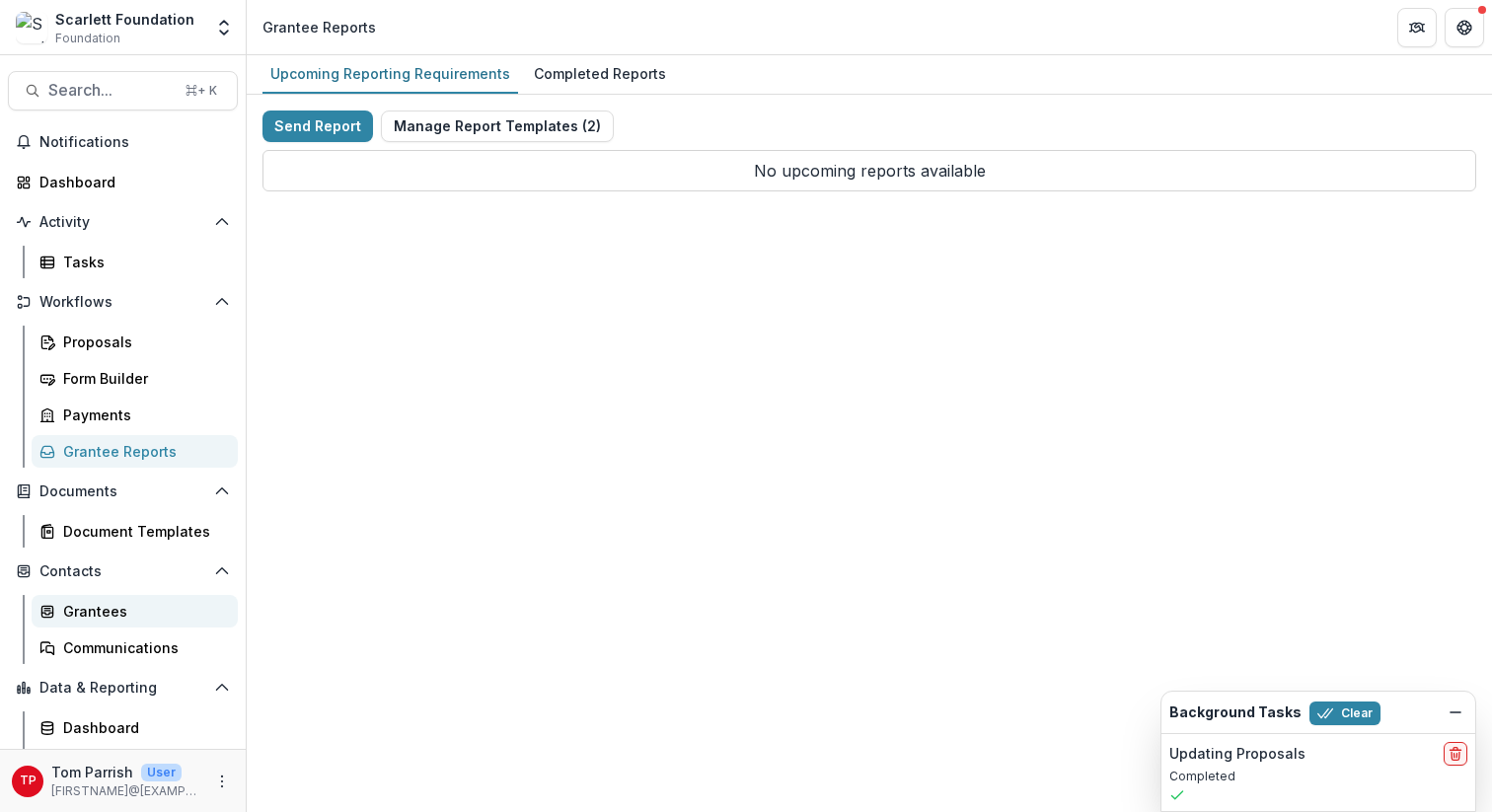 click on "Grantees" at bounding box center [142, 611] 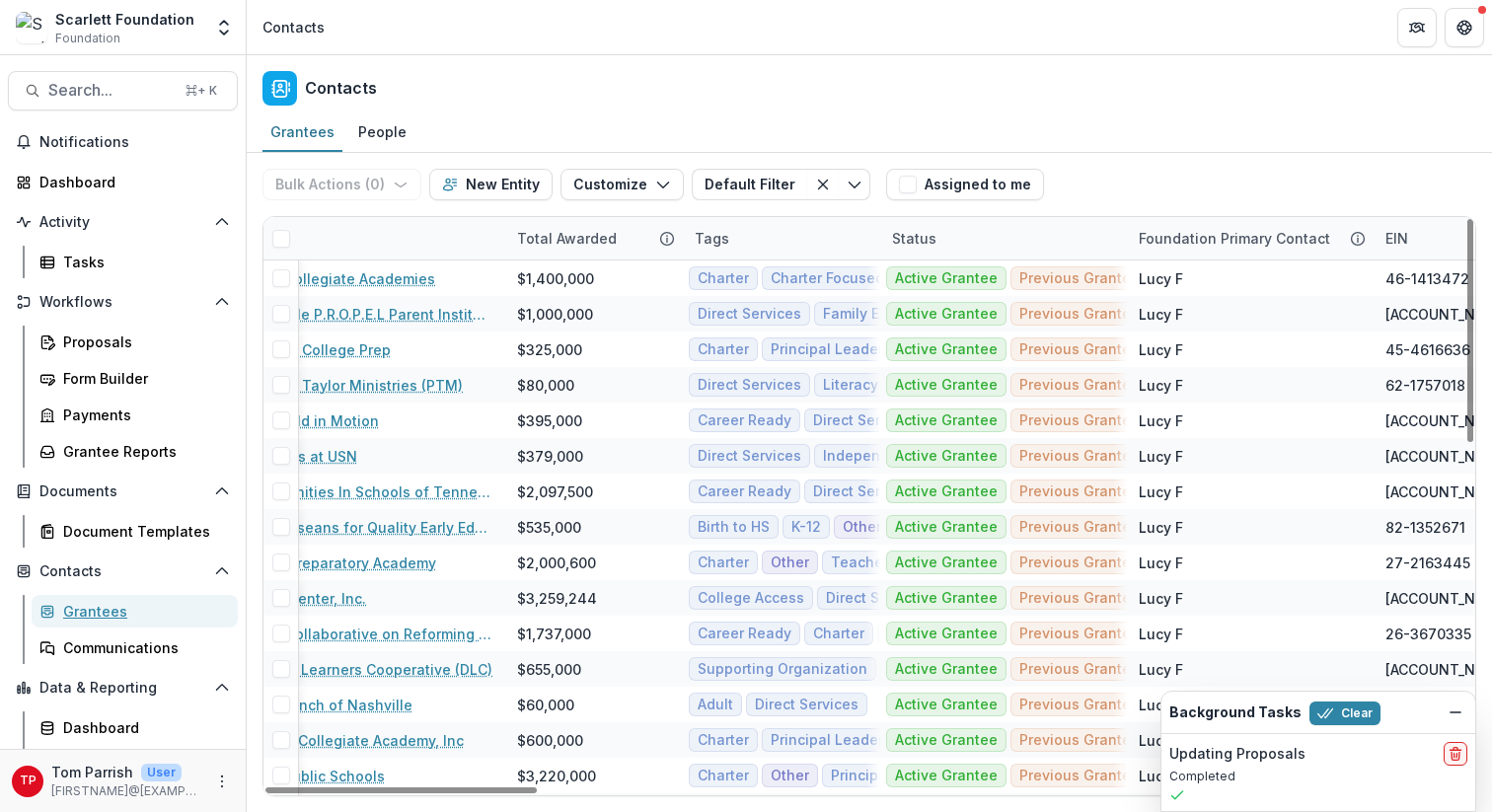 scroll, scrollTop: 0, scrollLeft: 0, axis: both 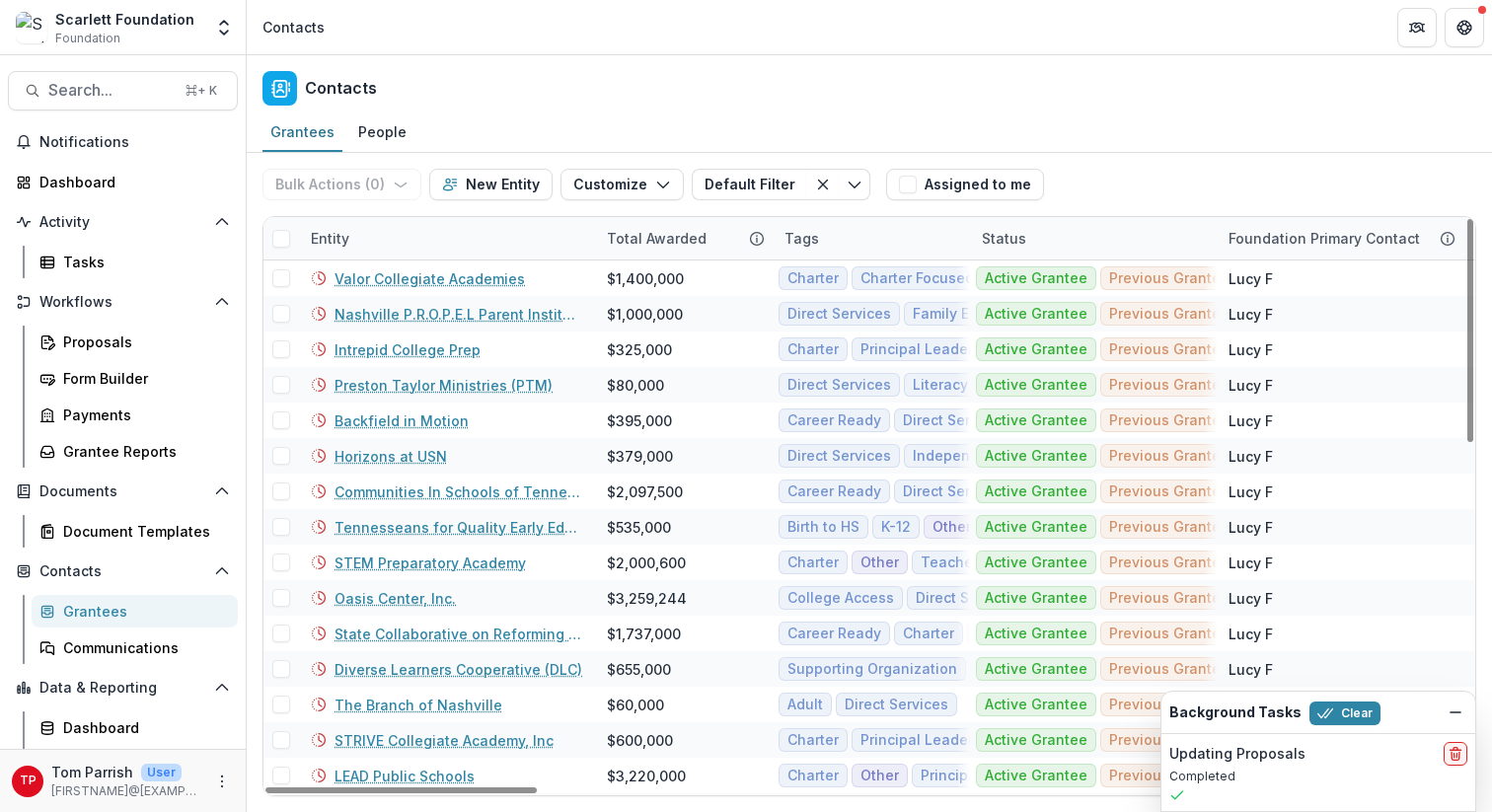 click on "Entity" at bounding box center (447, 238) 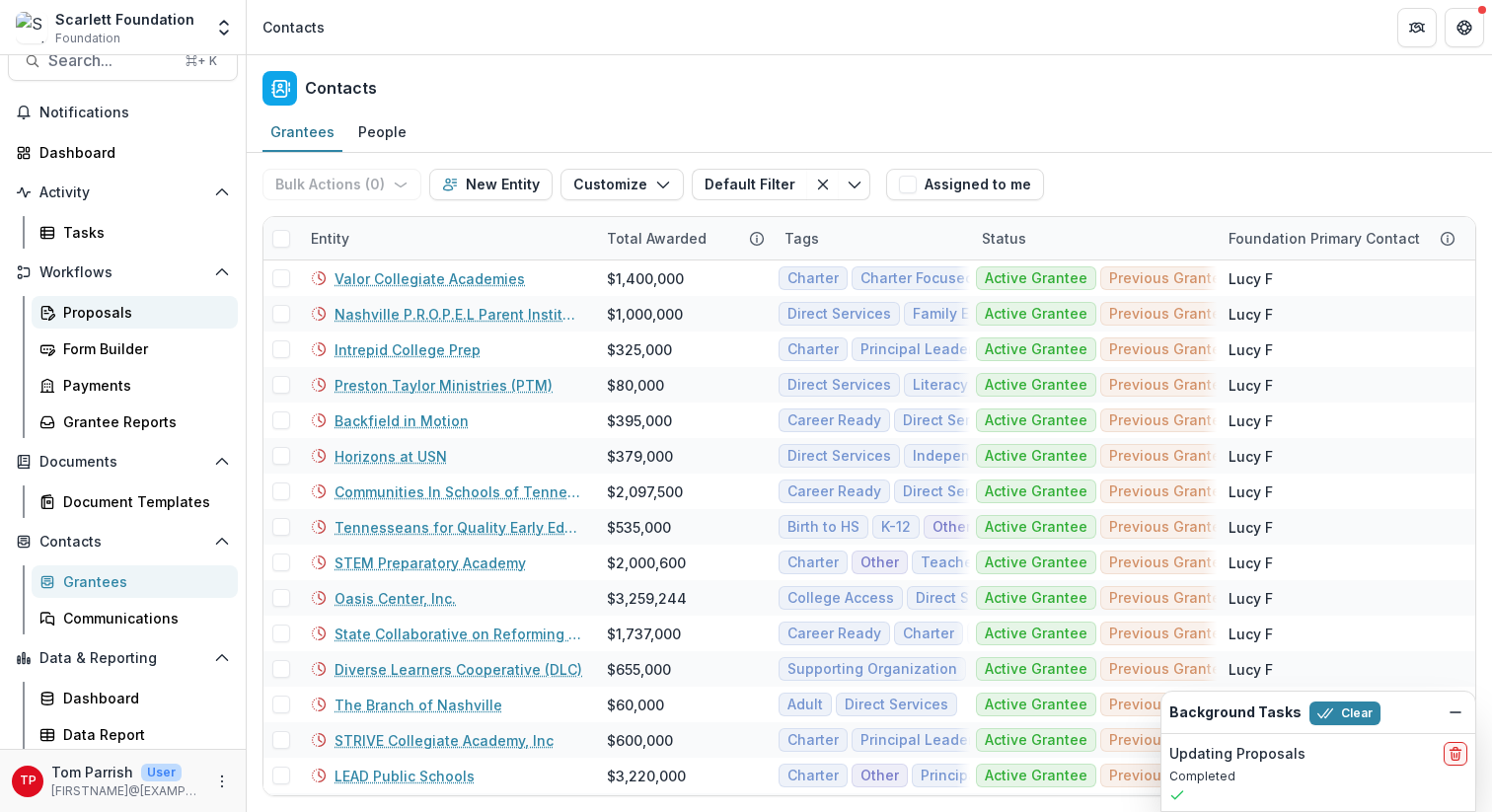scroll, scrollTop: 32, scrollLeft: 0, axis: vertical 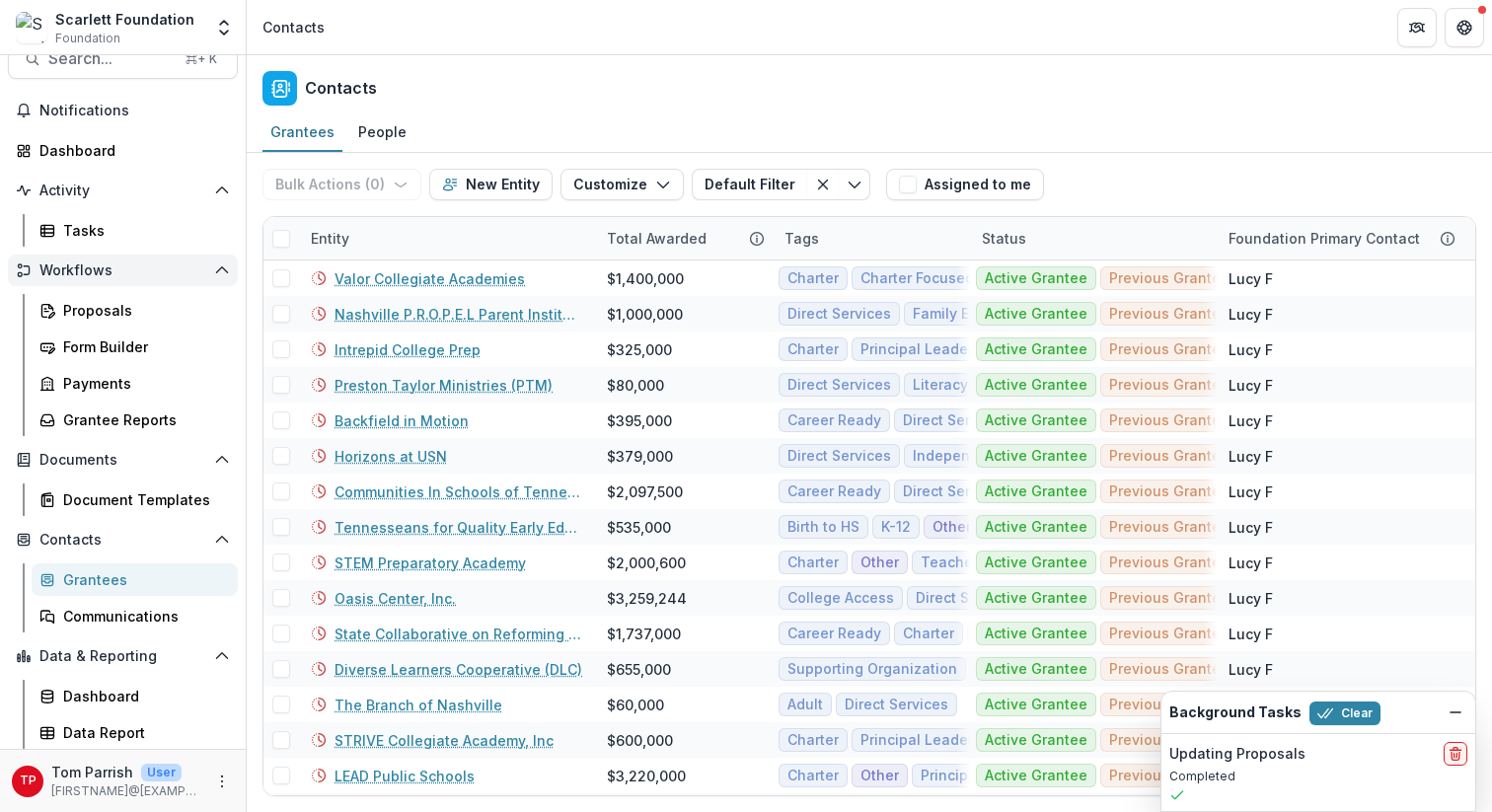 click 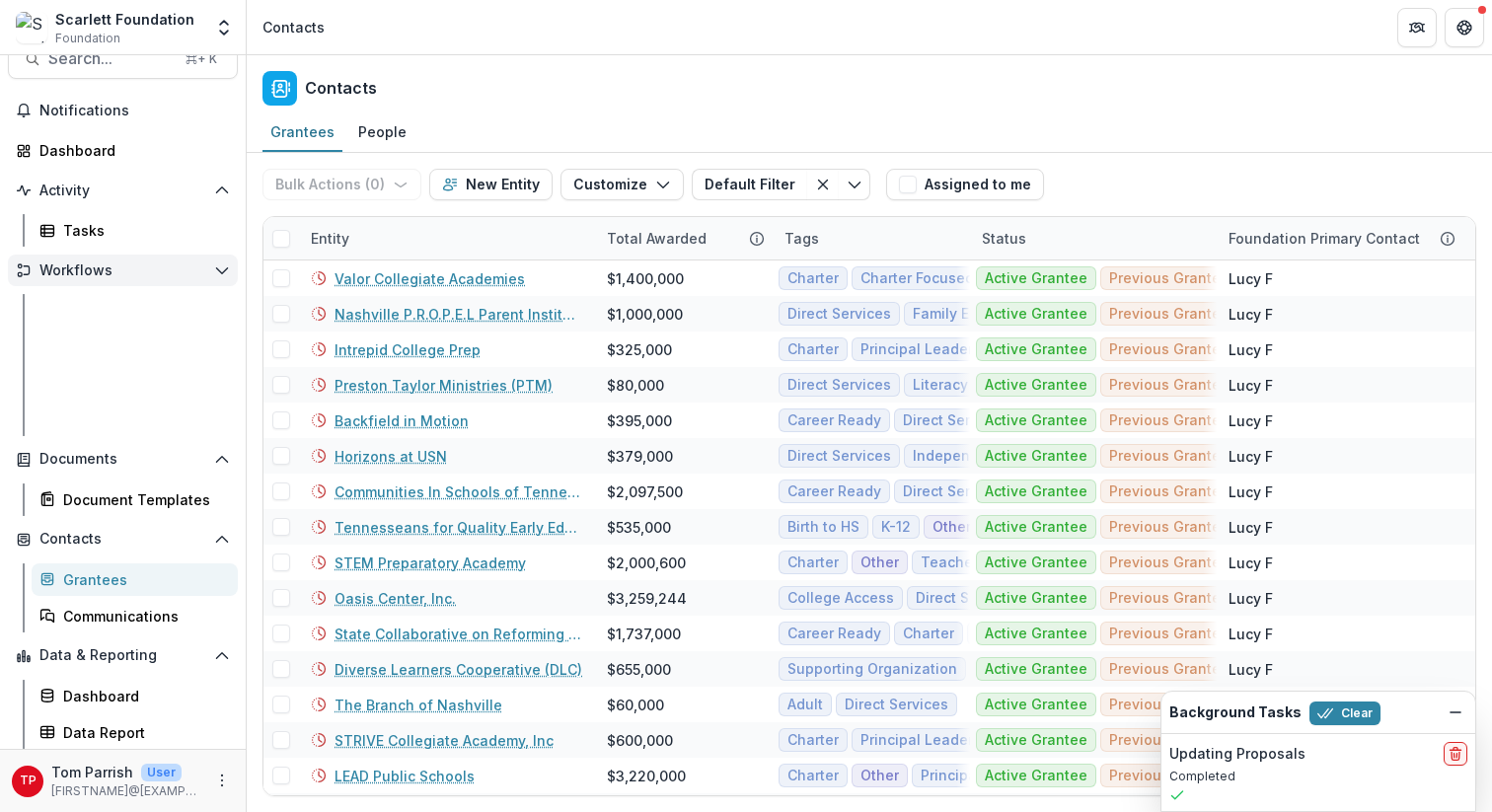 scroll, scrollTop: 0, scrollLeft: 0, axis: both 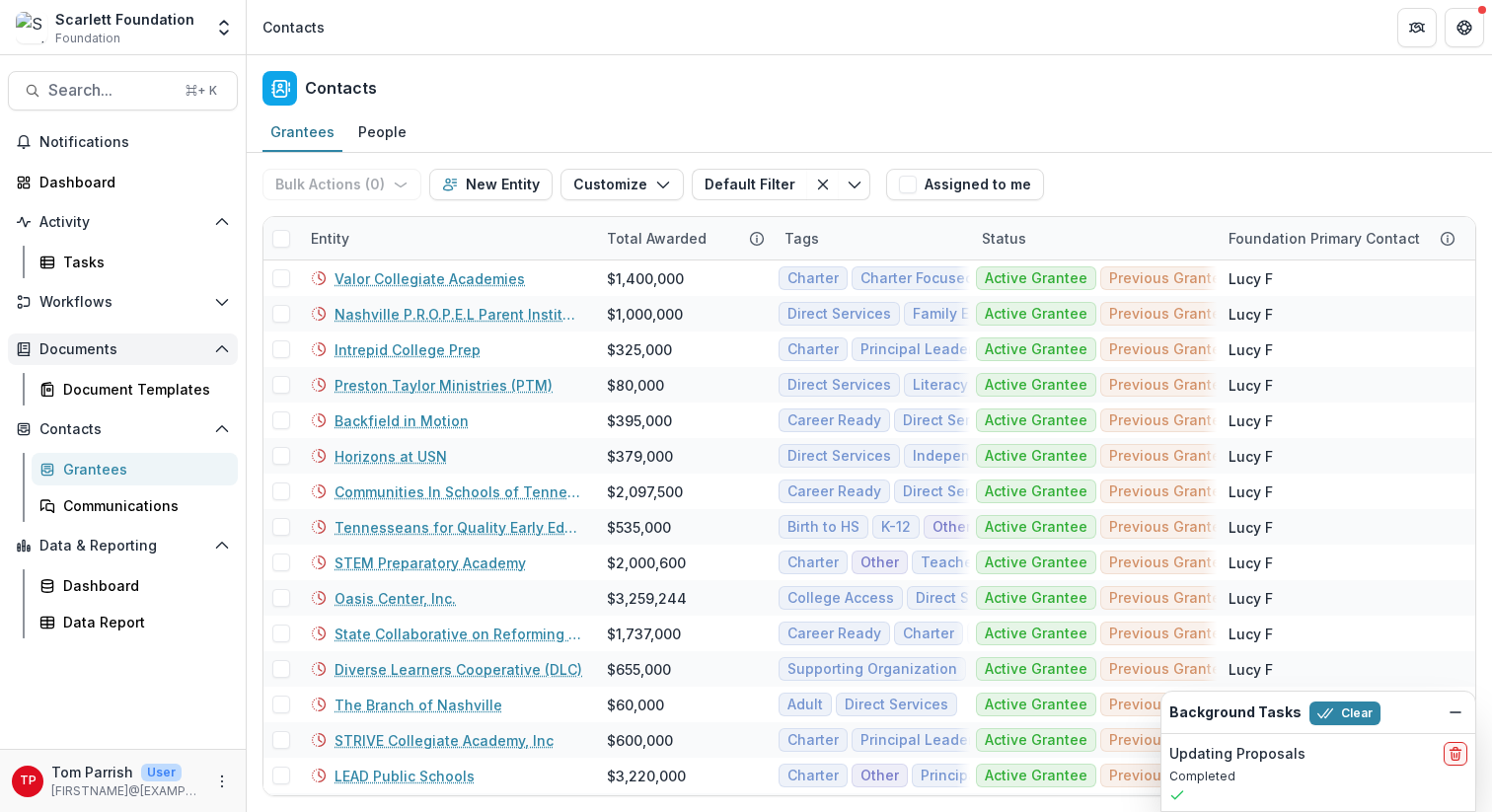 click 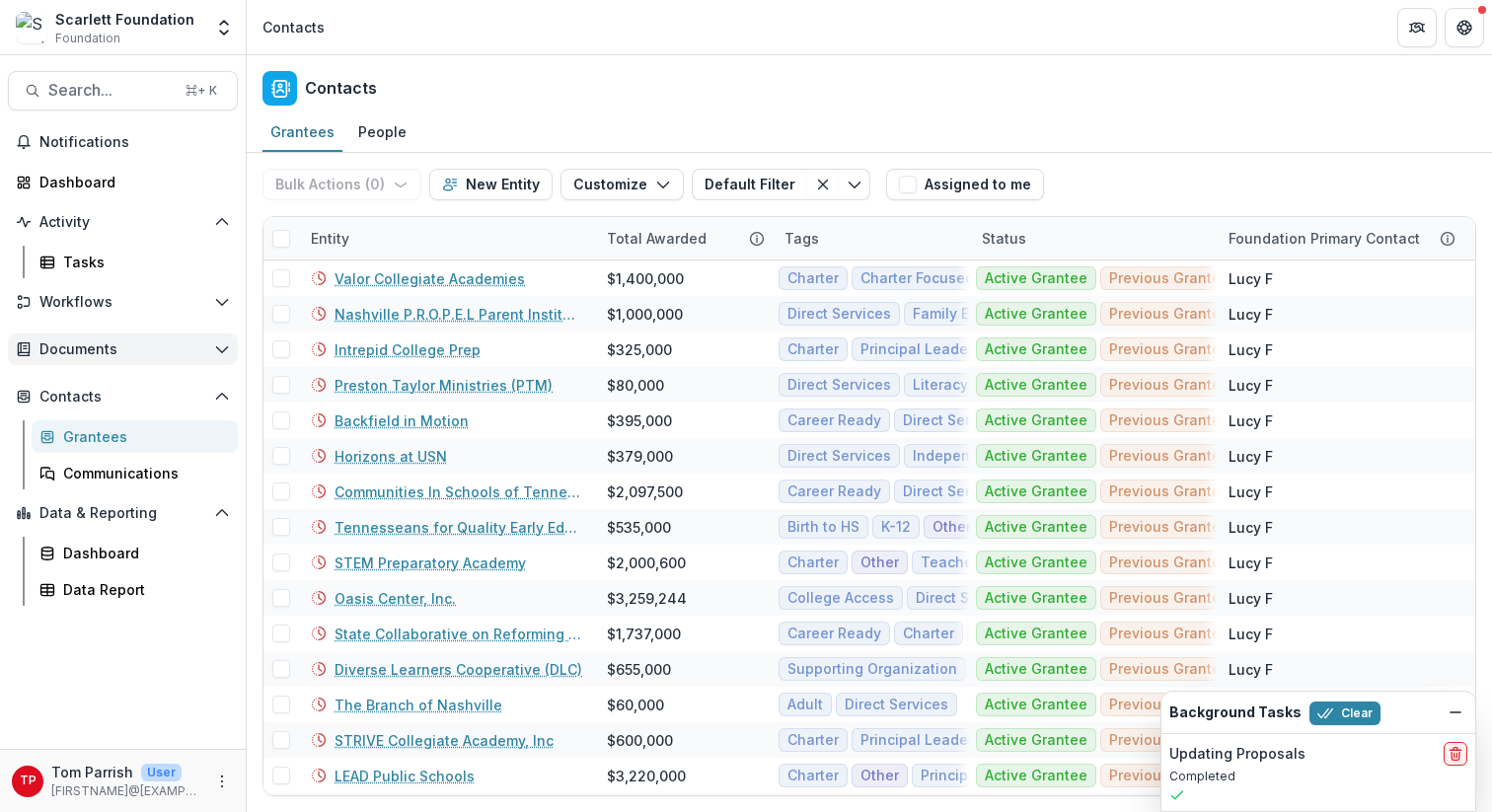 click 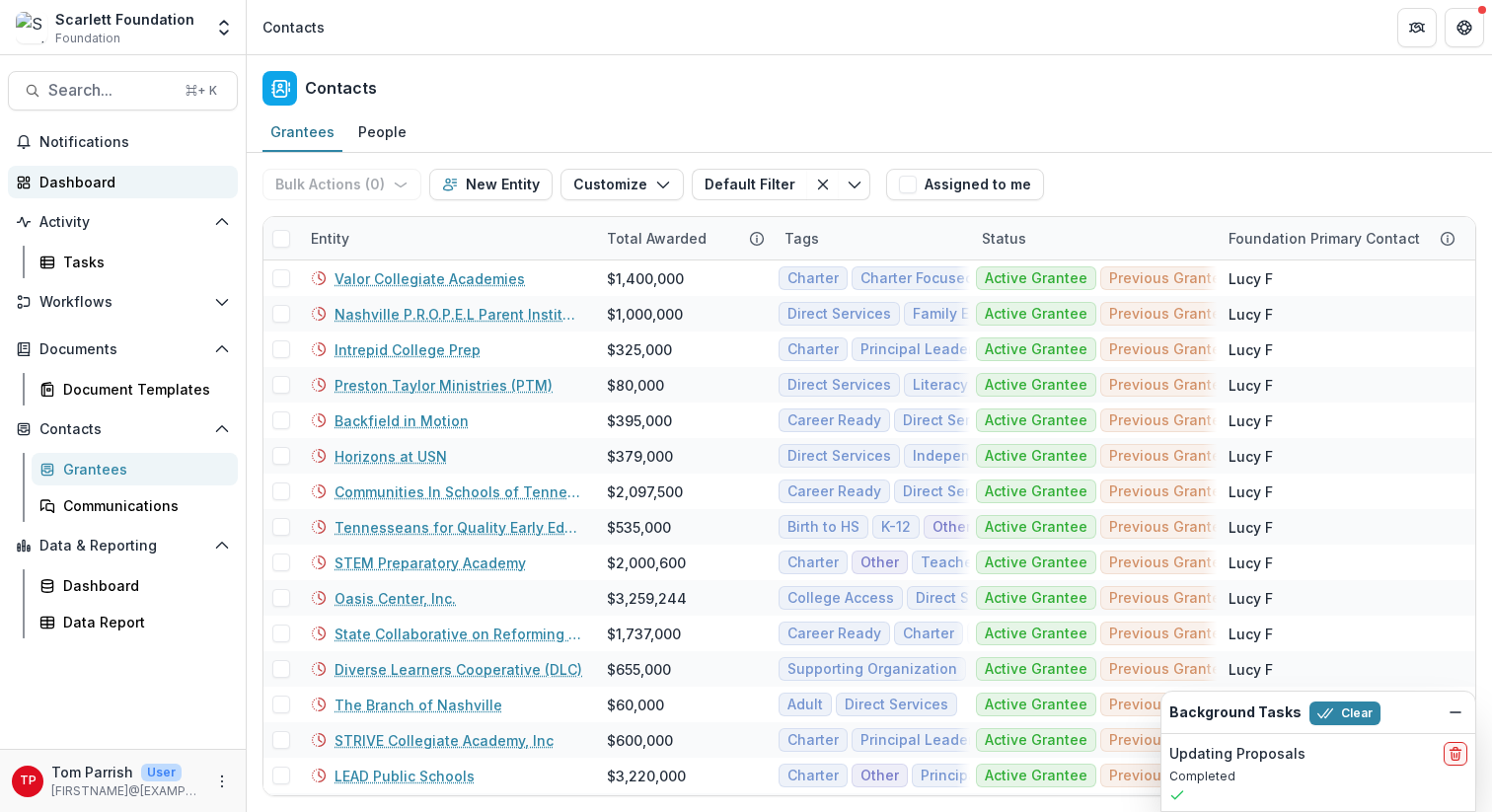 click on "Dashboard" at bounding box center [130, 182] 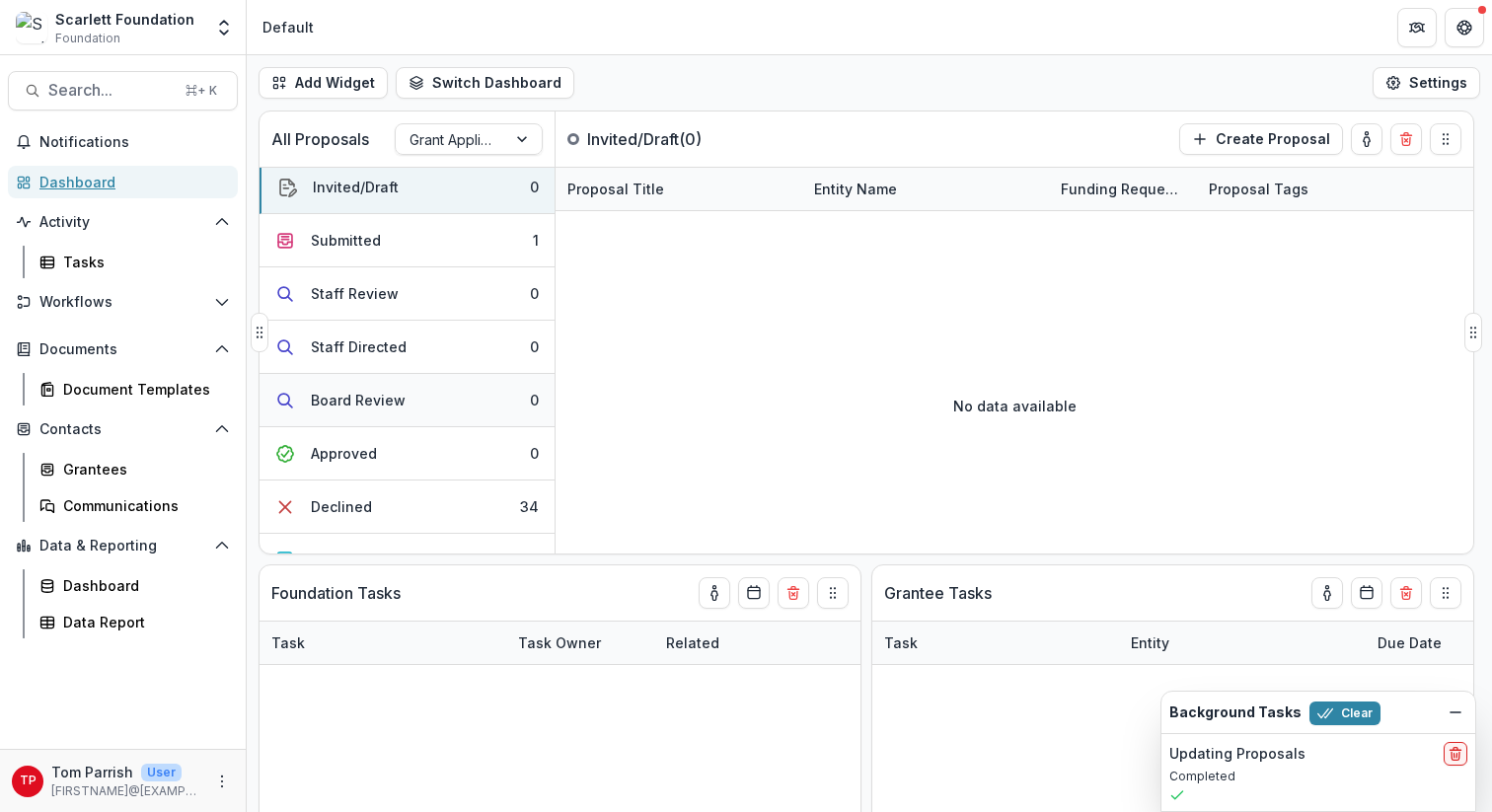 scroll, scrollTop: 0, scrollLeft: 0, axis: both 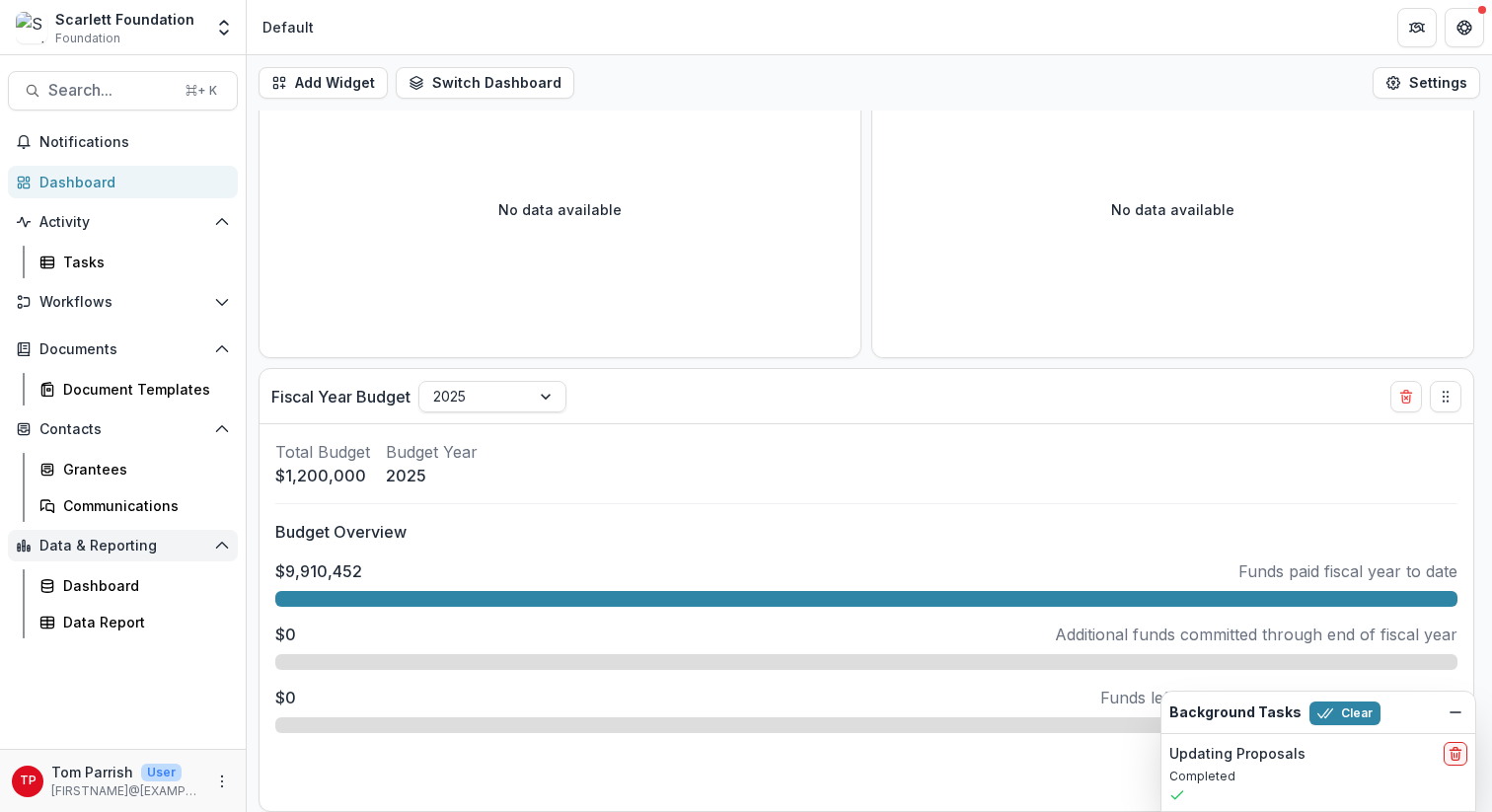 click on "Data & Reporting" at bounding box center (122, 546) 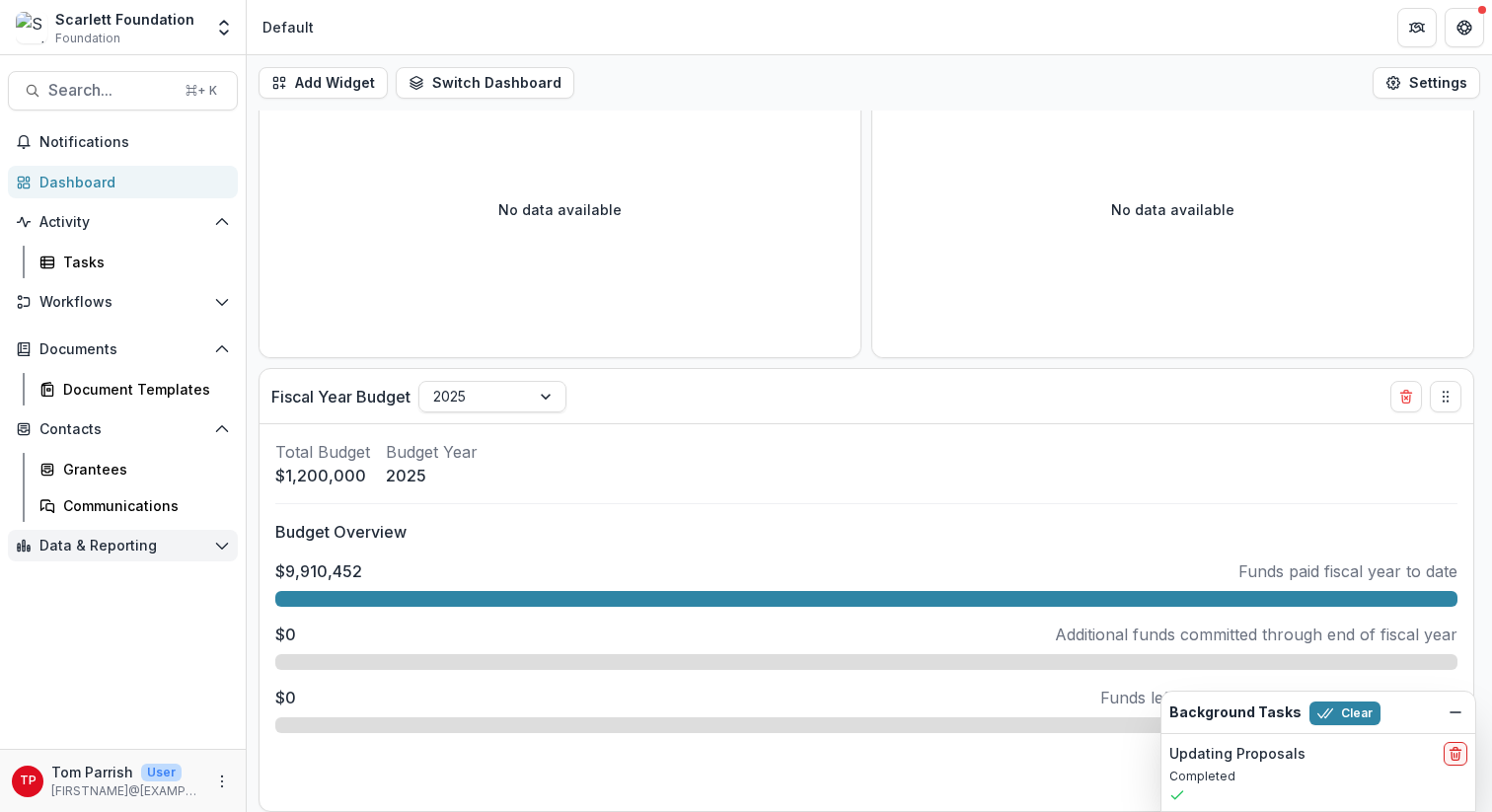 click 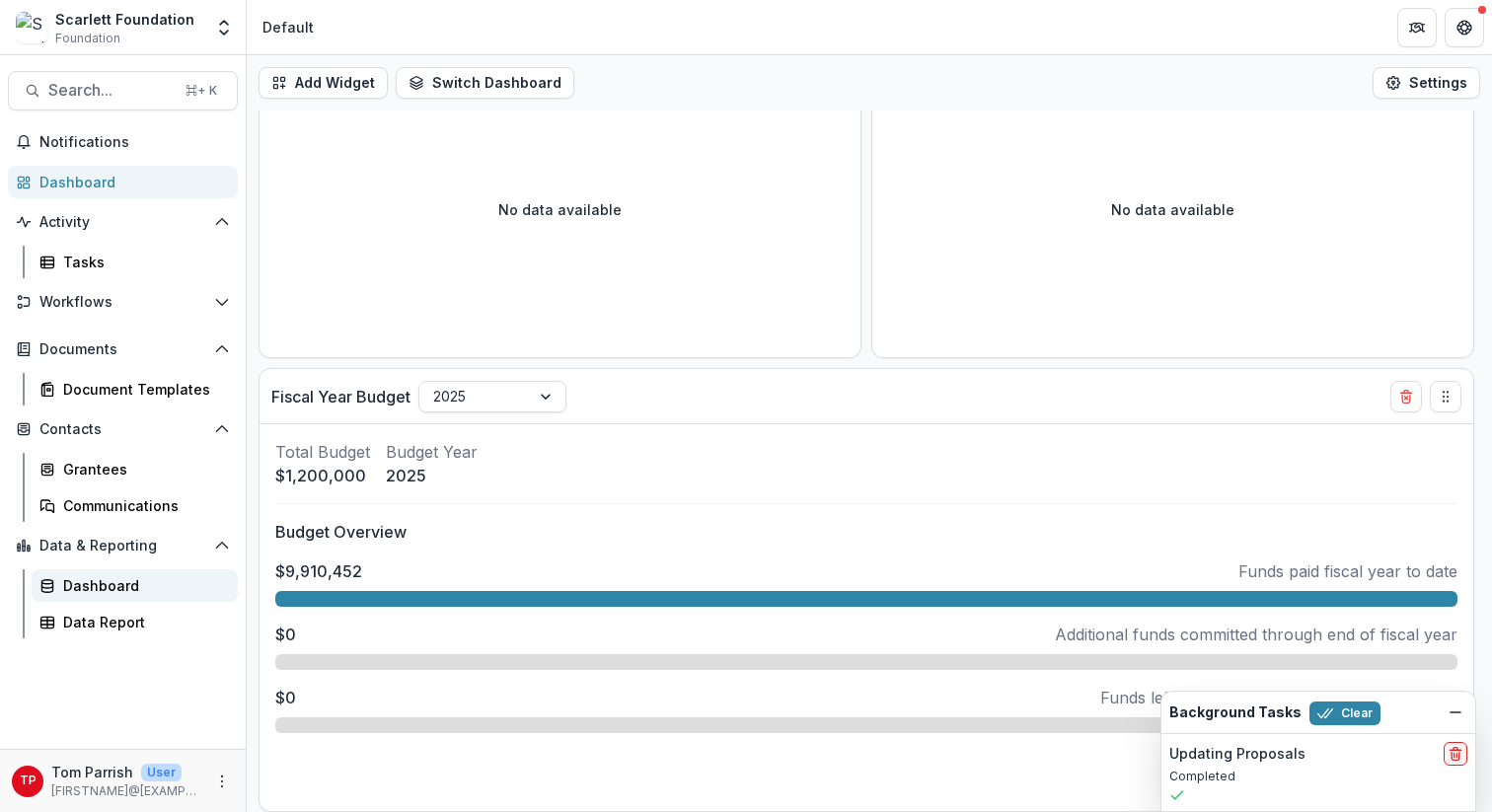 click on "Dashboard" at bounding box center (142, 585) 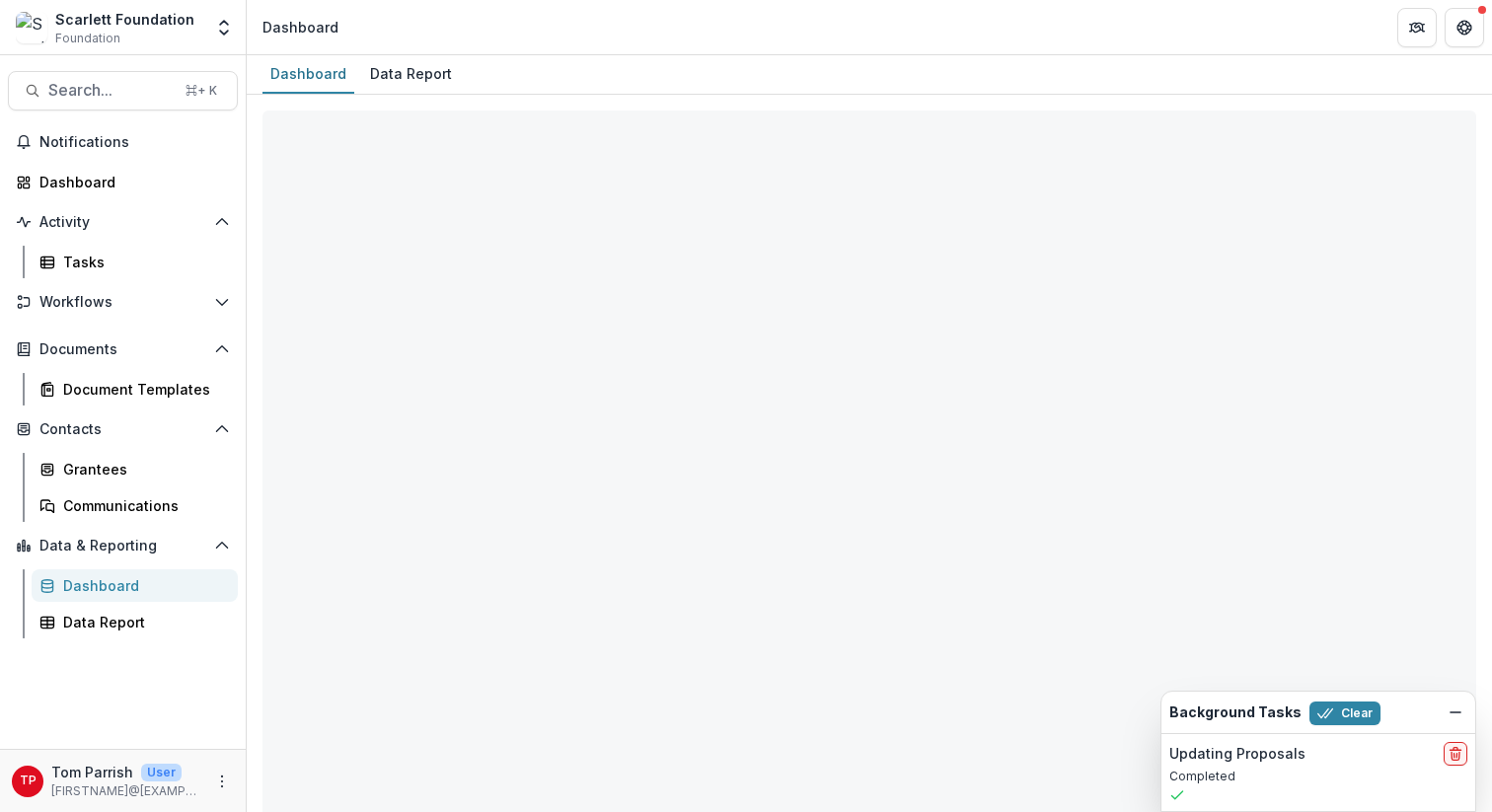 select on "**********" 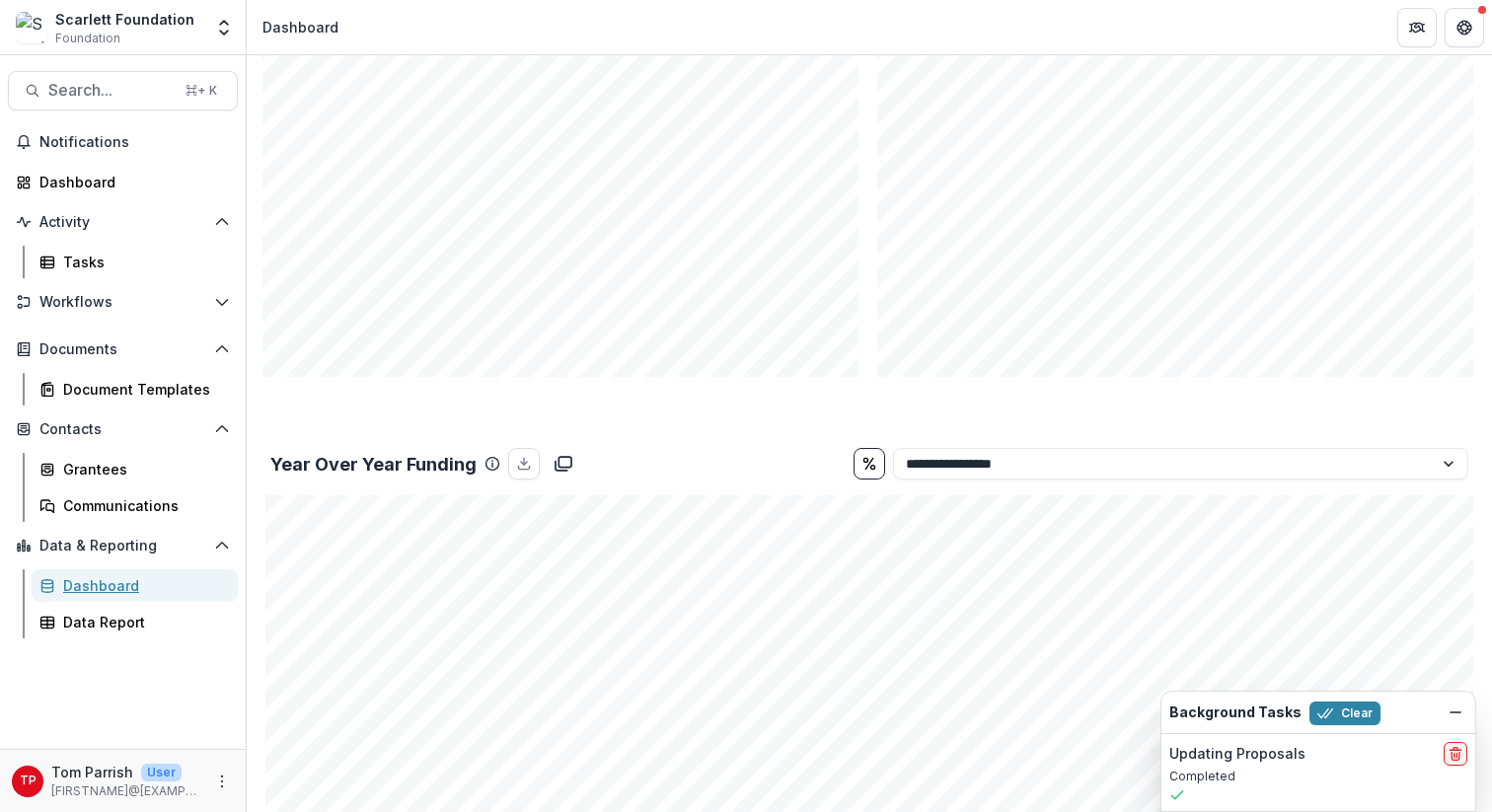 scroll, scrollTop: 1070, scrollLeft: 0, axis: vertical 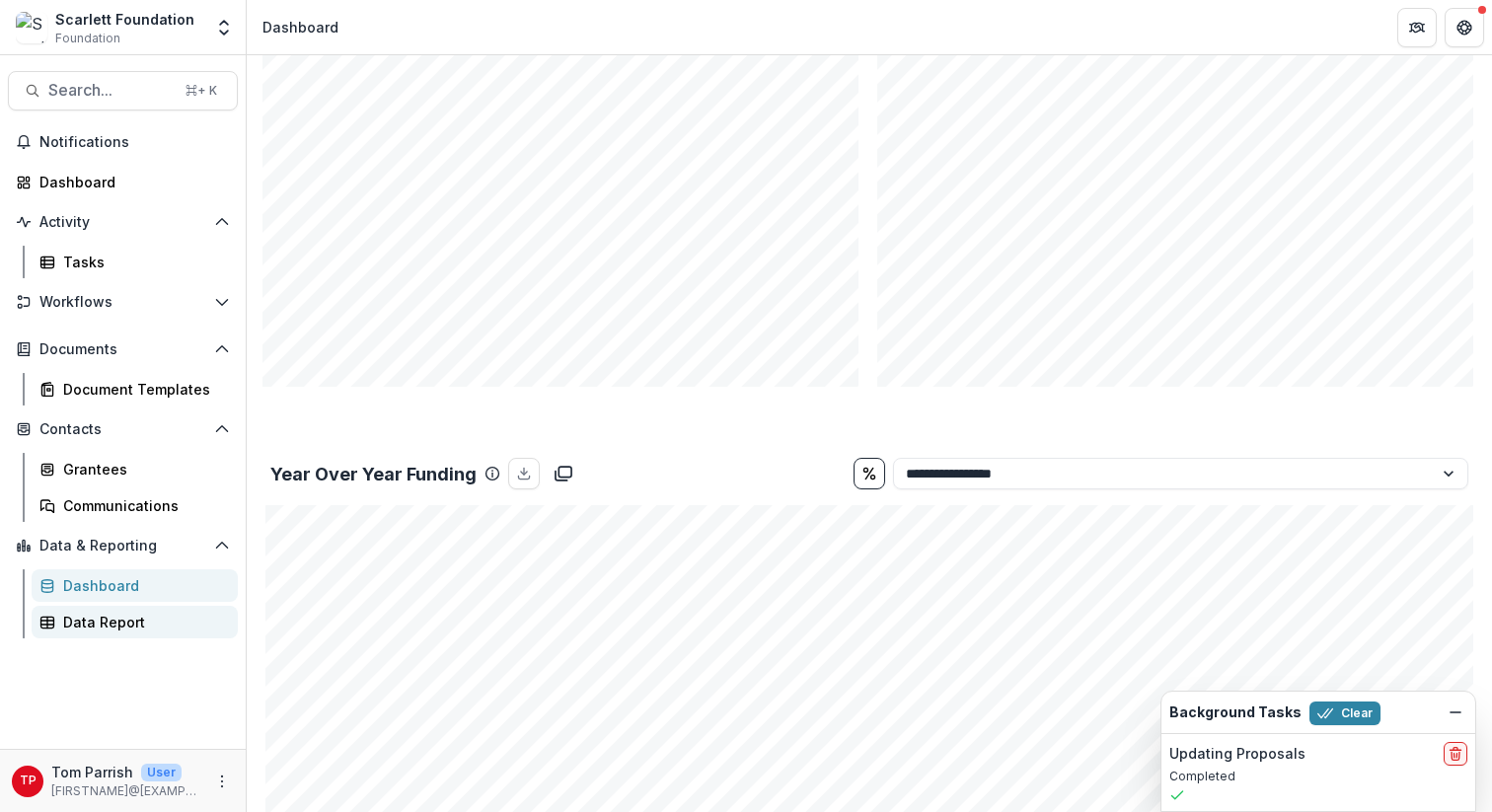 click on "Data Report" at bounding box center [142, 622] 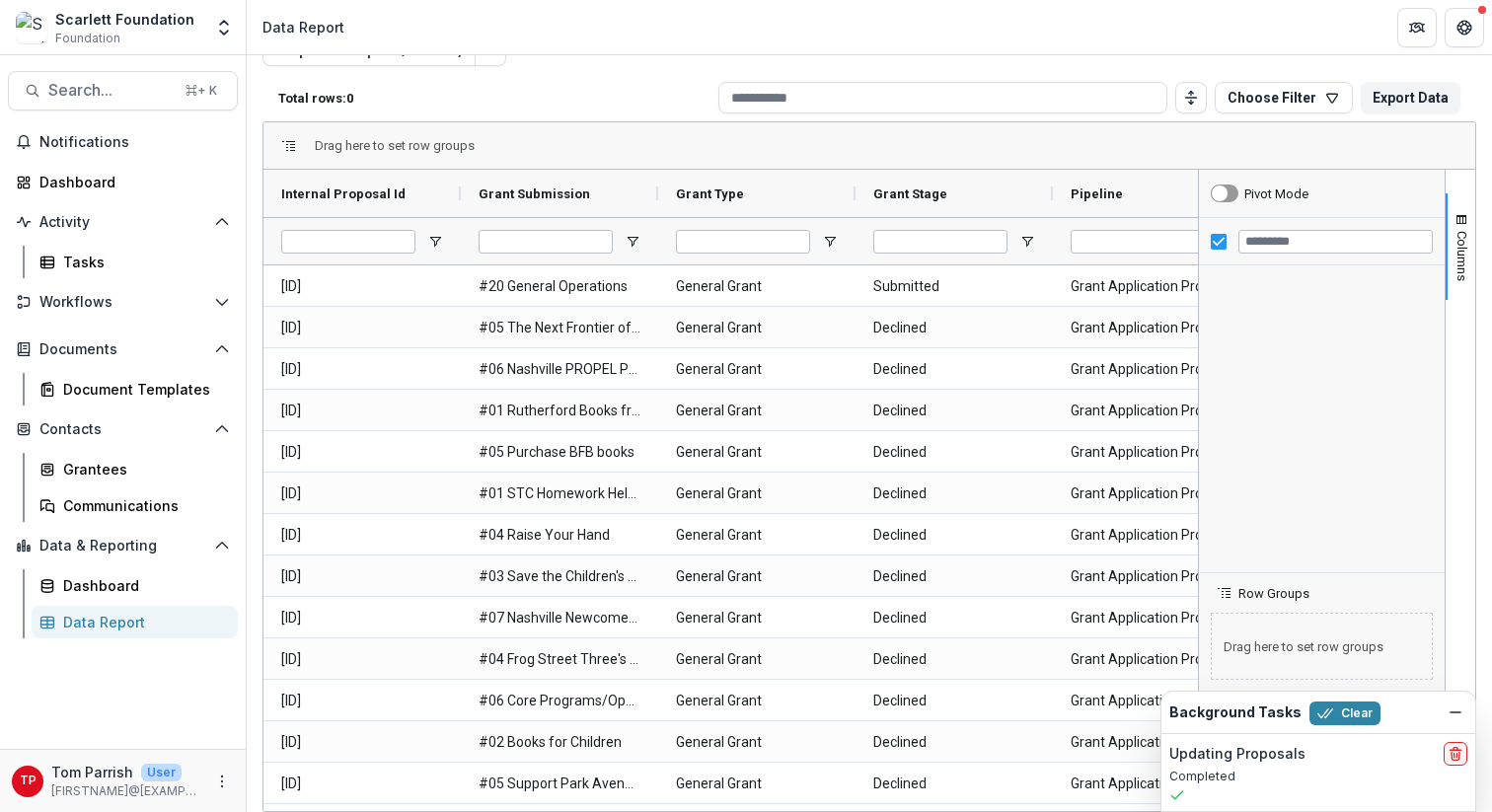 scroll, scrollTop: 0, scrollLeft: 0, axis: both 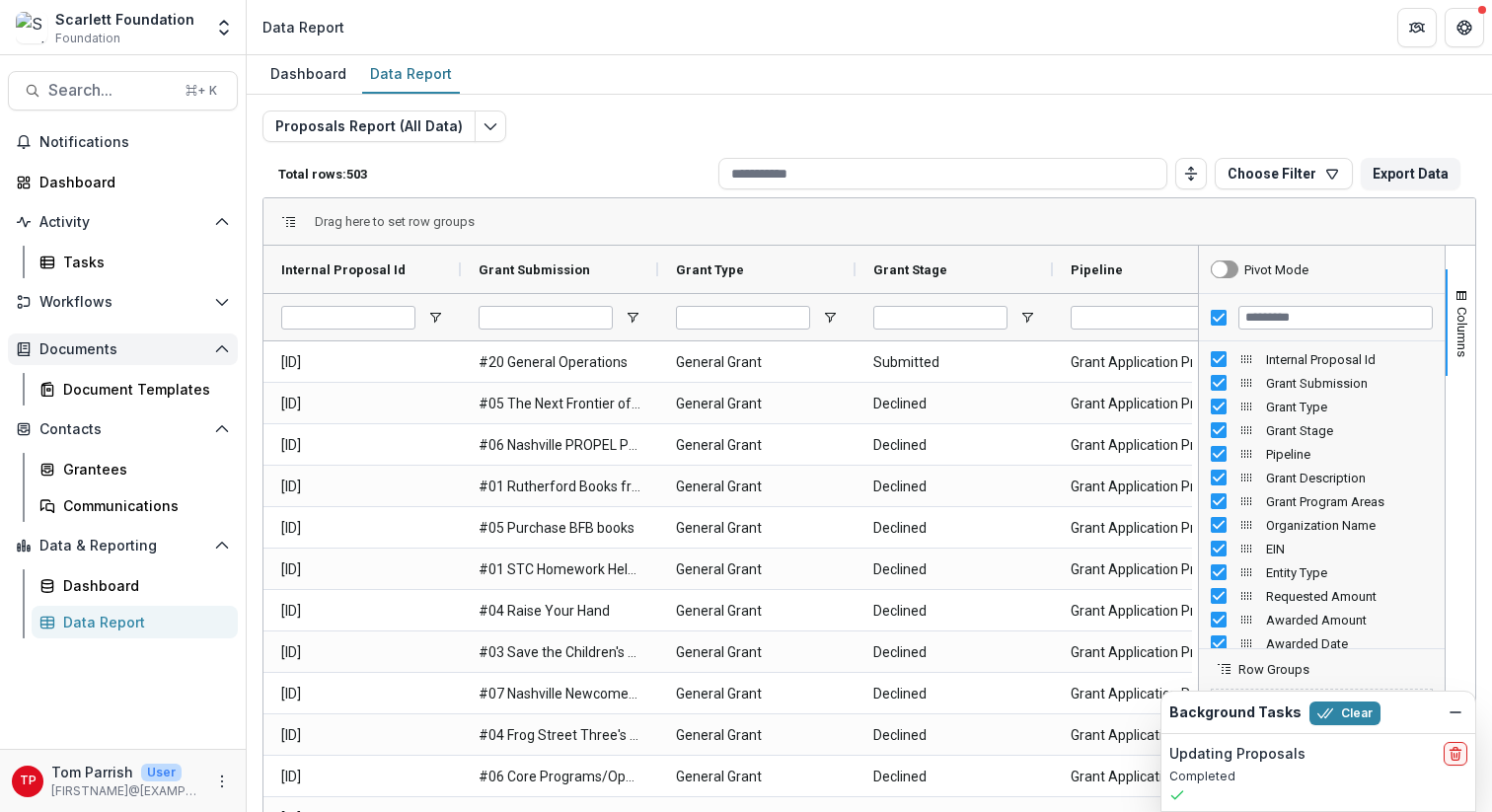 click on "Documents" at bounding box center [122, 349] 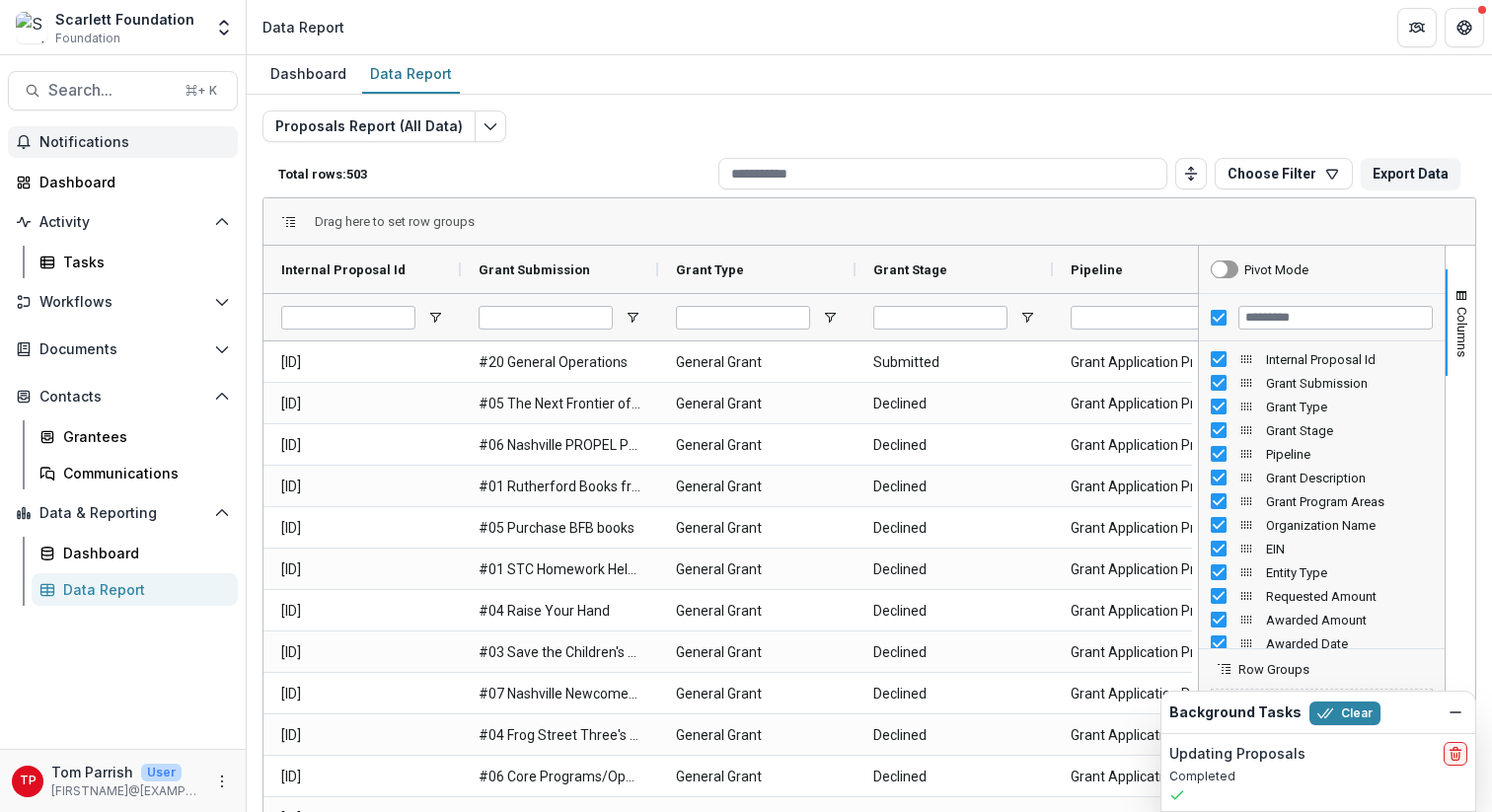 click on "Notifications" at bounding box center (134, 142) 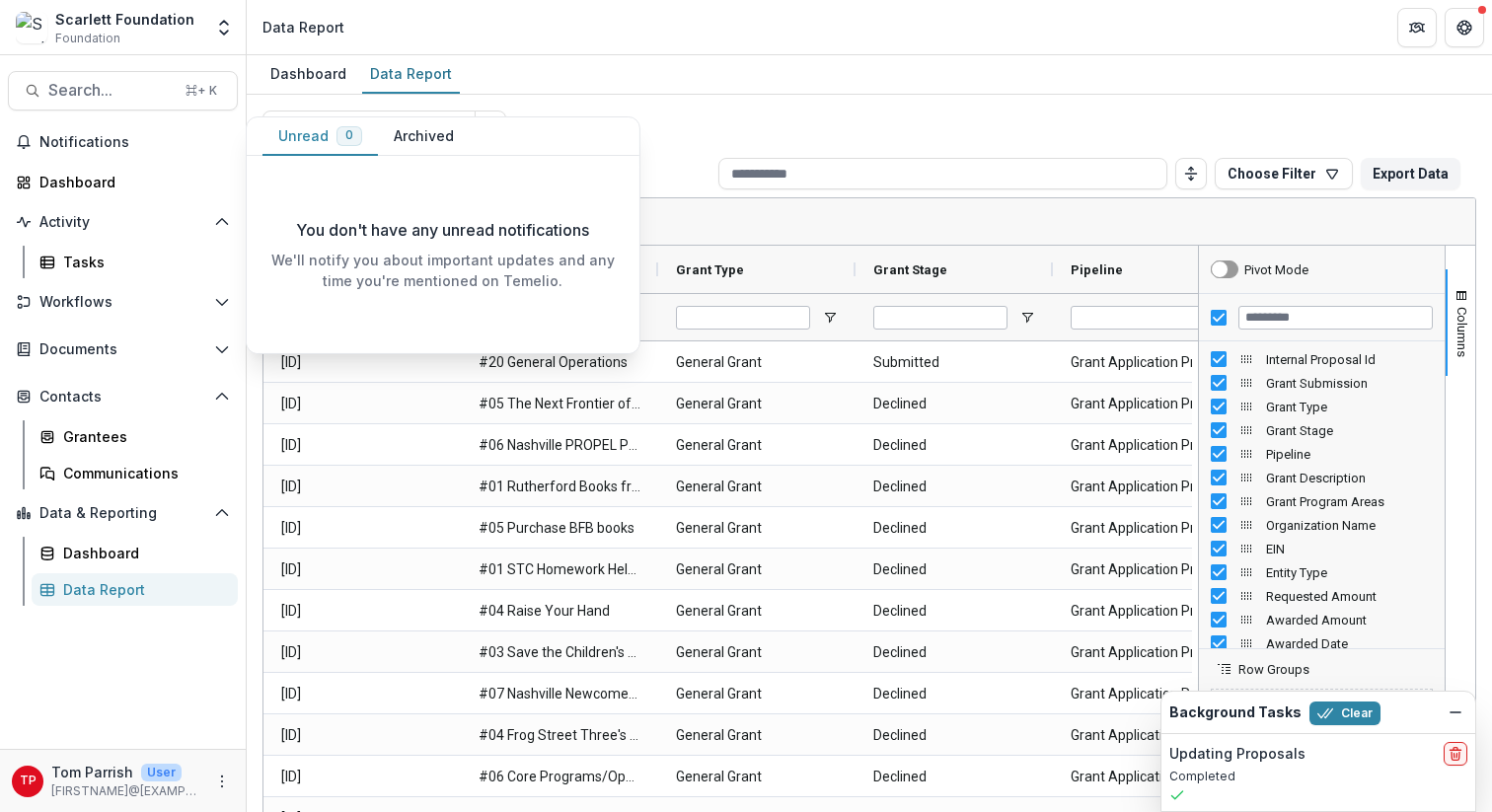 click on "Proposals Report (All Data) Total rows: [NUMBER] Choose Filter Personal Filters Team Filters Temelio Filters No personal filters found. Add Personal Filter No team filters found. Add Team Filter Board Direct Grant ( Proposals Report (All Data) ) Grant Application ( Proposals Report (All Data) ) Grant Application Short ( Proposals Report (All Data) ) Grant Interest Form ( Proposals Report (All Data) ) Internal Form Template ( Proposals Report (All Data) ) Prospective Grantee Questionnaire ( Proposals Report (All Data) ) Temelio Historical Onboarding Form ( Proposals Report (All Data) ) Reporting Schedule ( Reporting Data ) Application Review ( Review Responses ) Board Review ( Review Responses ) Review Application ( Review Responses ) Staff Directed Review ( Review Responses ) Staff Review #1 - [FIRST] ( Review Responses ) Staff Review #2 - [FIRST] ( Review Responses ) Export Data Drag here to set row groups Drag here to set column labels
EIN to" at bounding box center [869, 476] 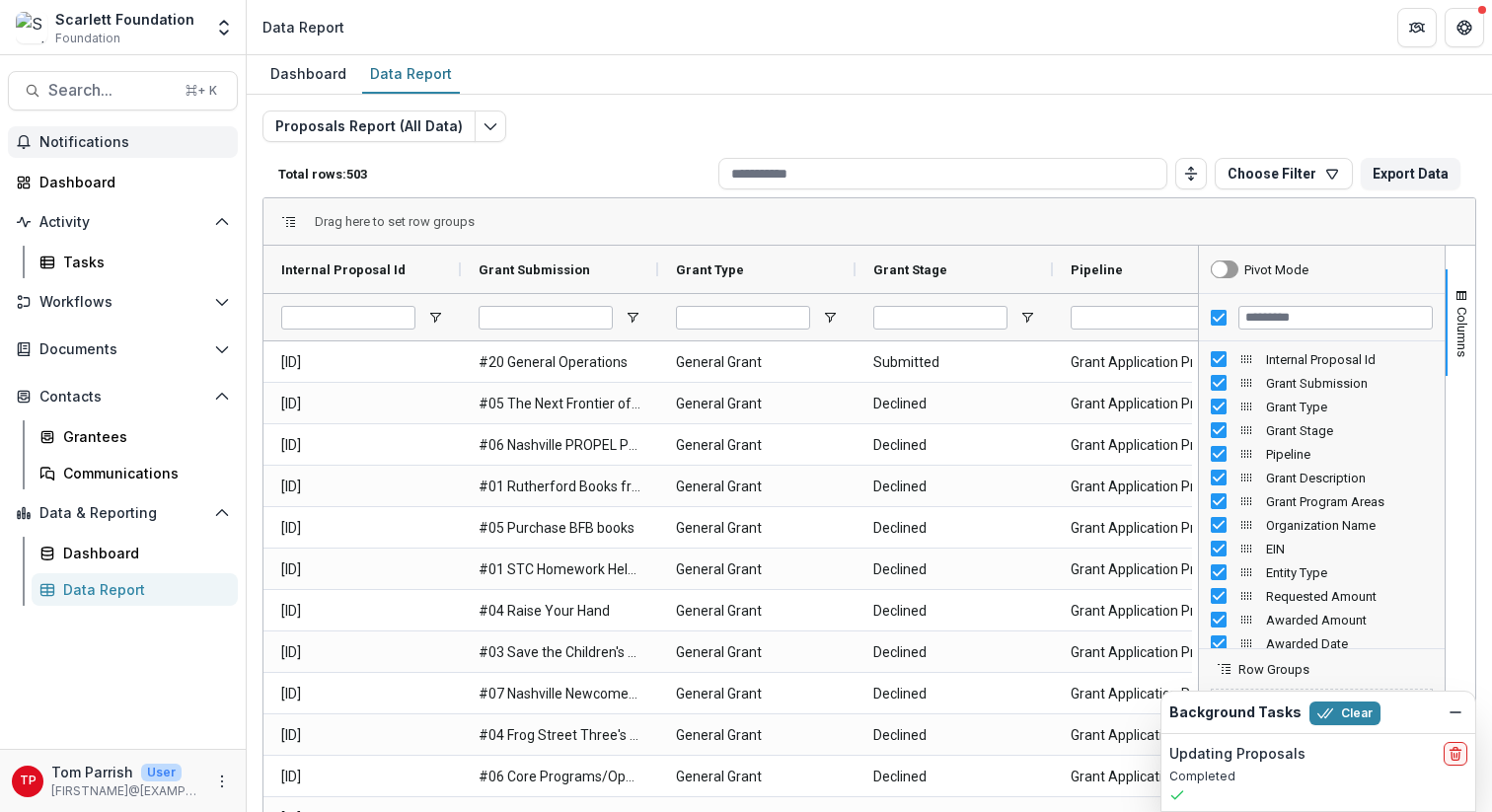 click on "Notifications" at bounding box center (134, 142) 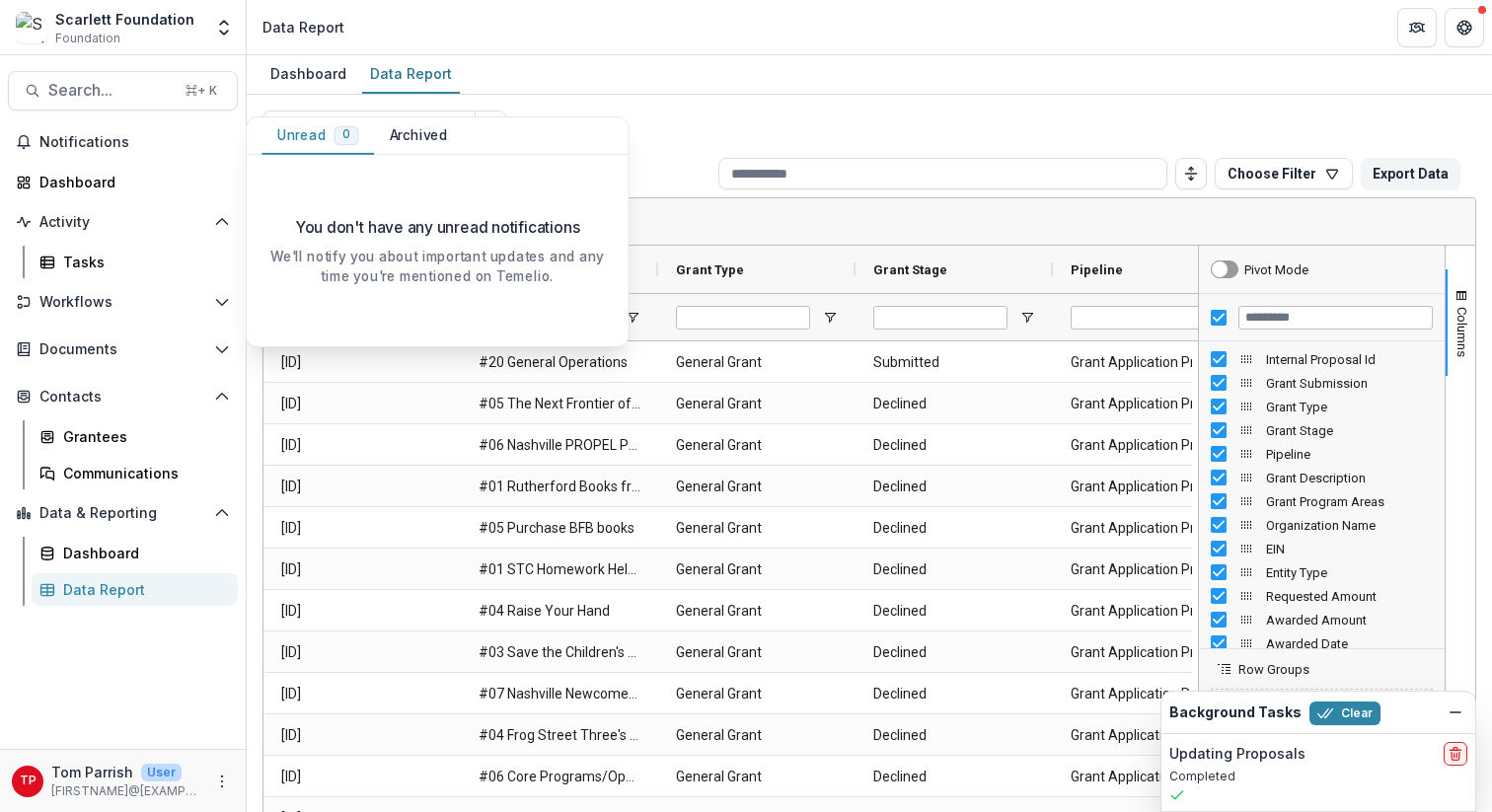 click on "Data Report" at bounding box center [869, 27] 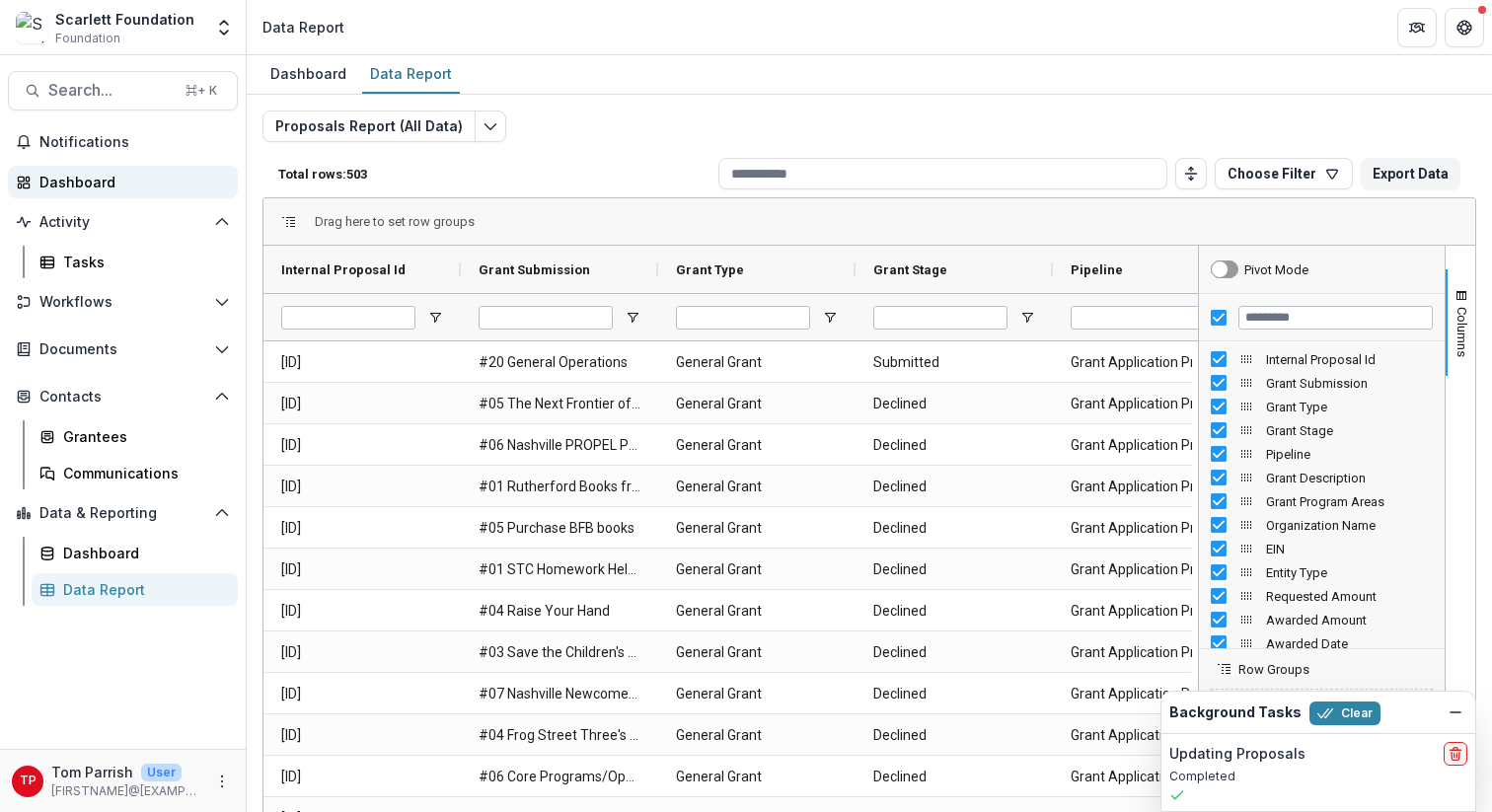 click on "Dashboard" at bounding box center [130, 182] 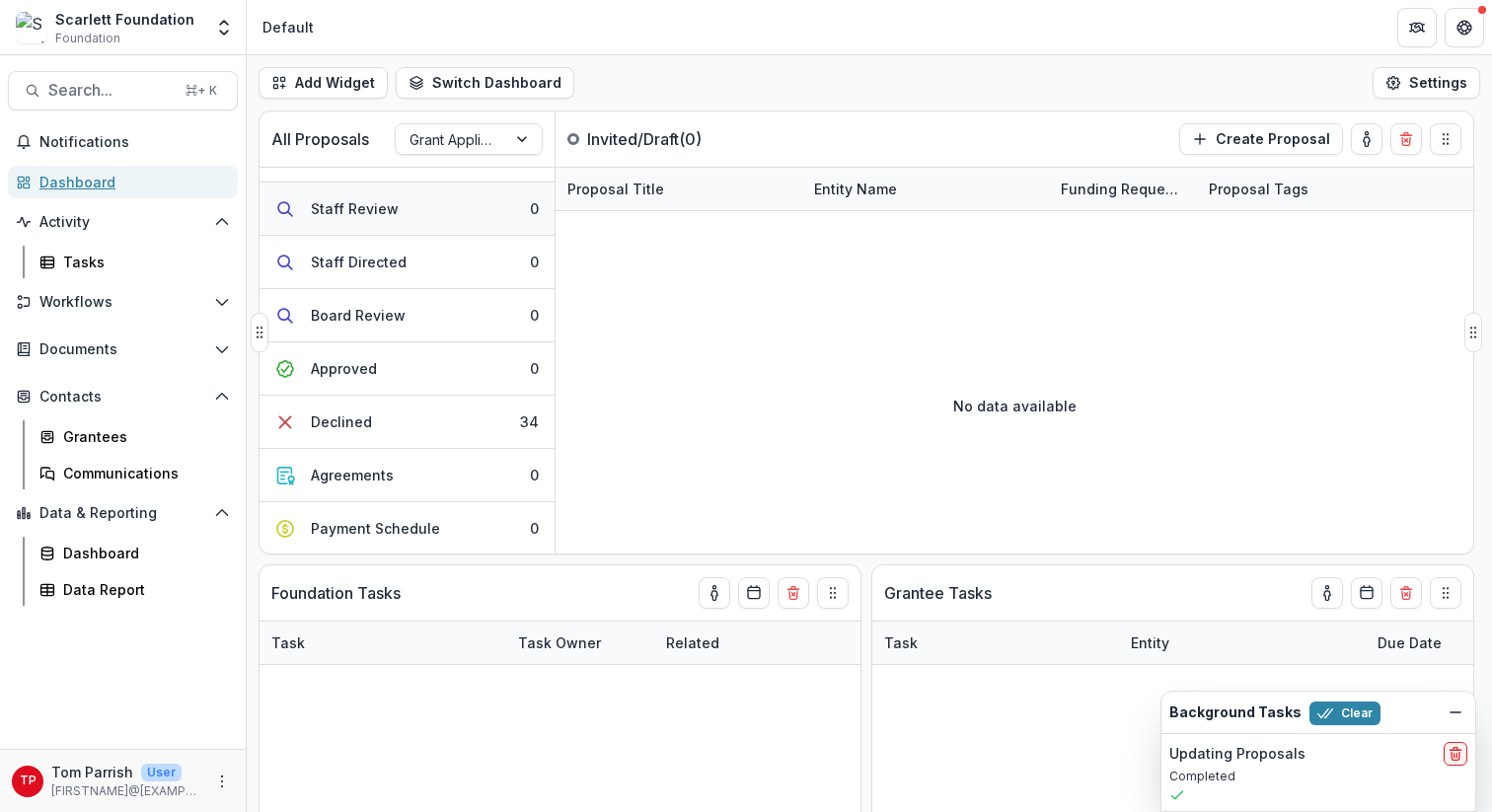 scroll, scrollTop: 199, scrollLeft: 0, axis: vertical 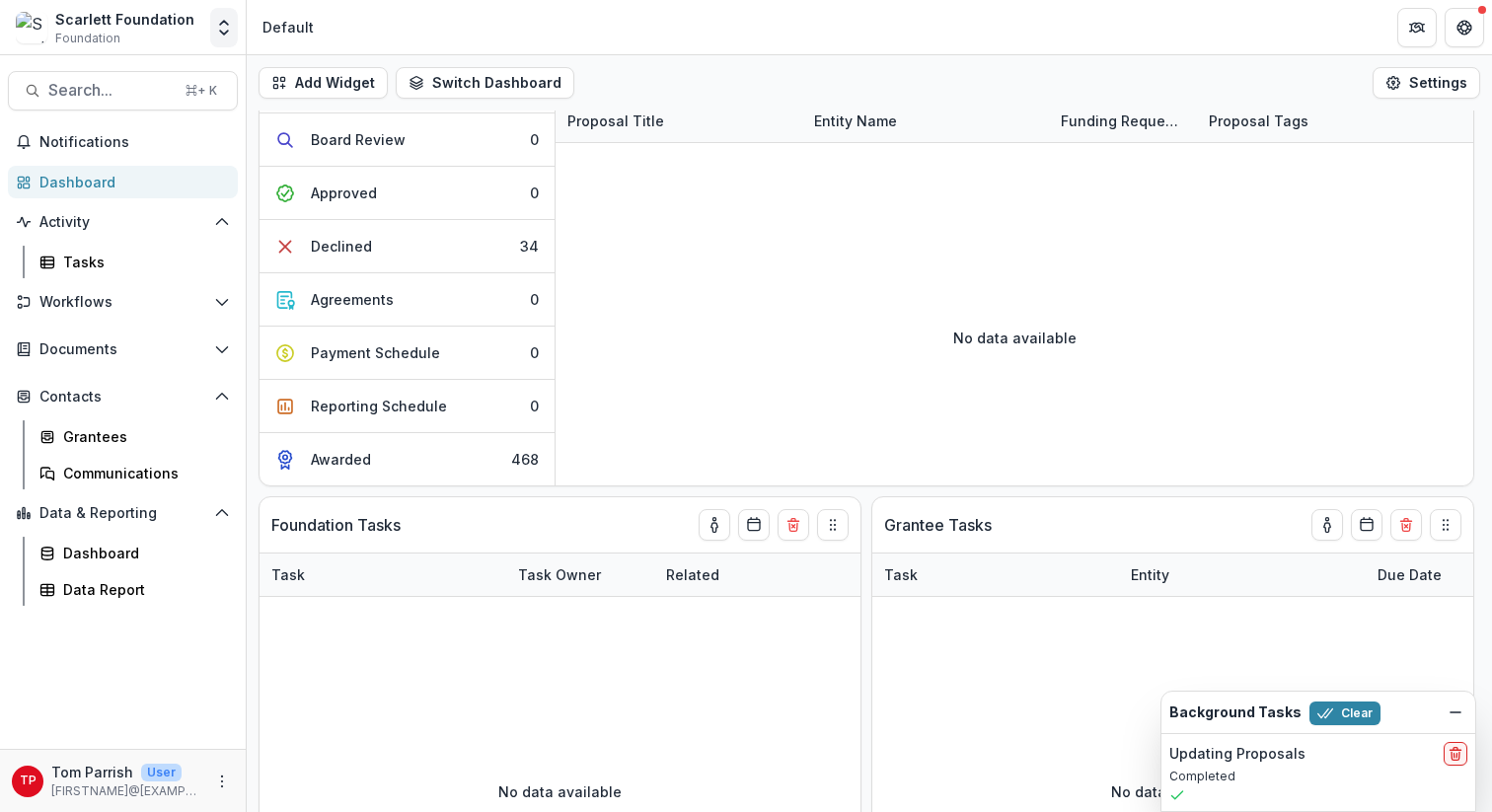 click 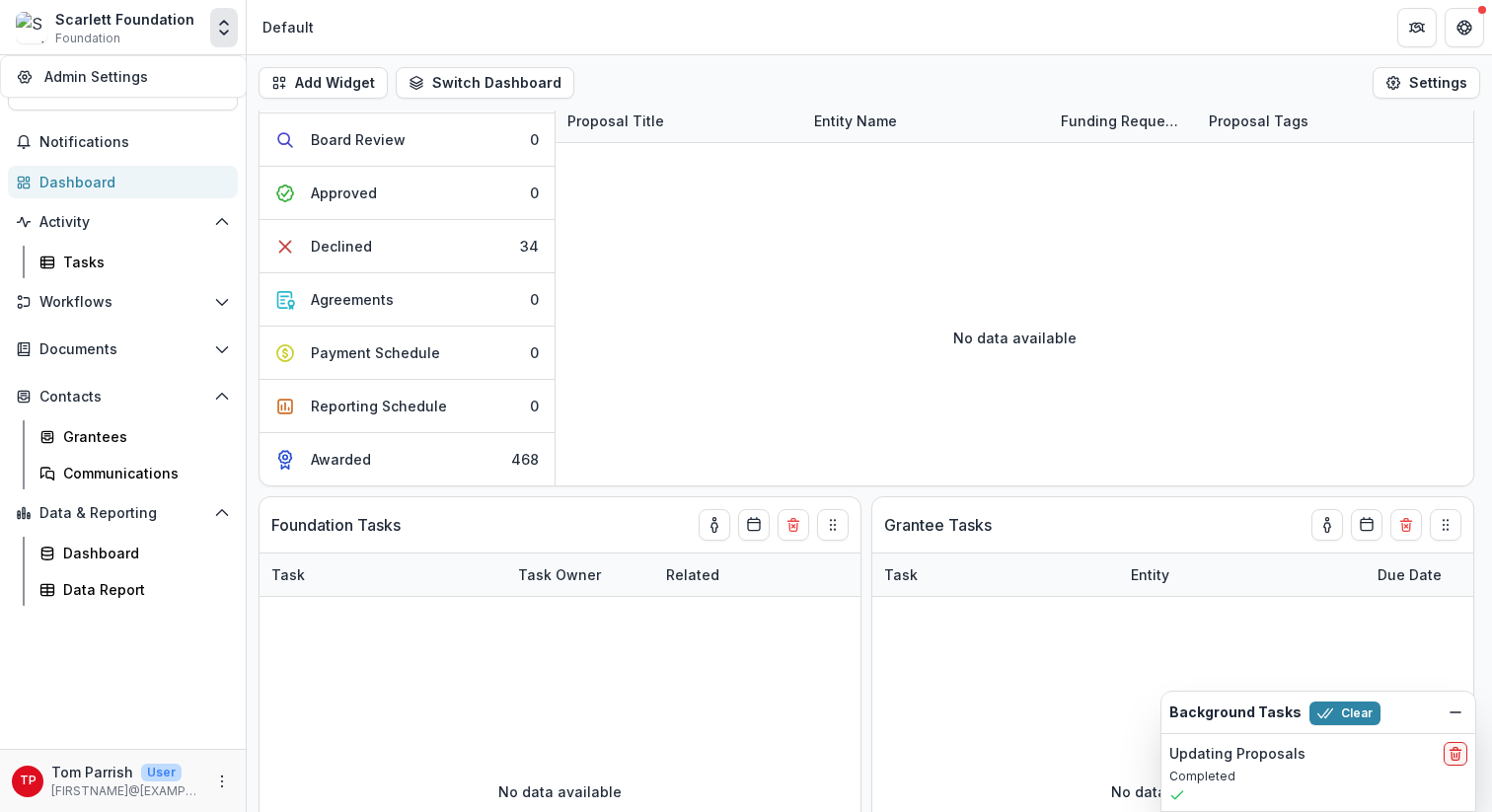 click on "Scarlett Foundation" at bounding box center (124, 19) 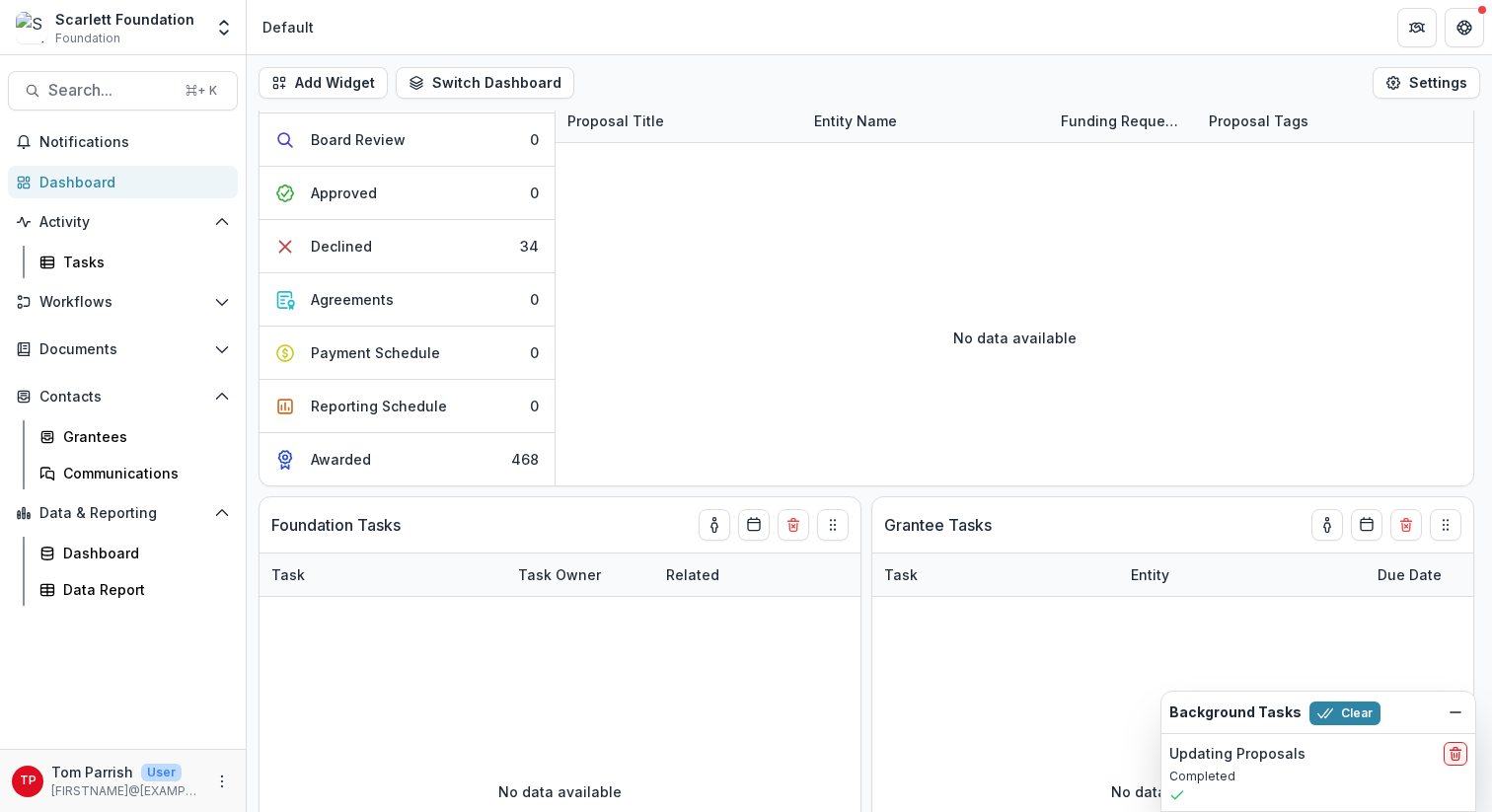click on "Scarlett Foundation" at bounding box center [124, 19] 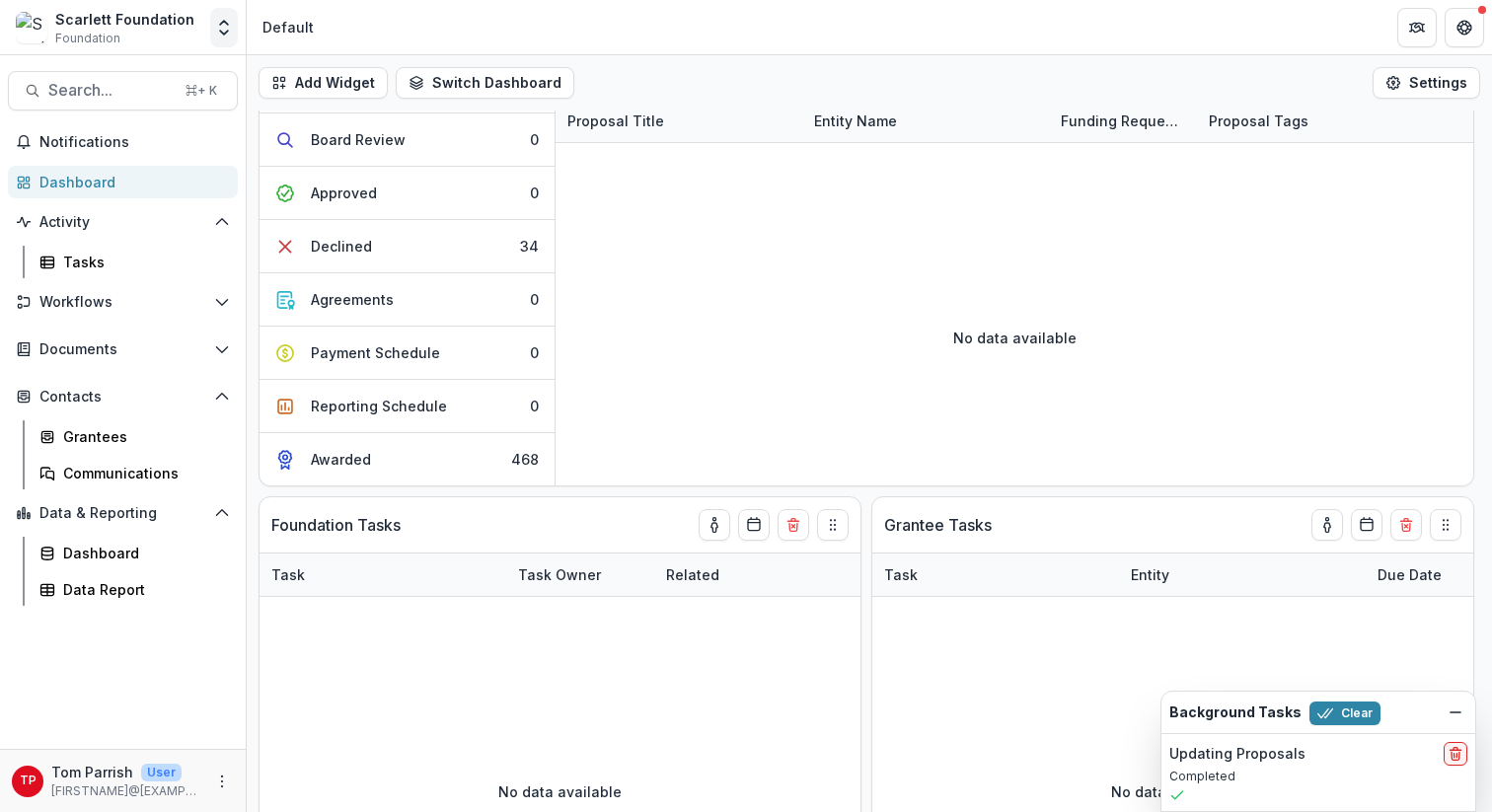 click 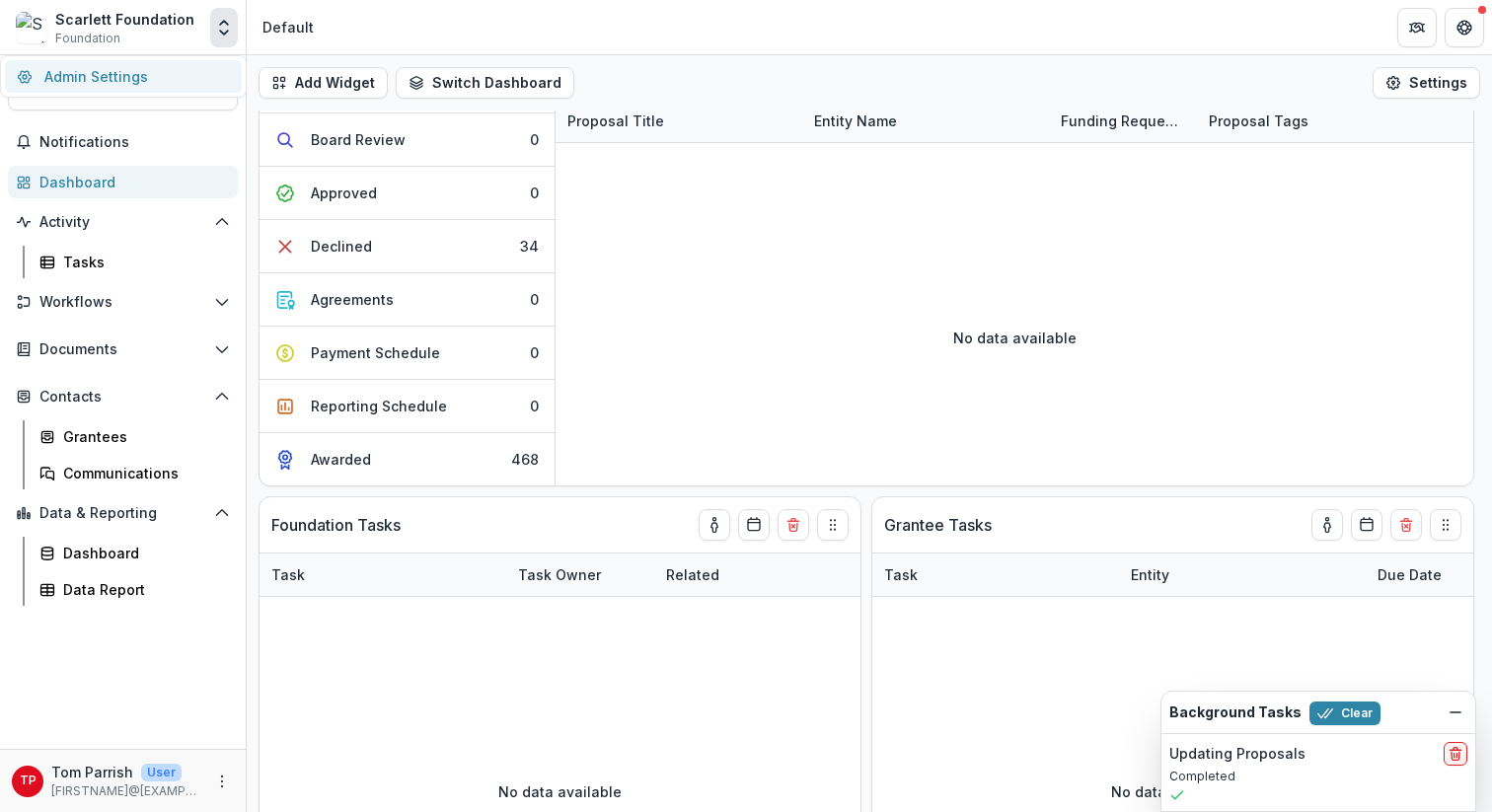 click on "Admin Settings" at bounding box center (123, 76) 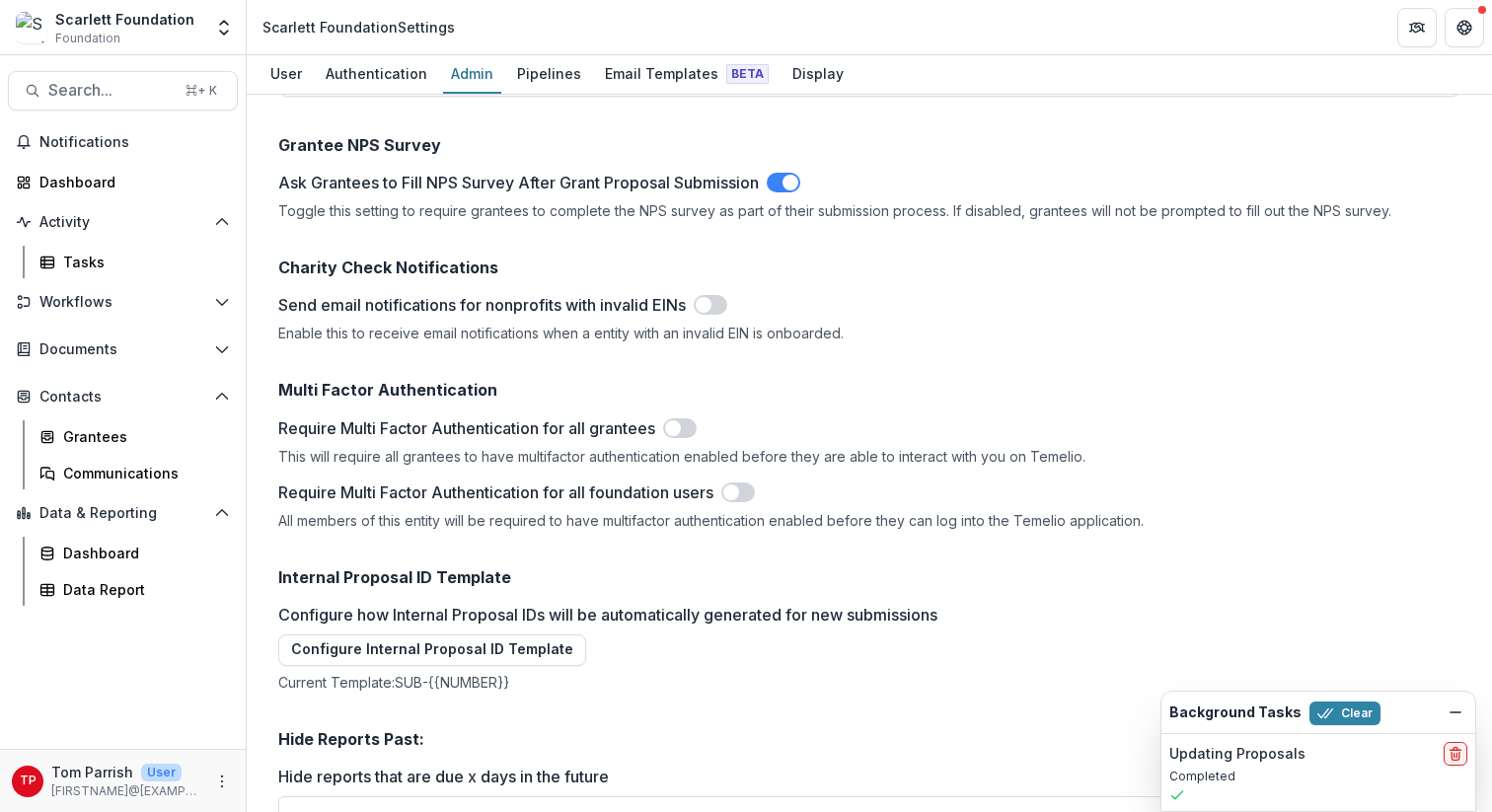 scroll, scrollTop: 2425, scrollLeft: 0, axis: vertical 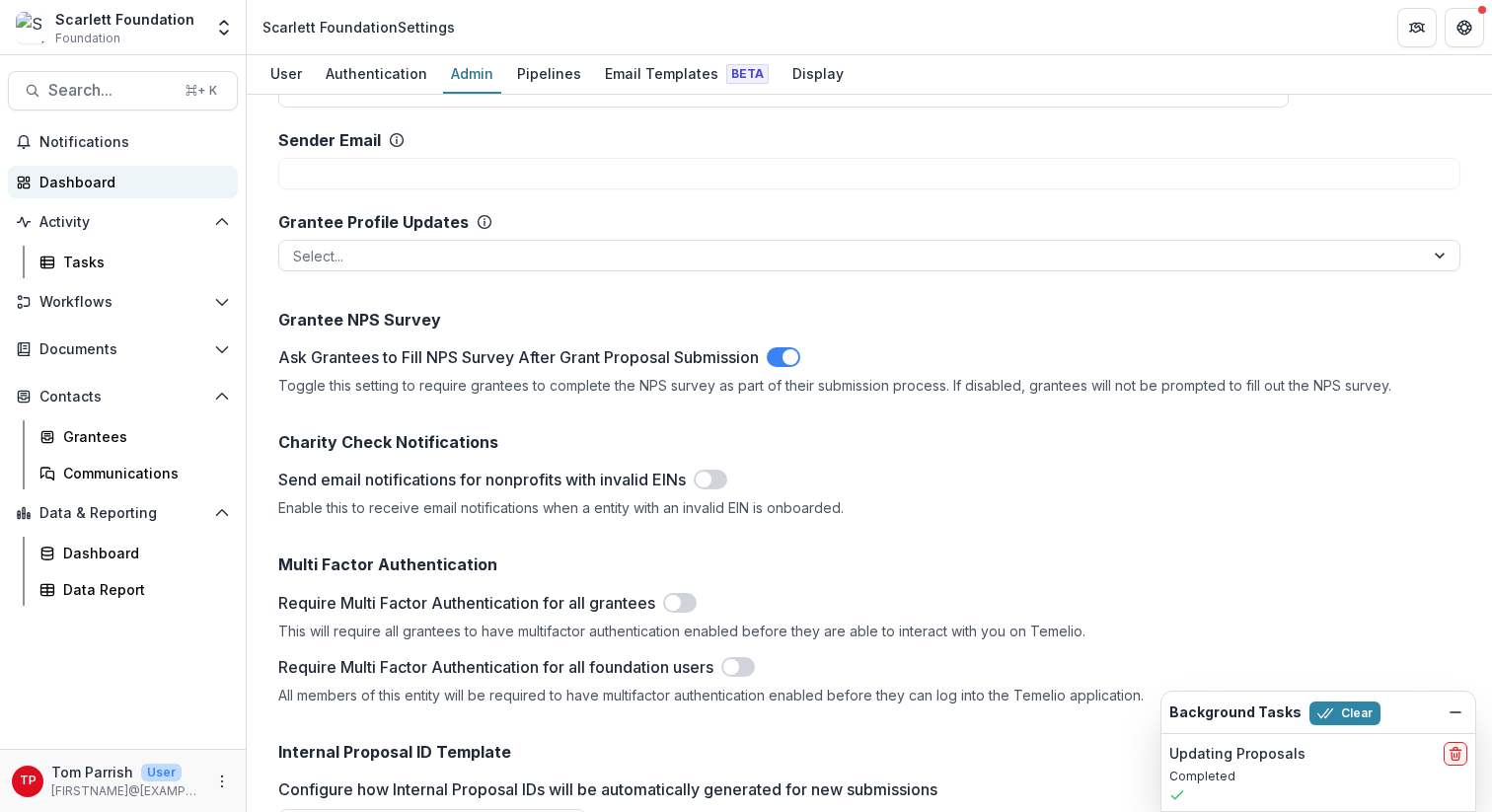 click on "Dashboard" at bounding box center [130, 182] 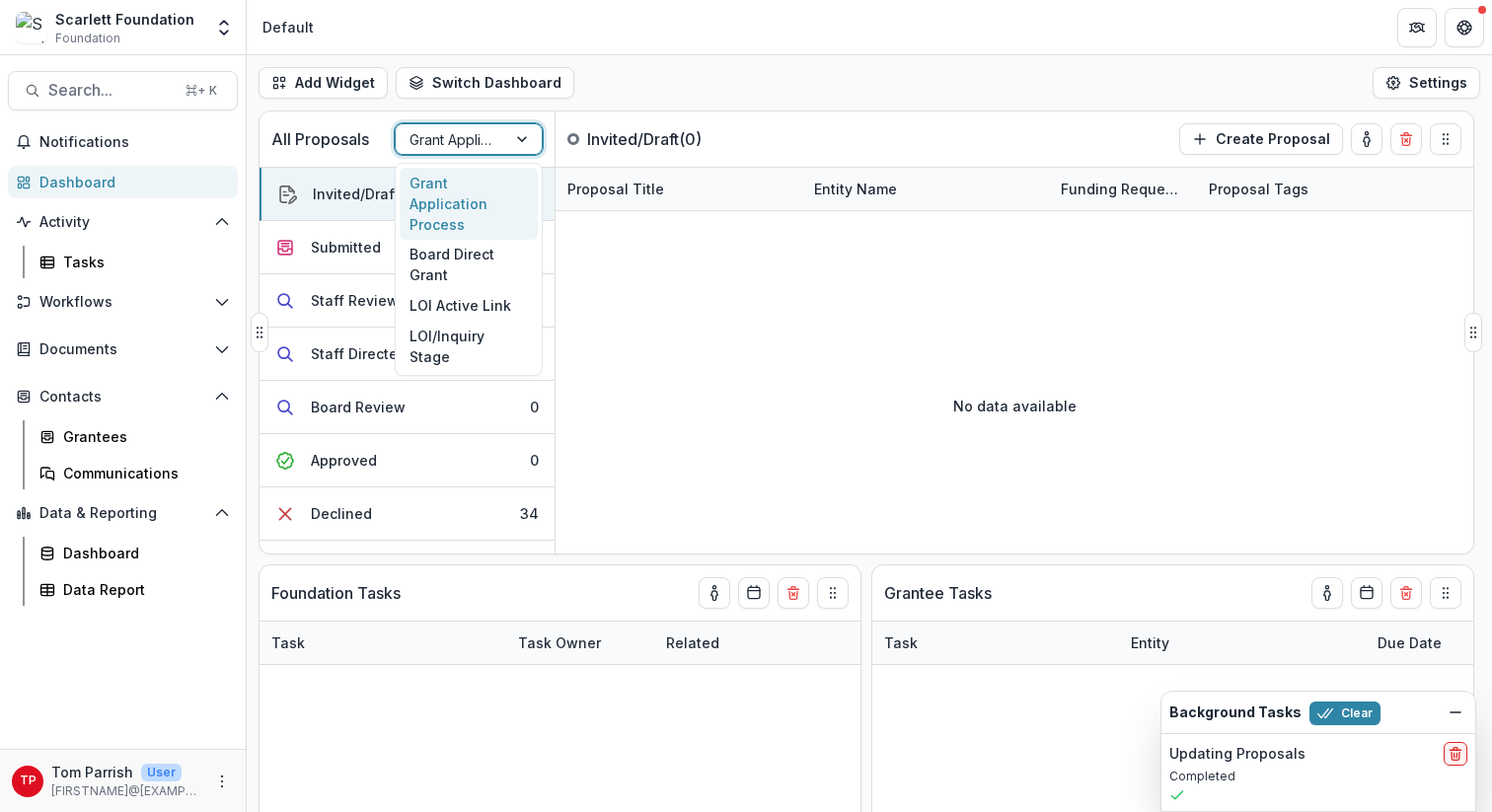 click at bounding box center (524, 139) 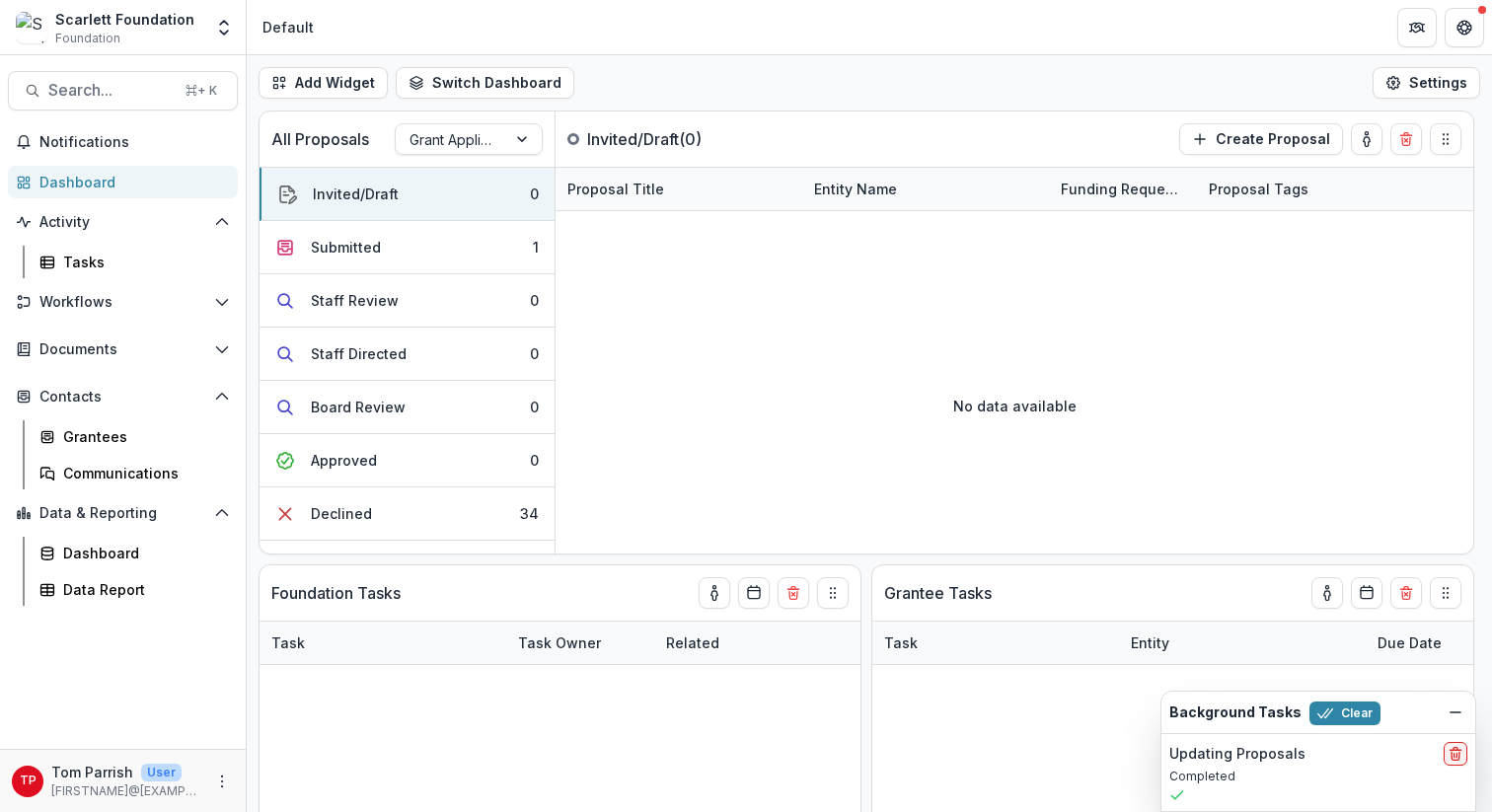 click on "Add Widget Switch Dashboard Default New Dashboard Settings" at bounding box center (869, 83) 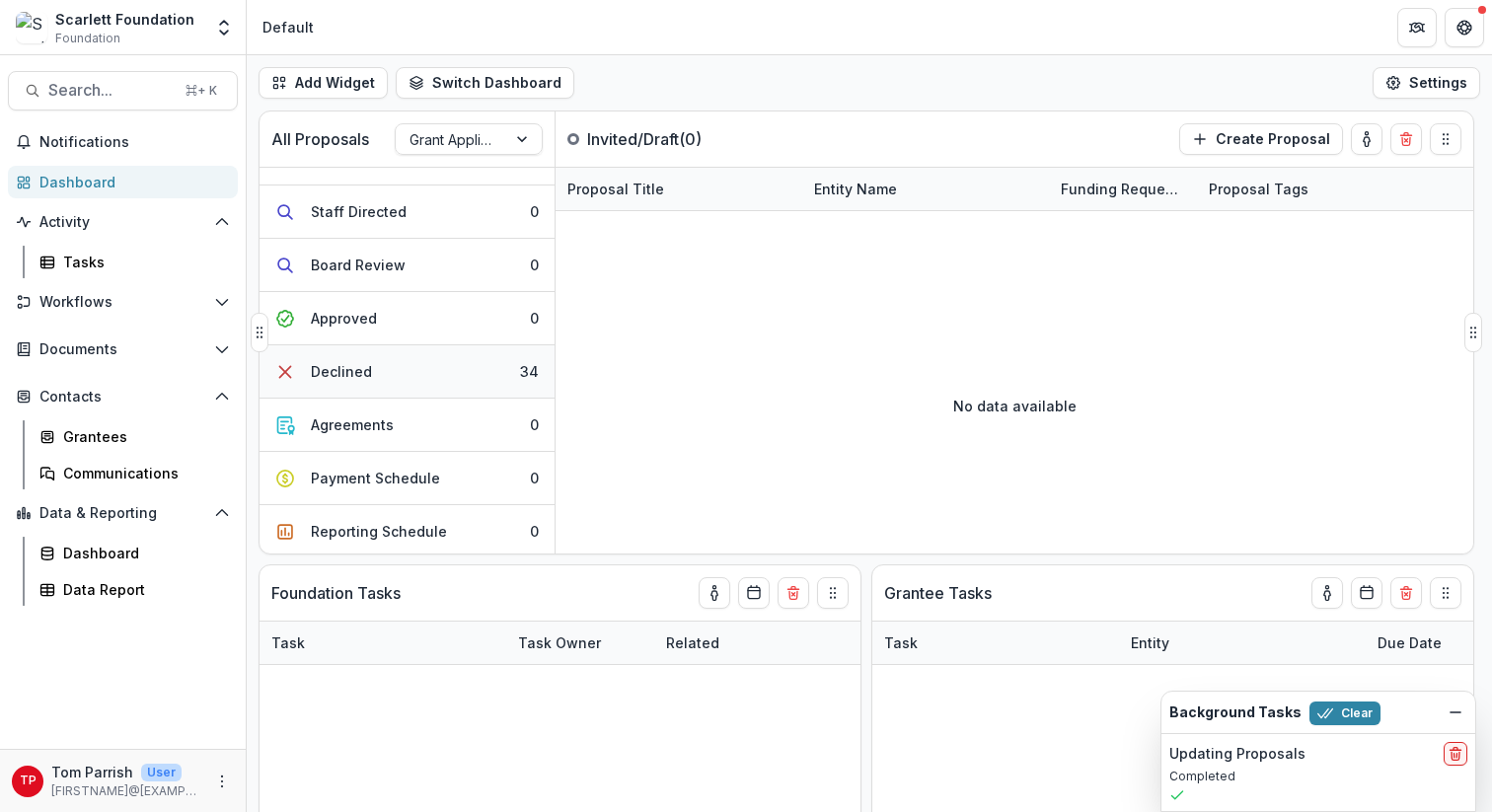 scroll, scrollTop: 199, scrollLeft: 0, axis: vertical 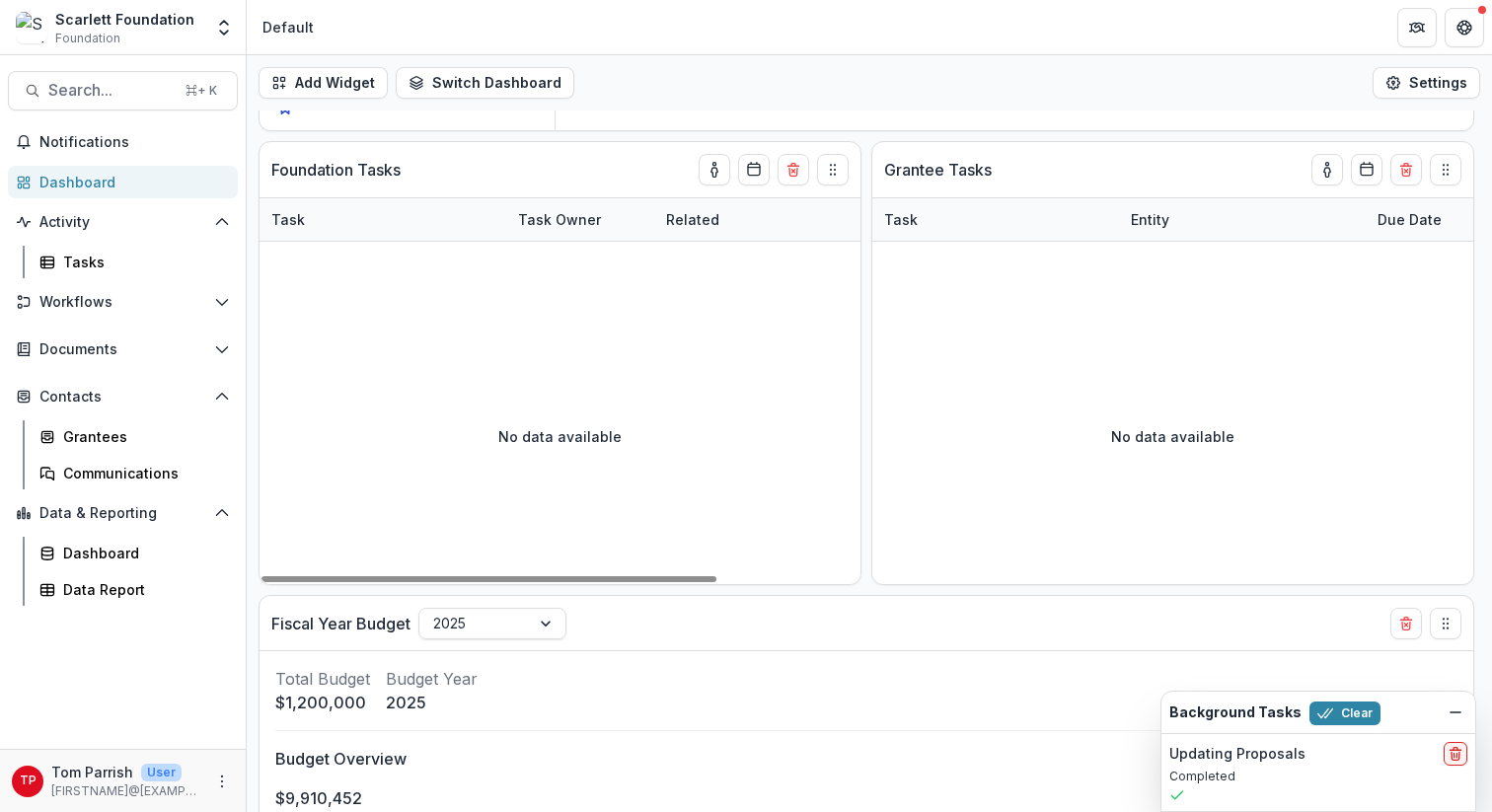 click on "Scarlett Foundation" at bounding box center (124, 19) 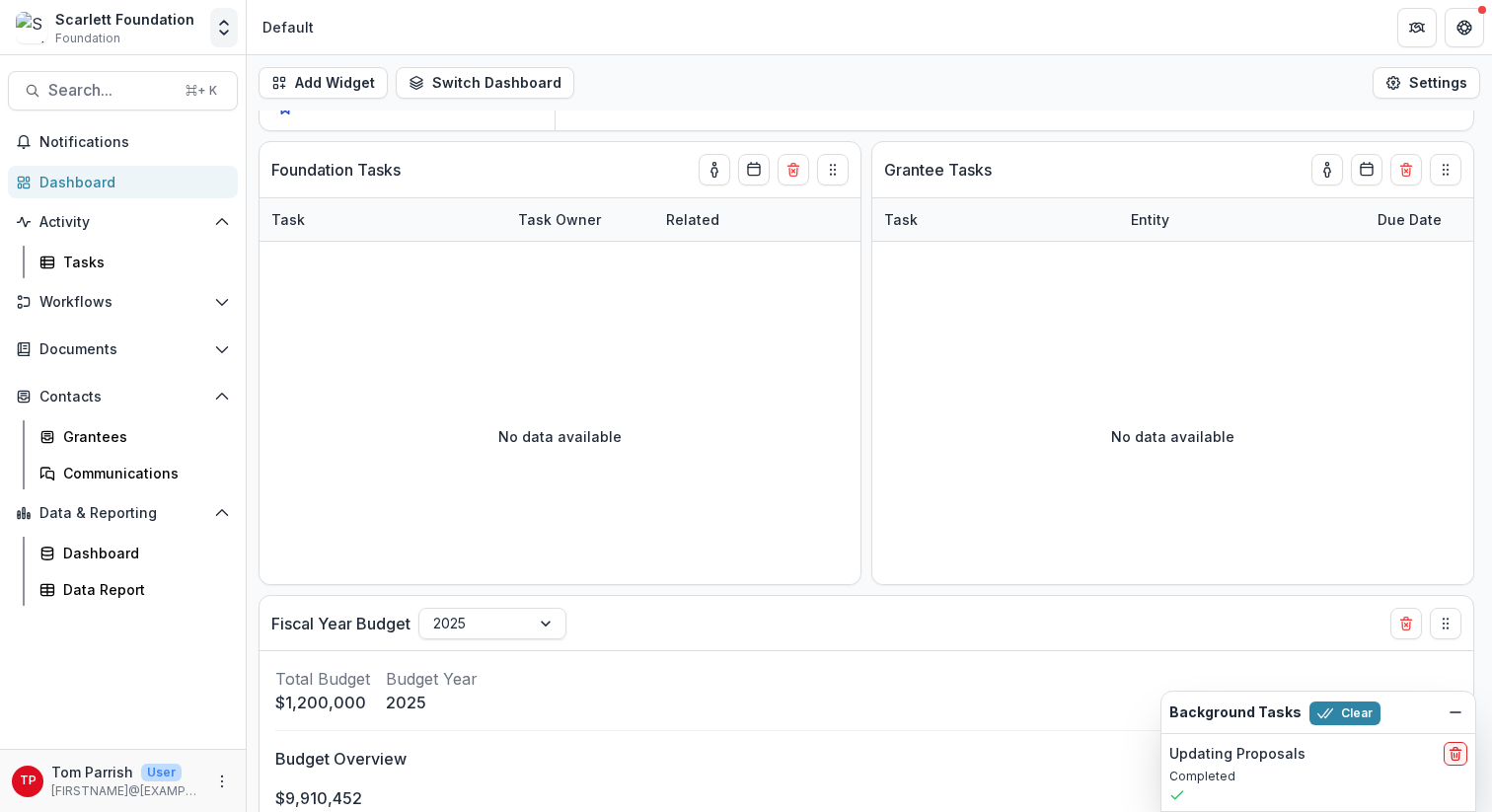 click 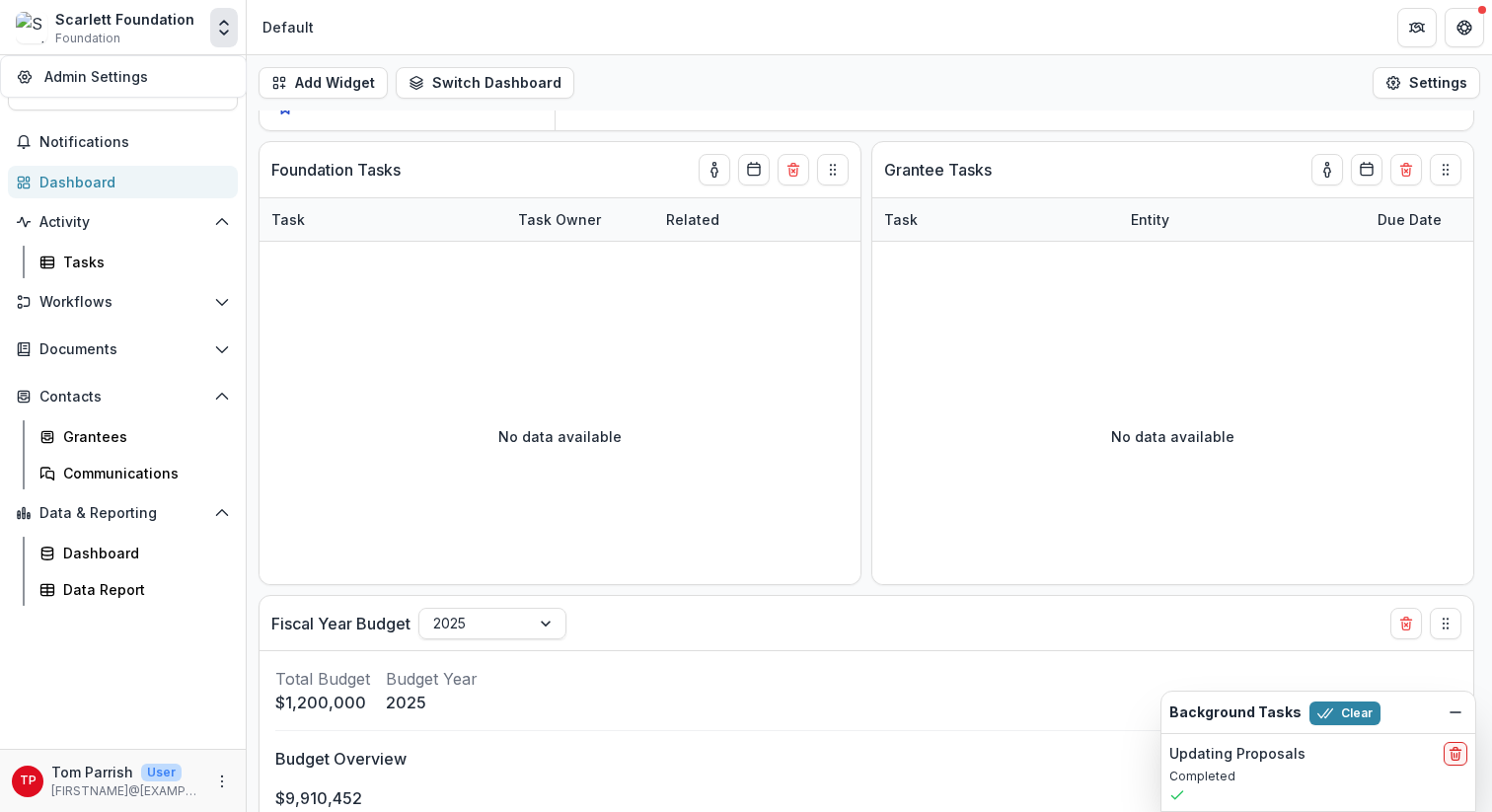 click on "Default" at bounding box center [869, 27] 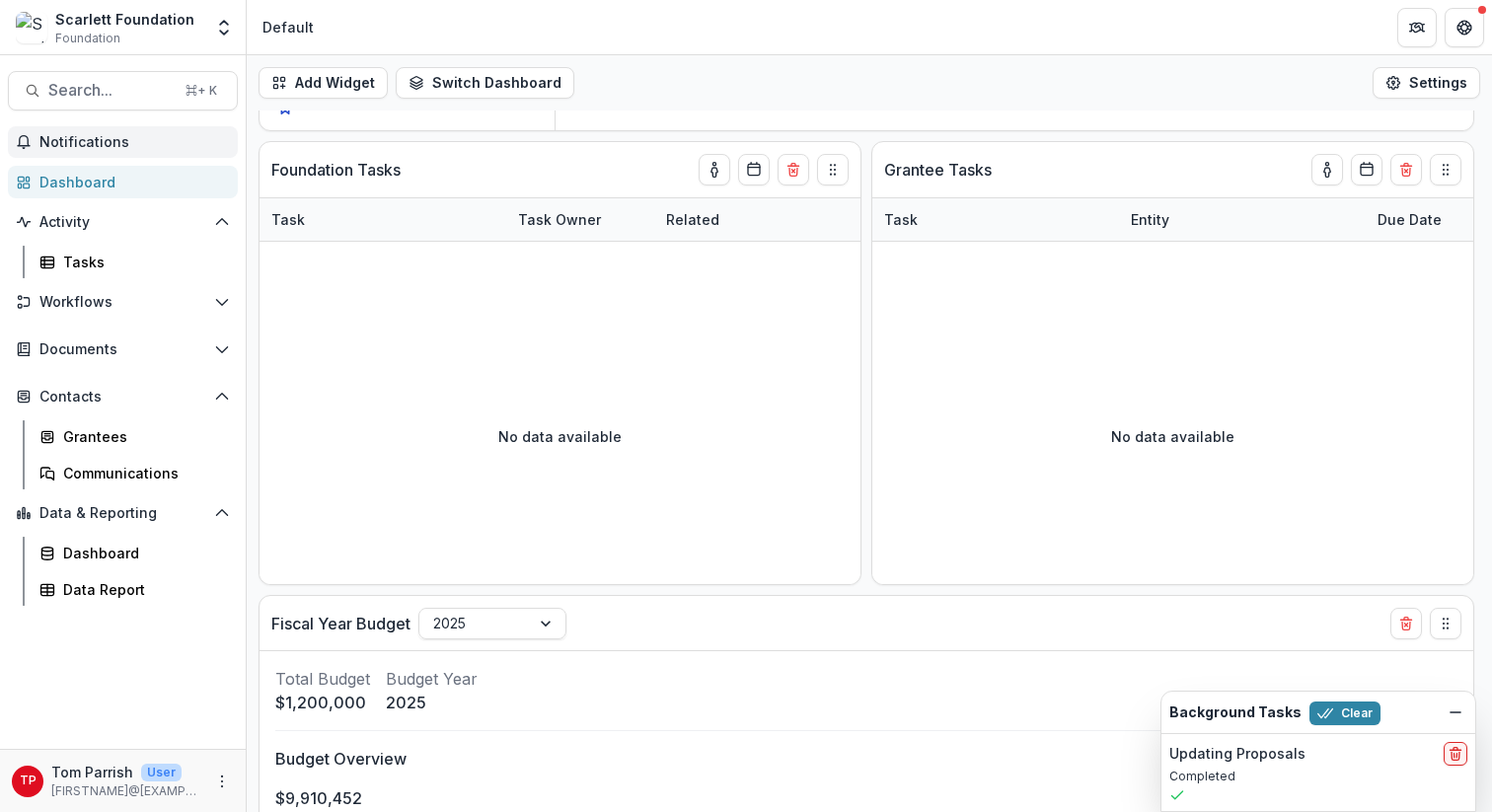 click on "Notifications" at bounding box center (122, 142) 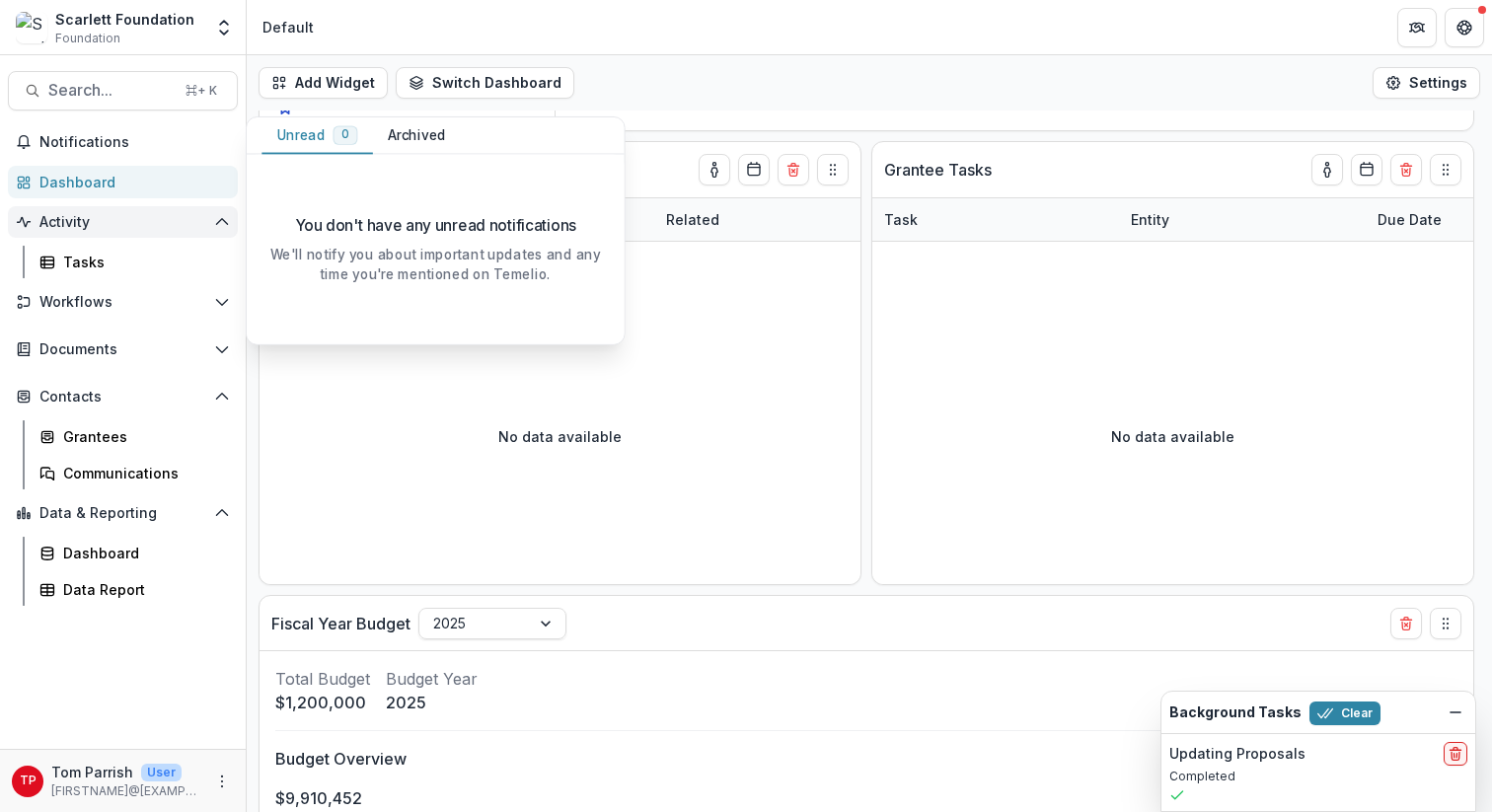 click on "Activity" at bounding box center [122, 222] 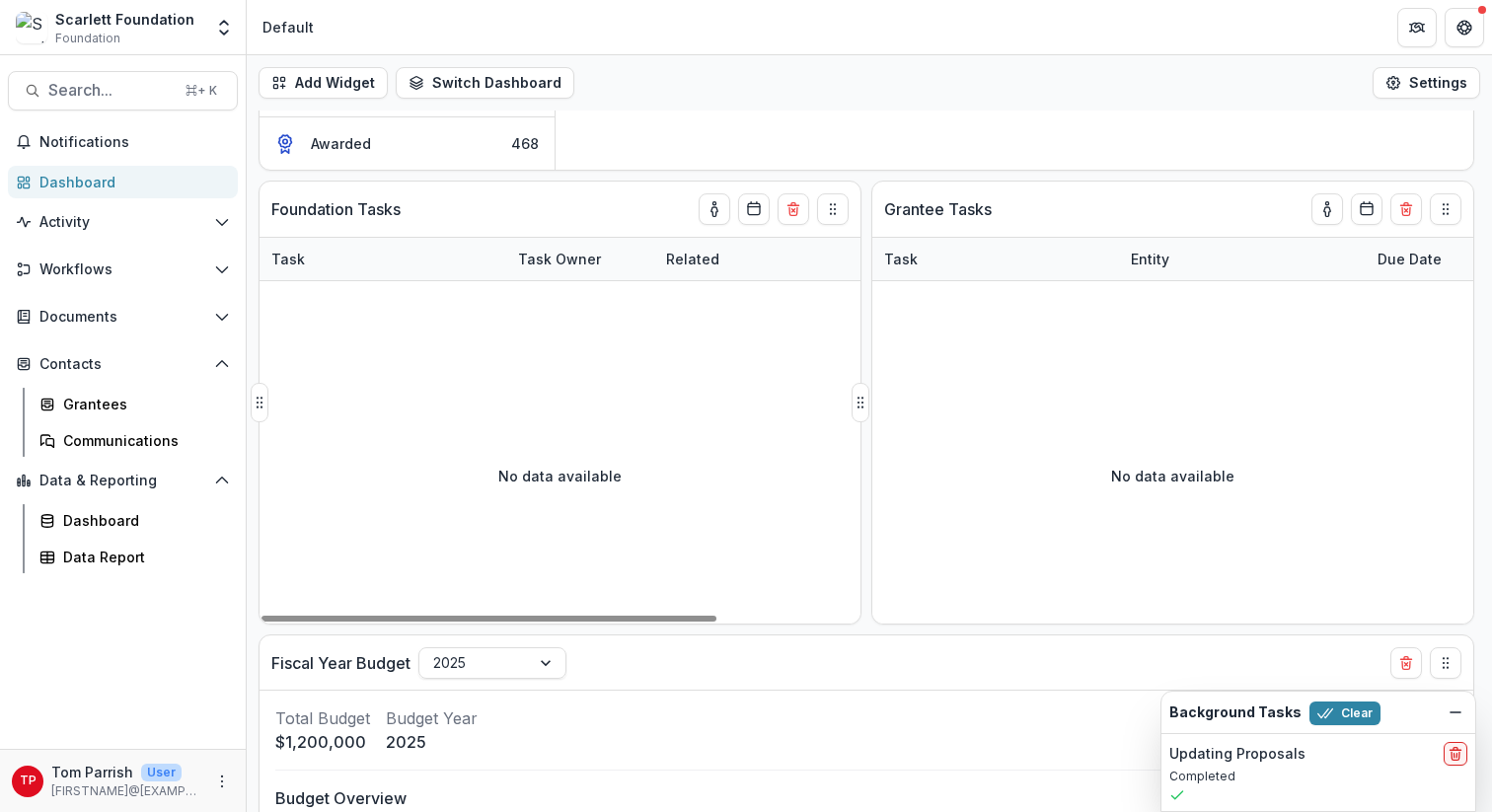 scroll, scrollTop: 366, scrollLeft: 0, axis: vertical 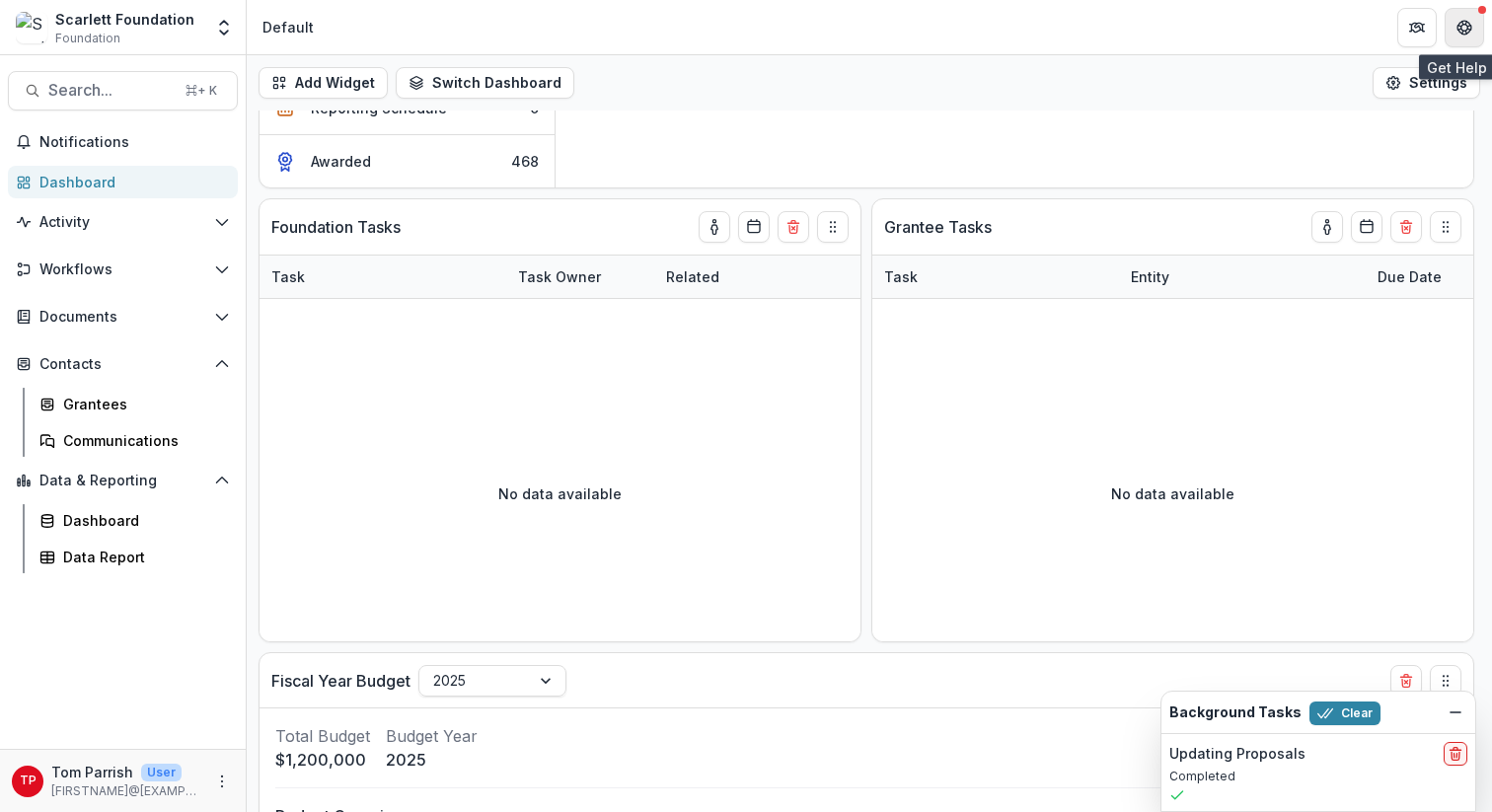 click 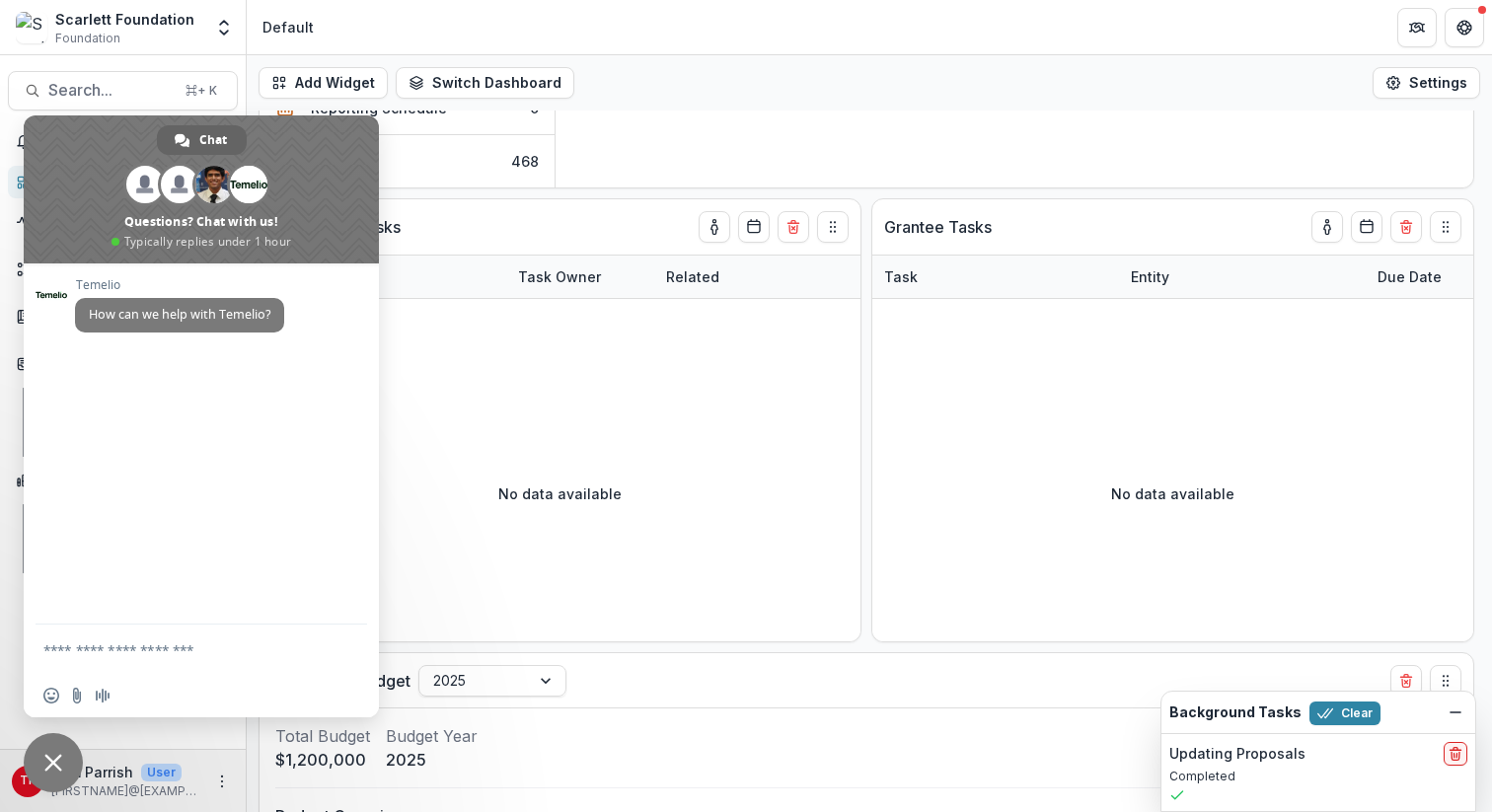 click on "Add Widget Switch Dashboard Default New Dashboard Settings" at bounding box center [869, 83] 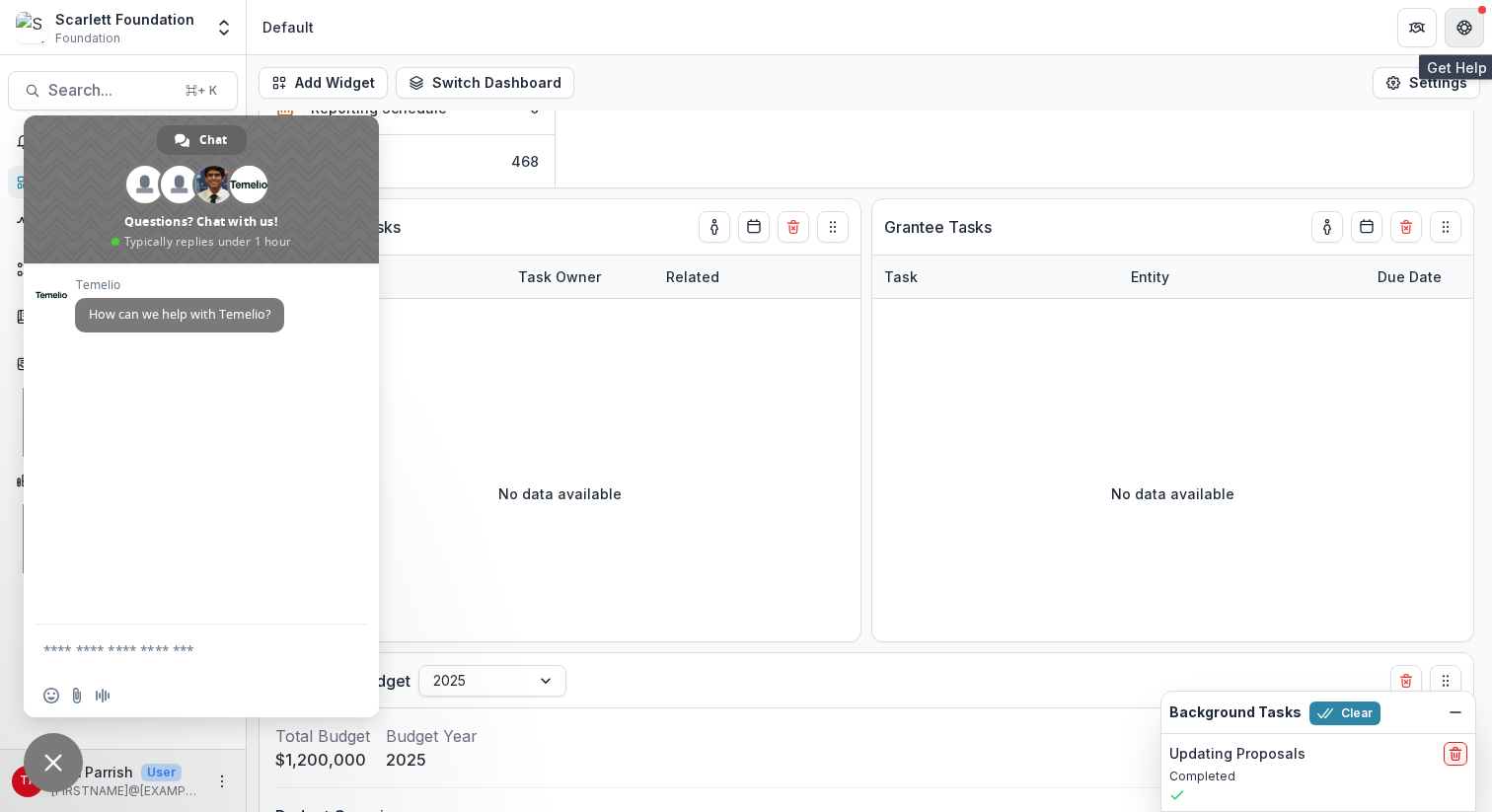 click 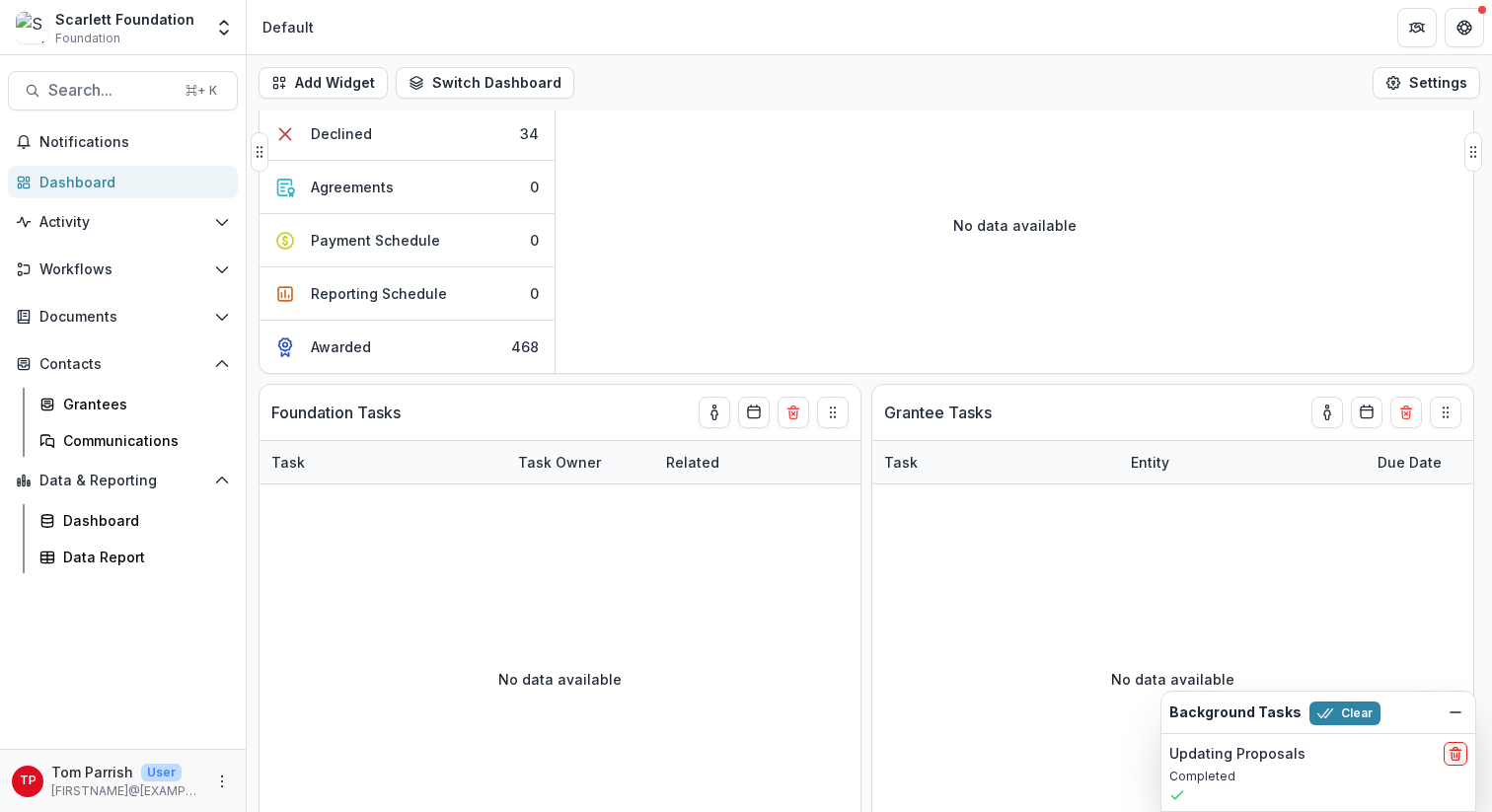 scroll, scrollTop: 184, scrollLeft: 0, axis: vertical 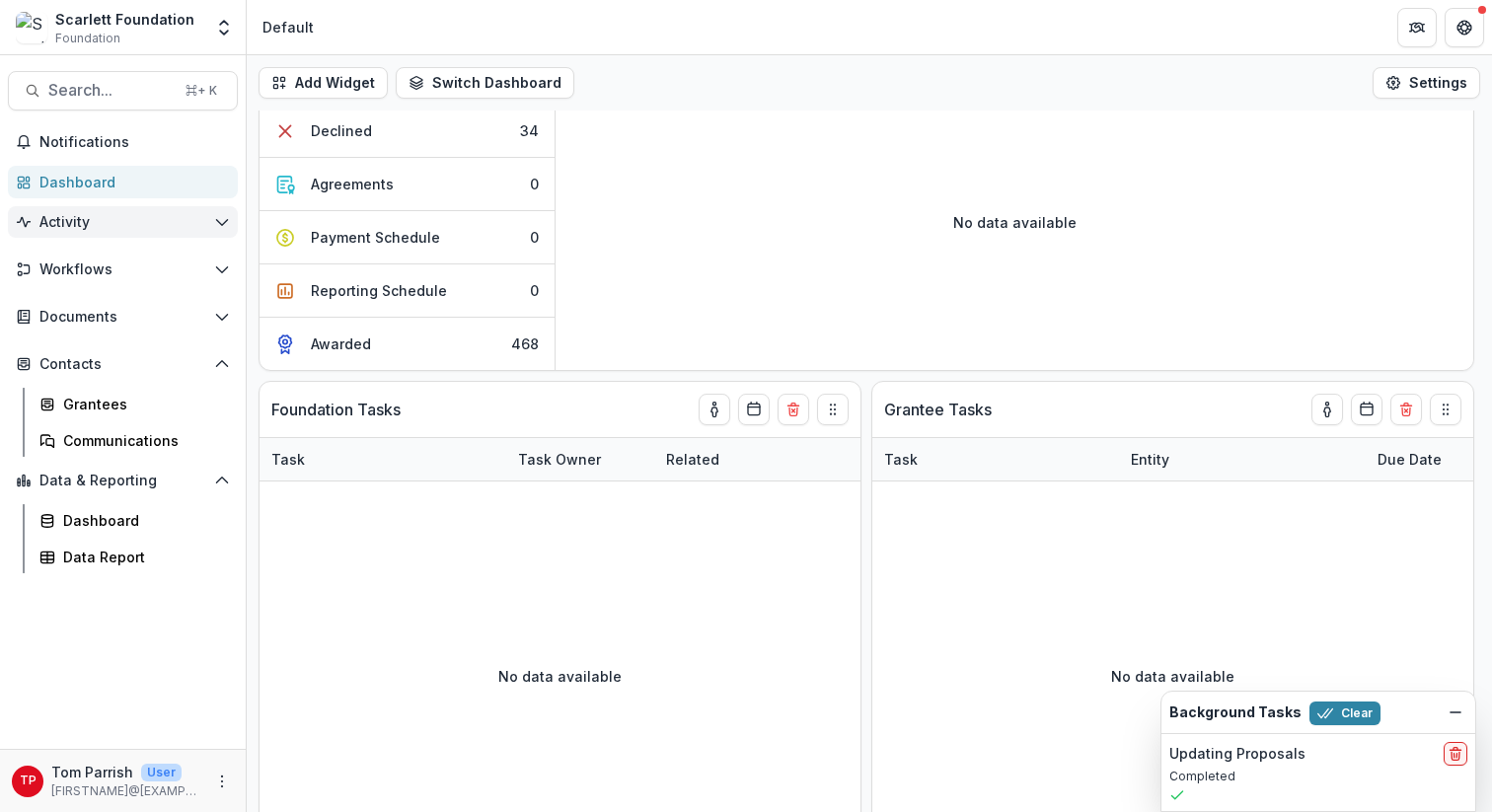 click on "Activity" at bounding box center (122, 222) 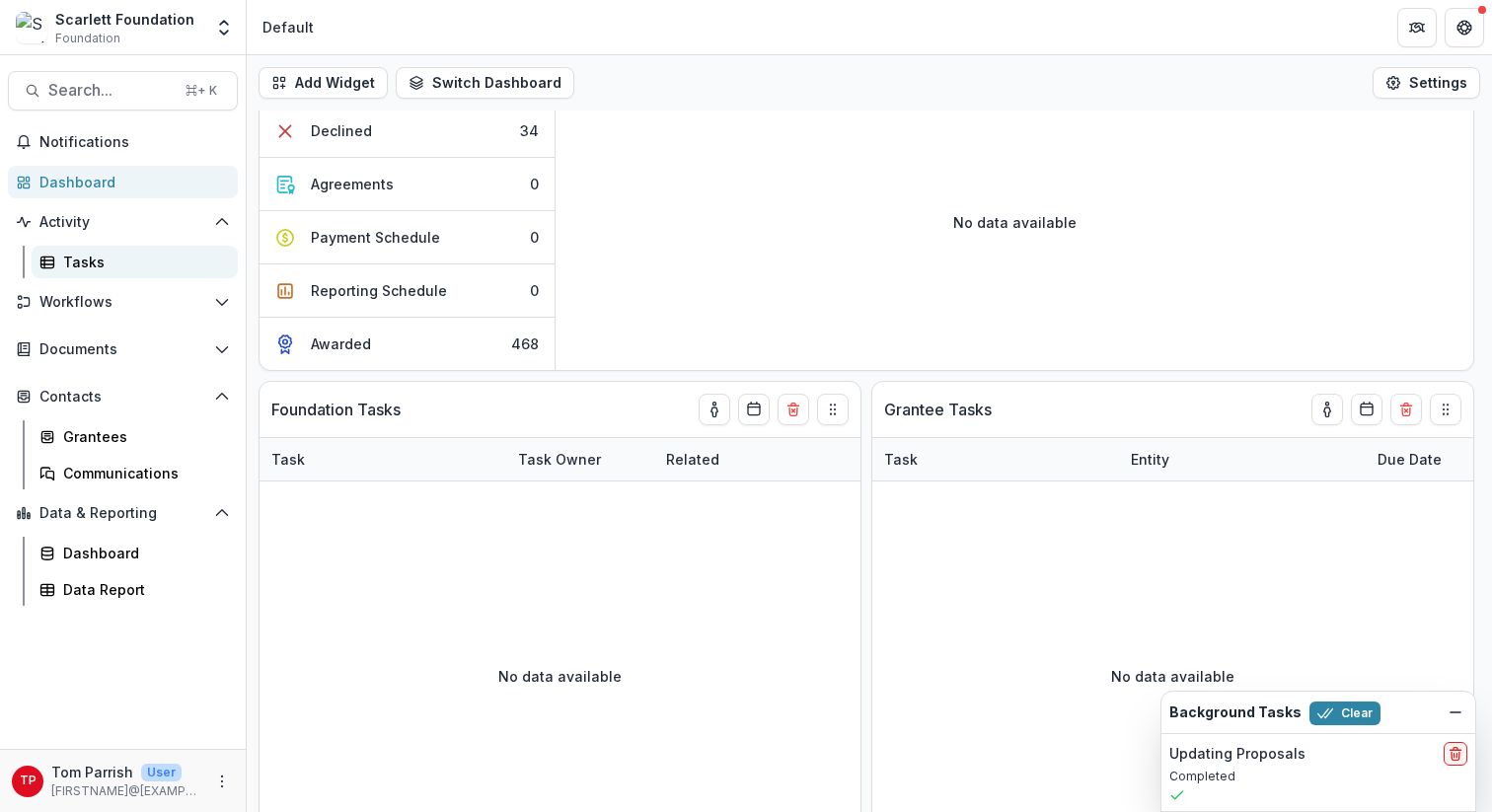 click on "Tasks" at bounding box center (142, 261) 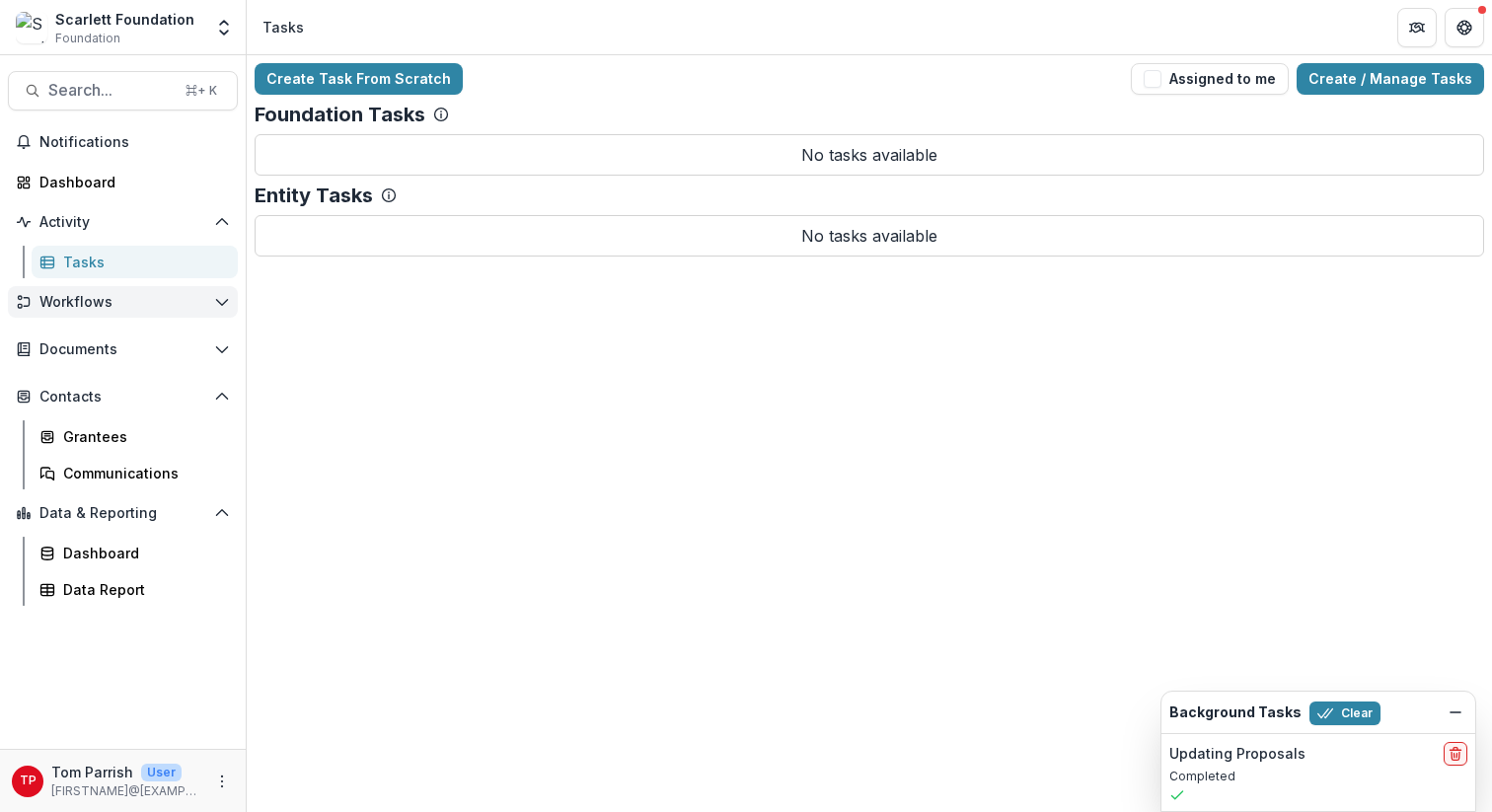 click on "Workflows" at bounding box center [122, 302] 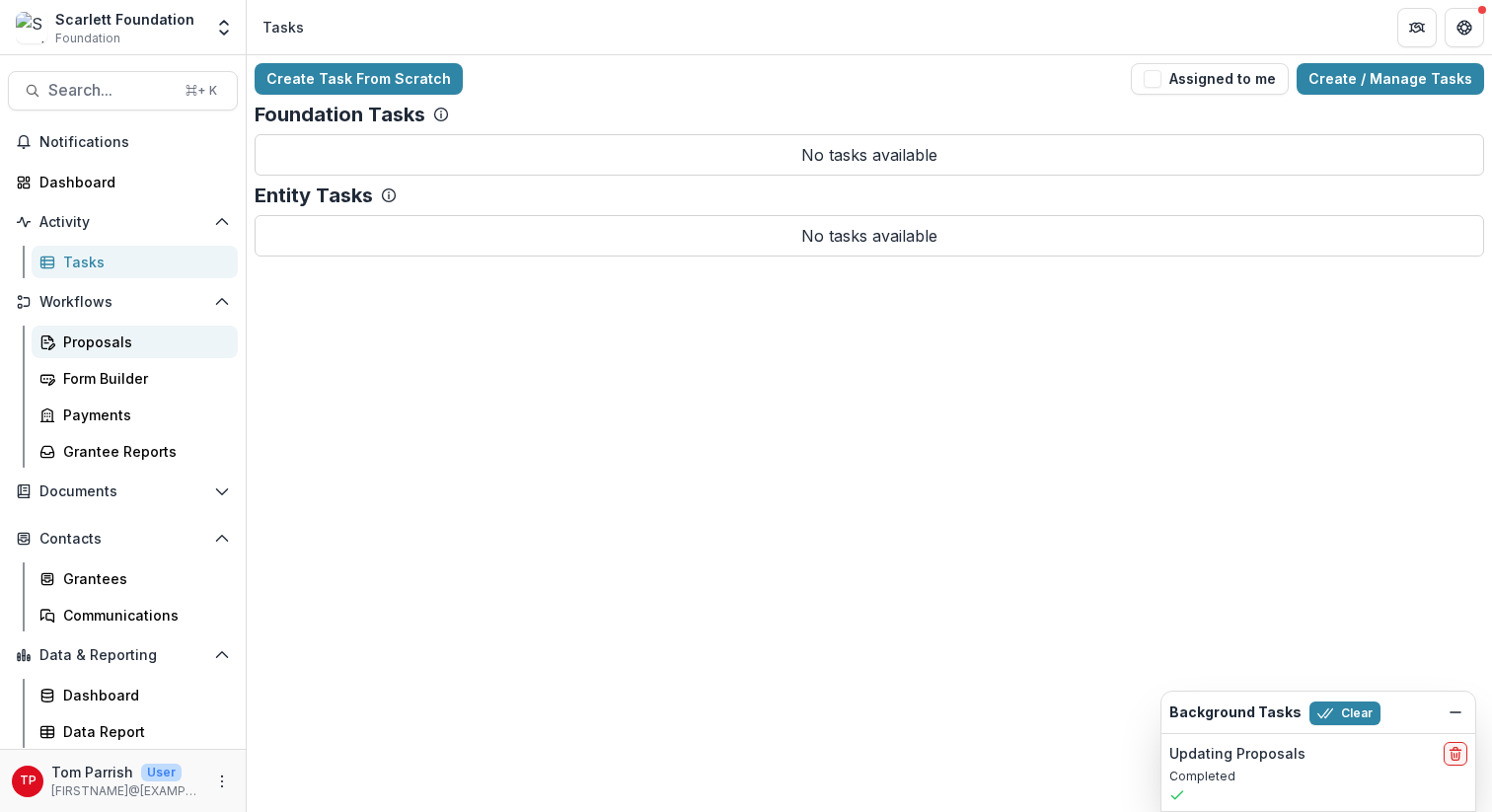 click on "Proposals" at bounding box center (142, 341) 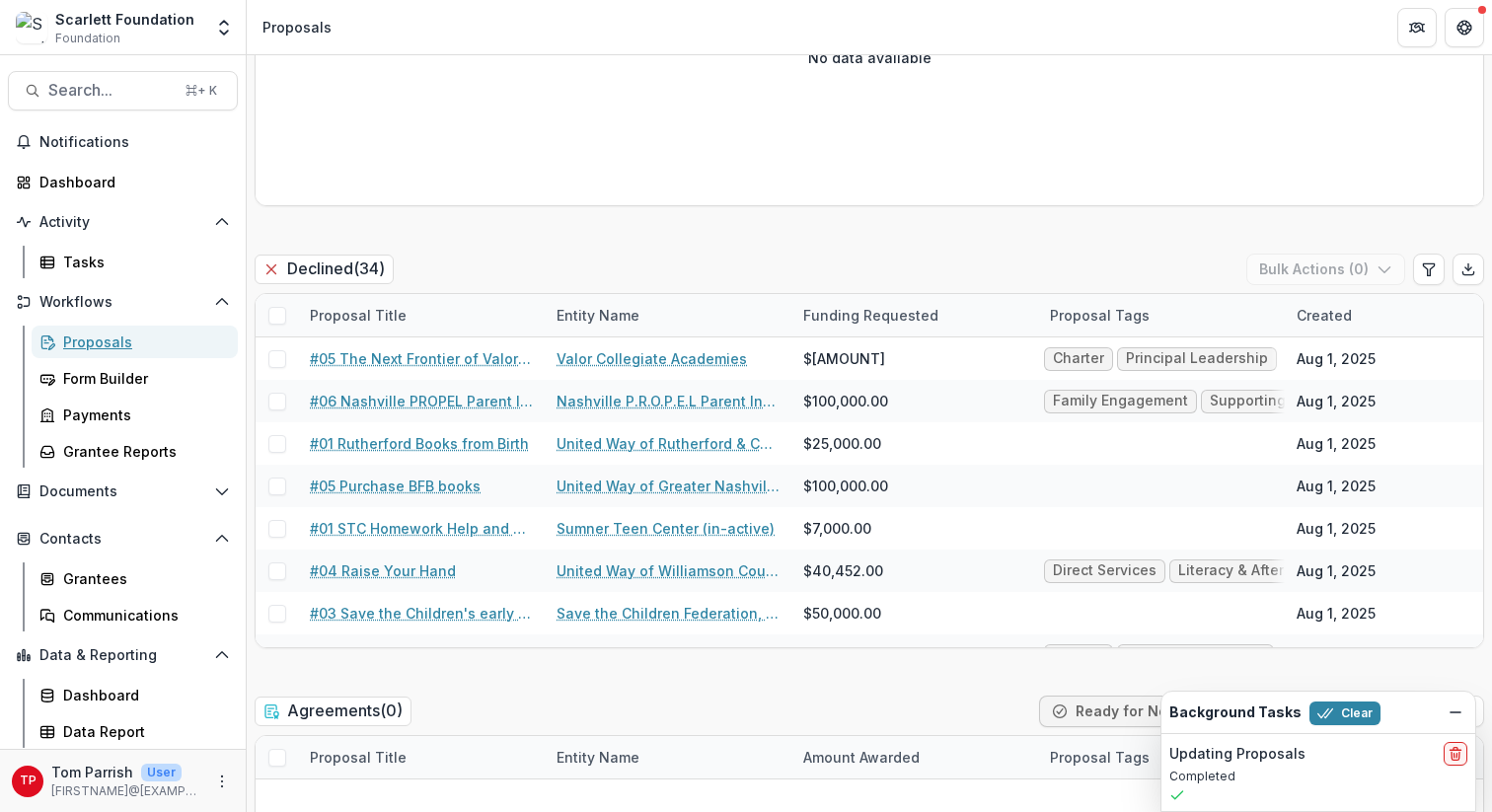 scroll, scrollTop: 2671, scrollLeft: 0, axis: vertical 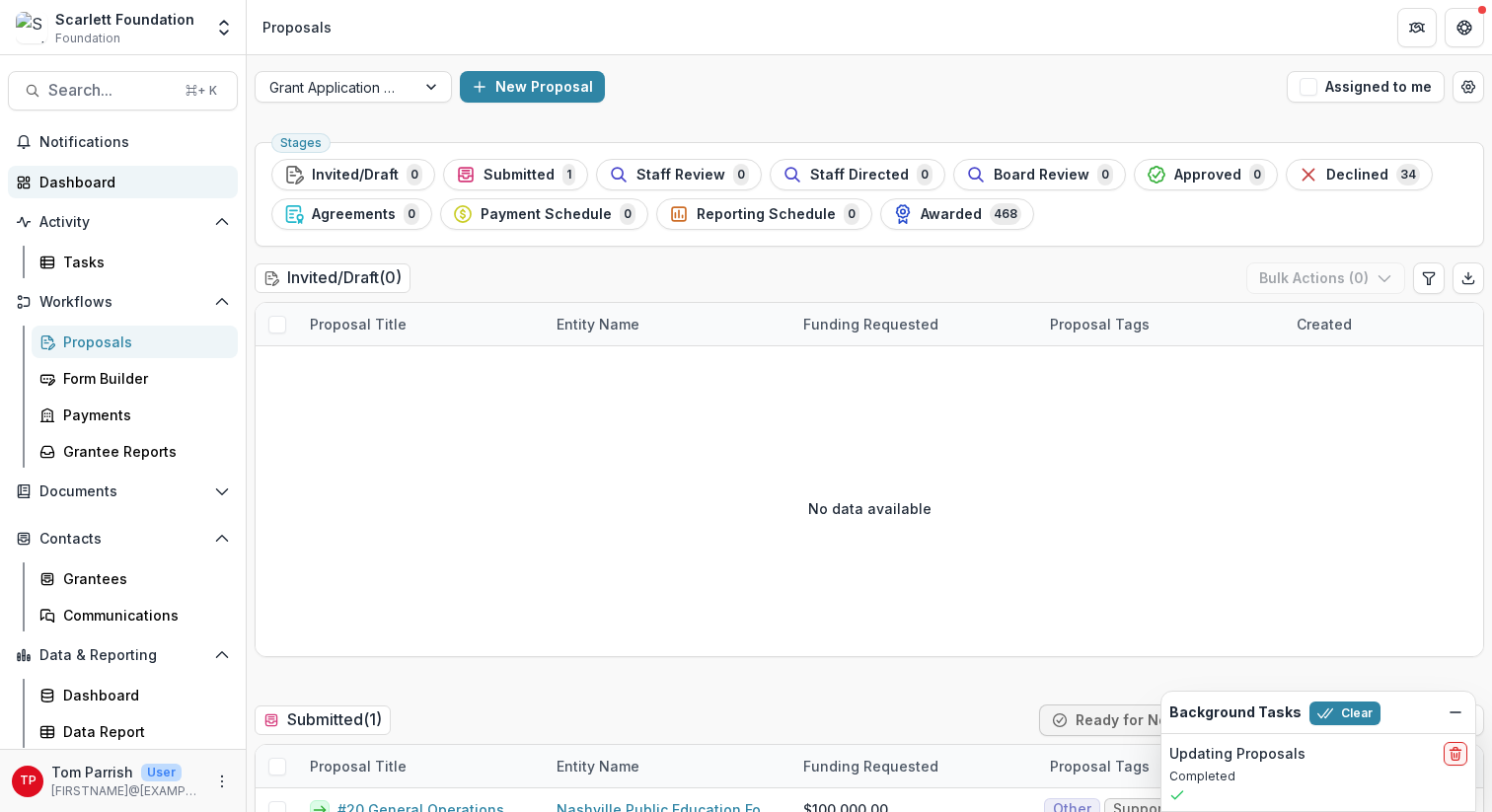 click on "Dashboard" at bounding box center (130, 182) 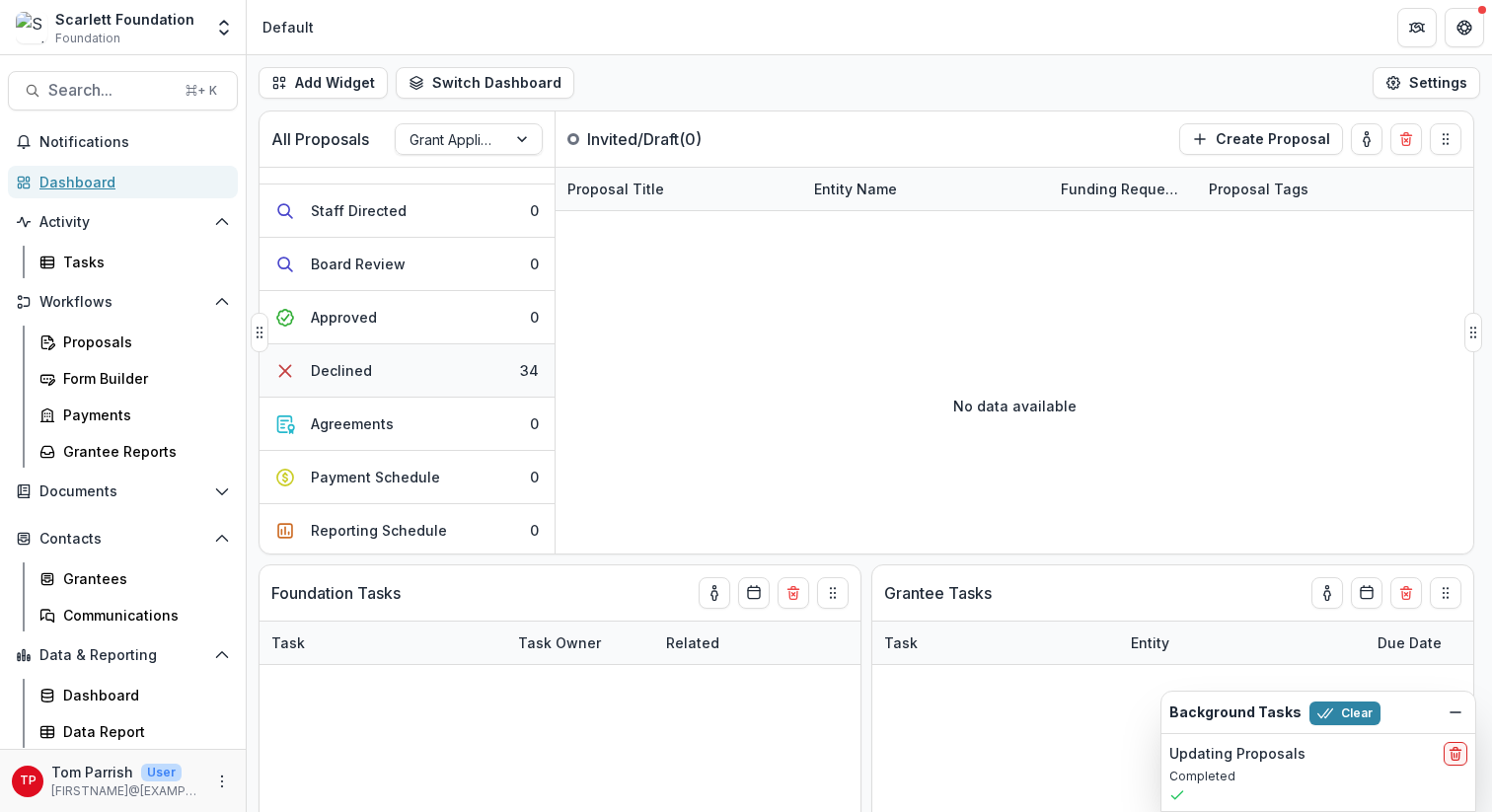 scroll, scrollTop: 199, scrollLeft: 0, axis: vertical 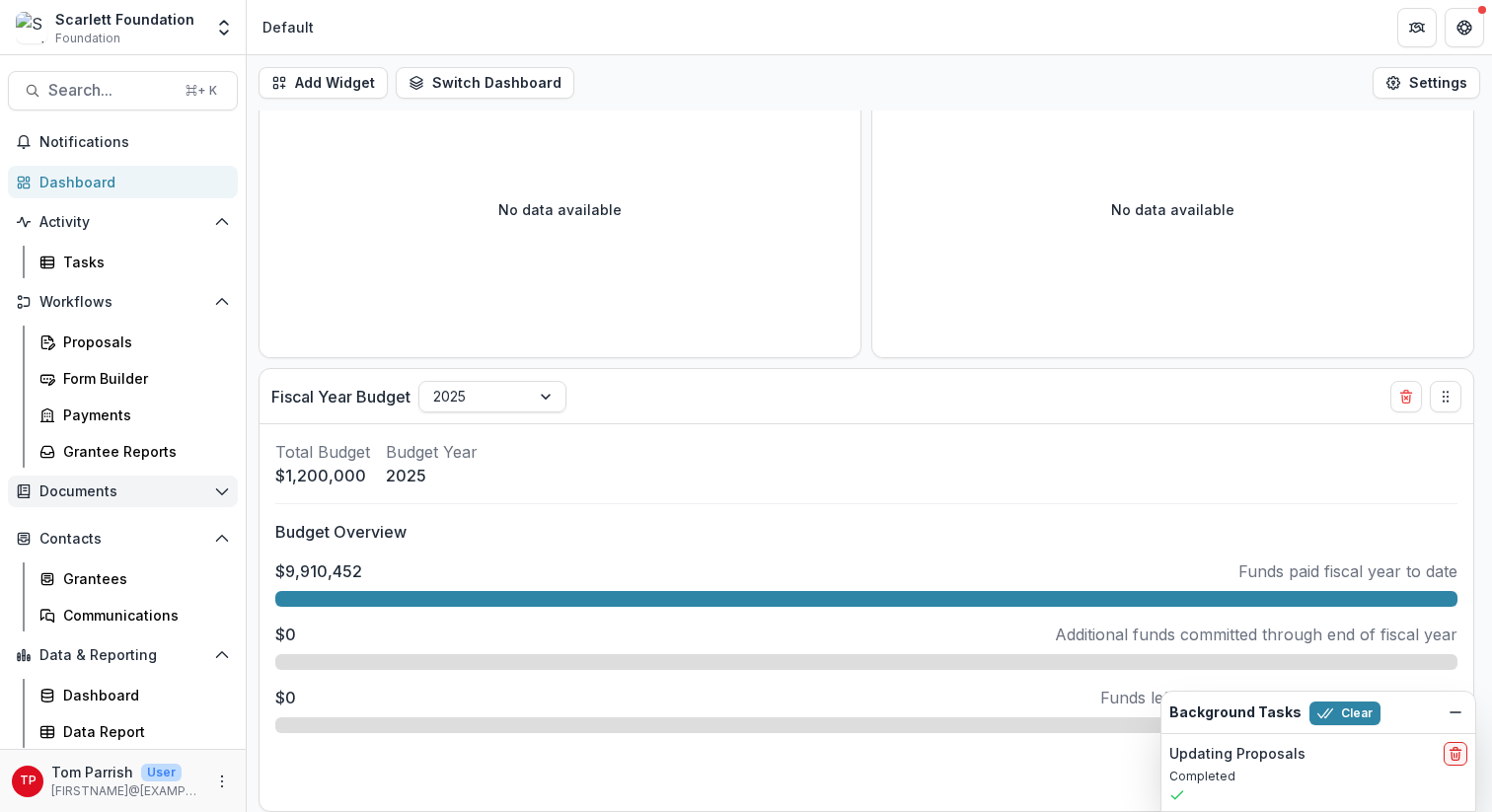 click 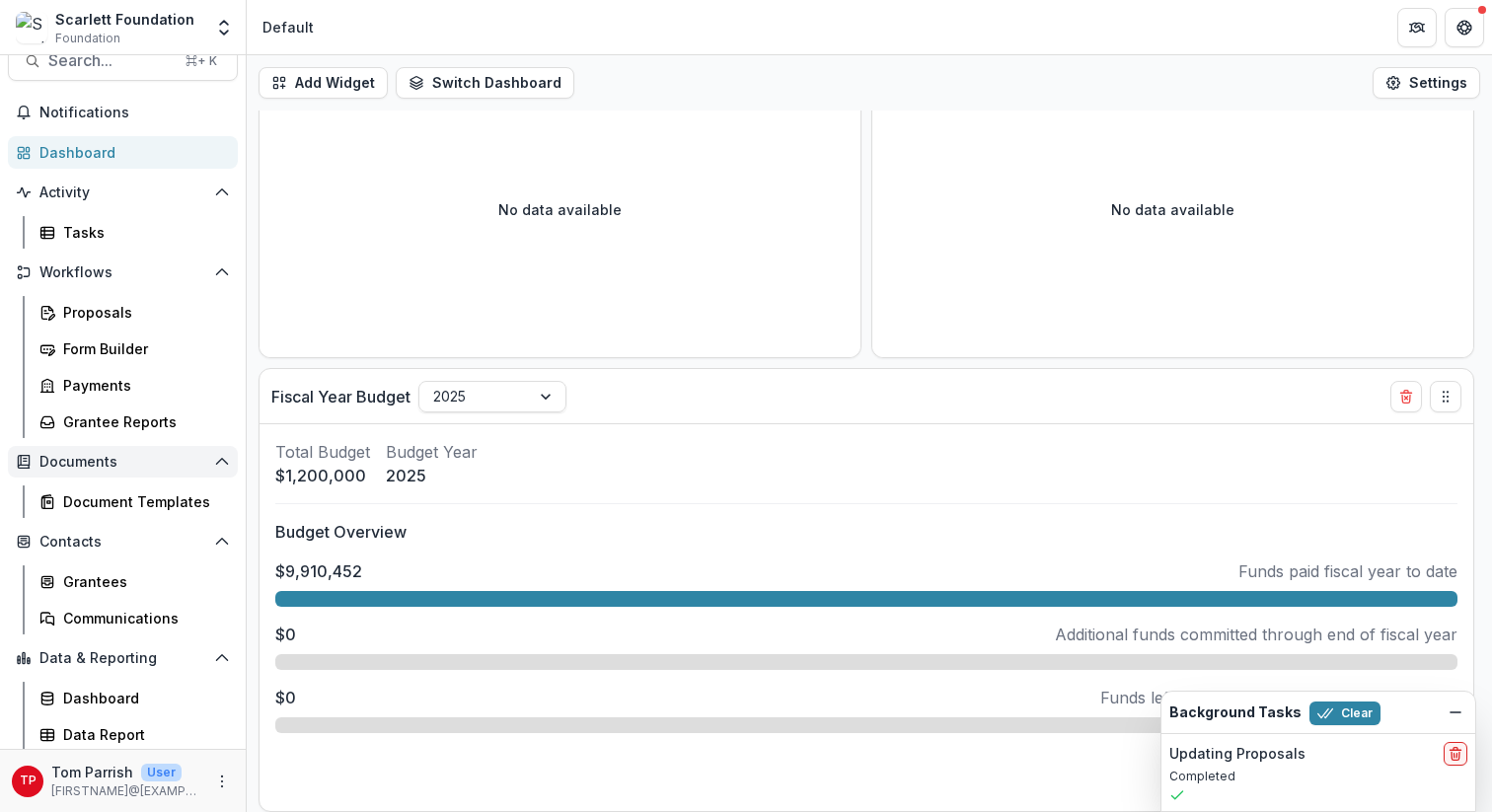 scroll, scrollTop: 32, scrollLeft: 0, axis: vertical 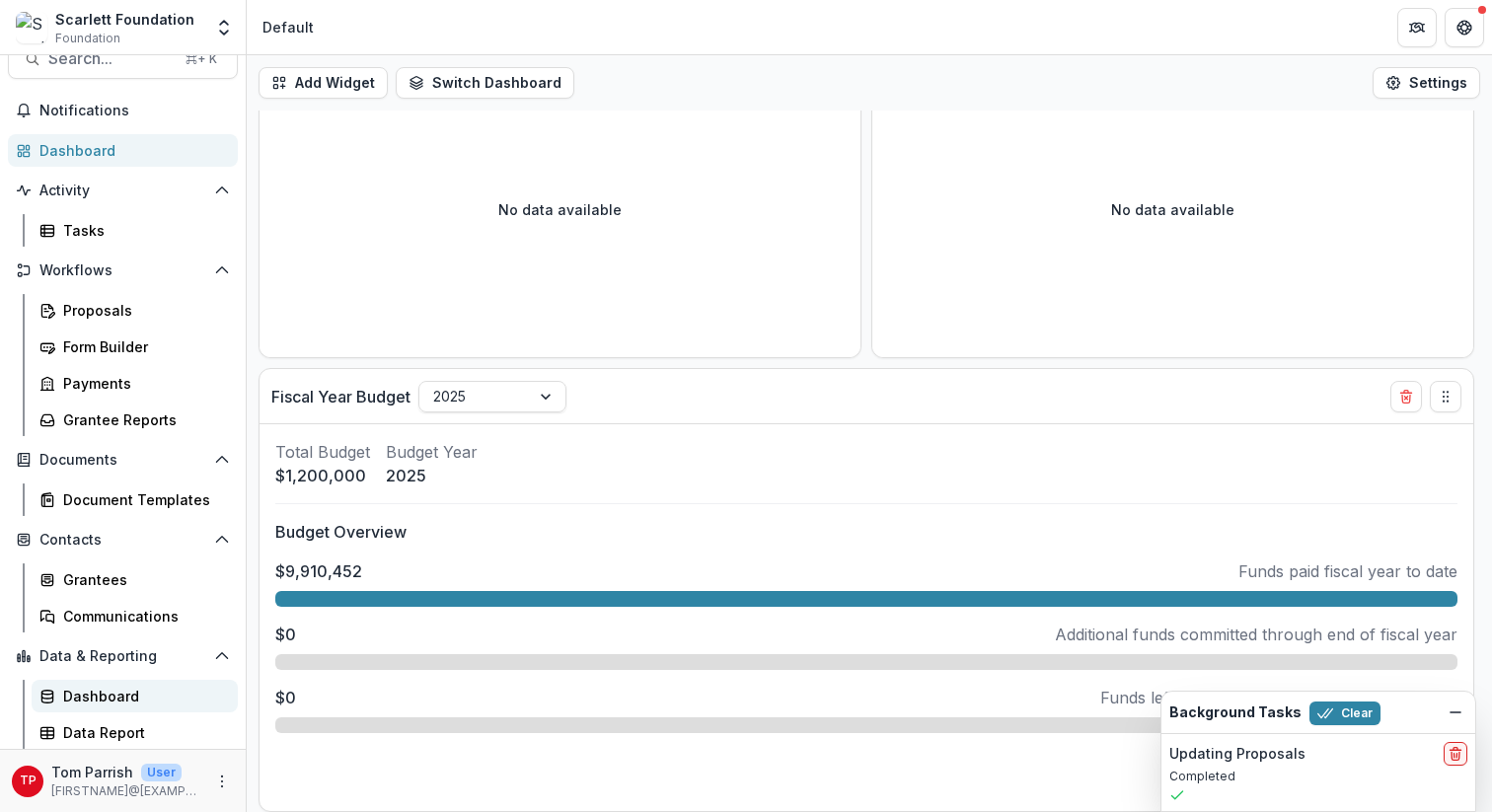 click on "Dashboard" at bounding box center (142, 696) 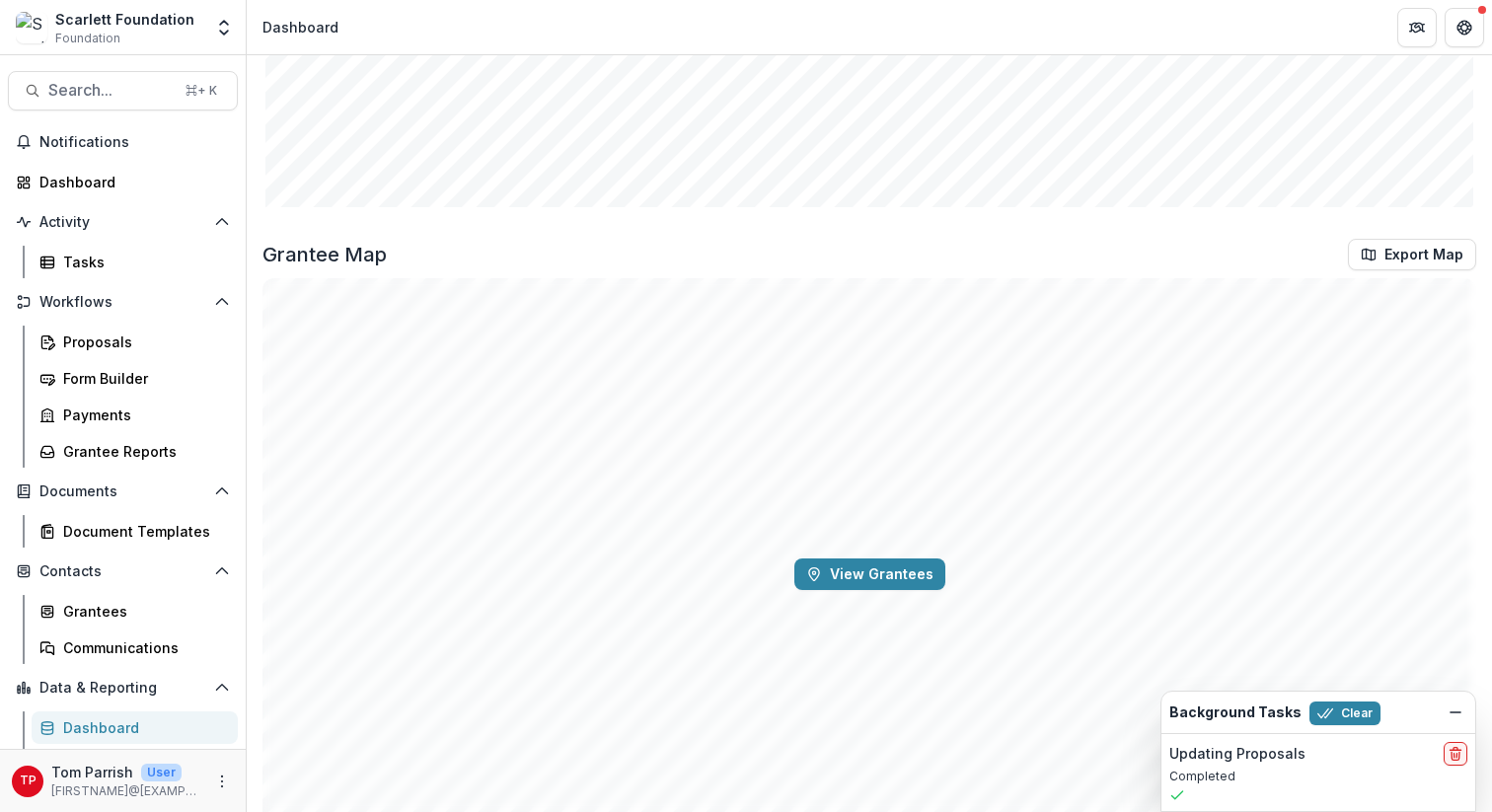 scroll, scrollTop: 2046, scrollLeft: 0, axis: vertical 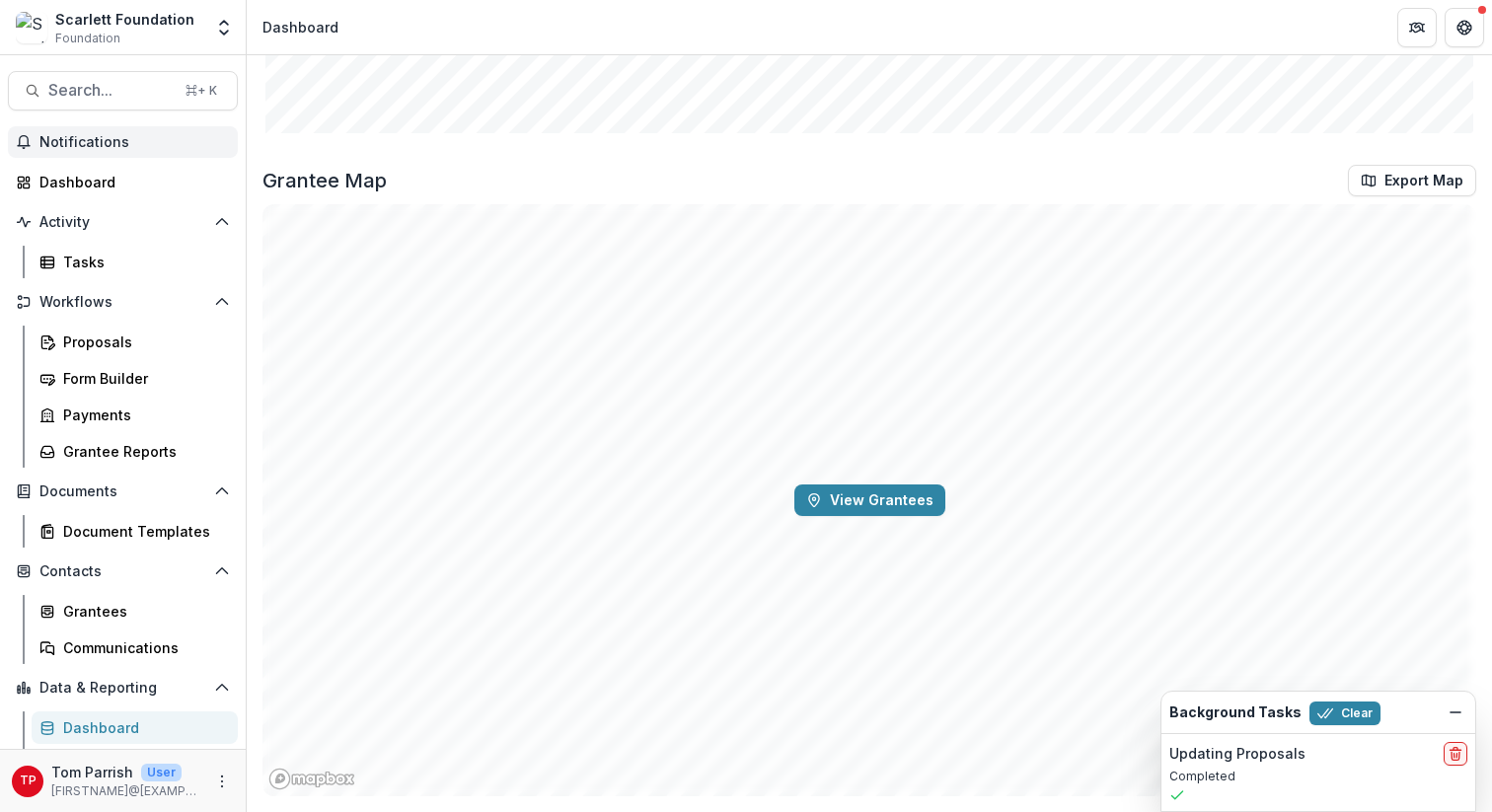 click on "Notifications" at bounding box center (134, 142) 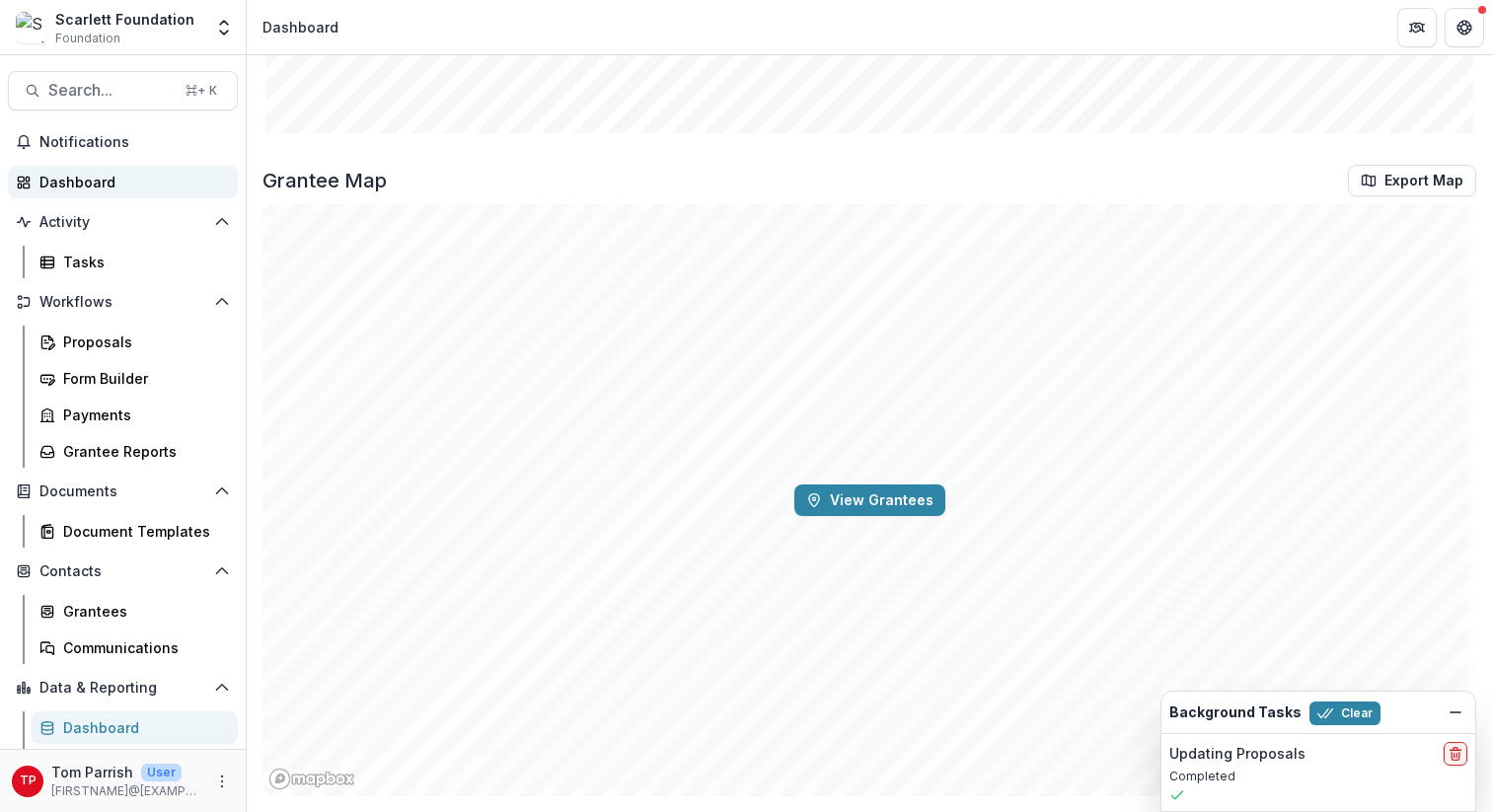click on "Dashboard" at bounding box center (130, 182) 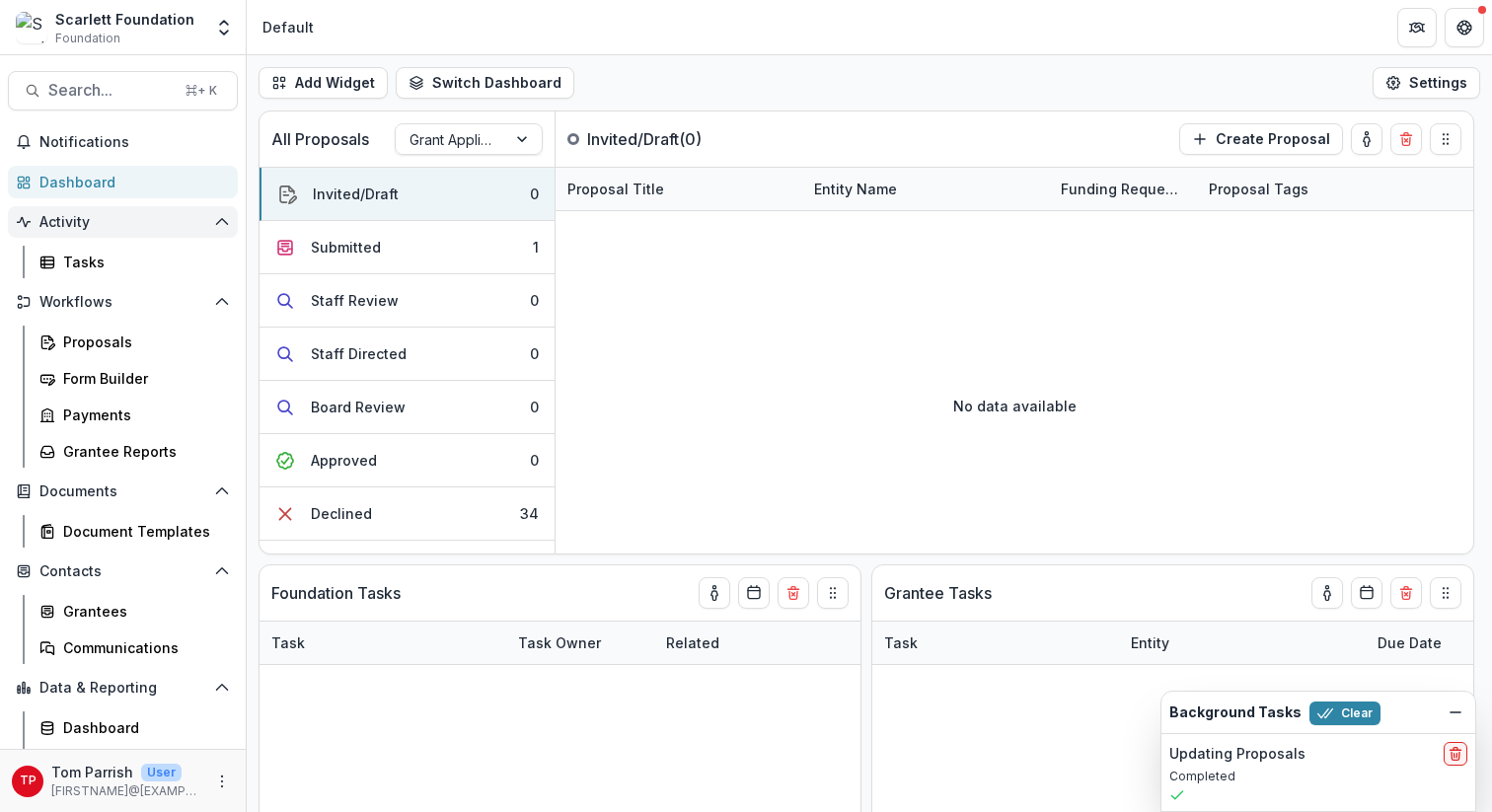 click on "Activity" at bounding box center (122, 222) 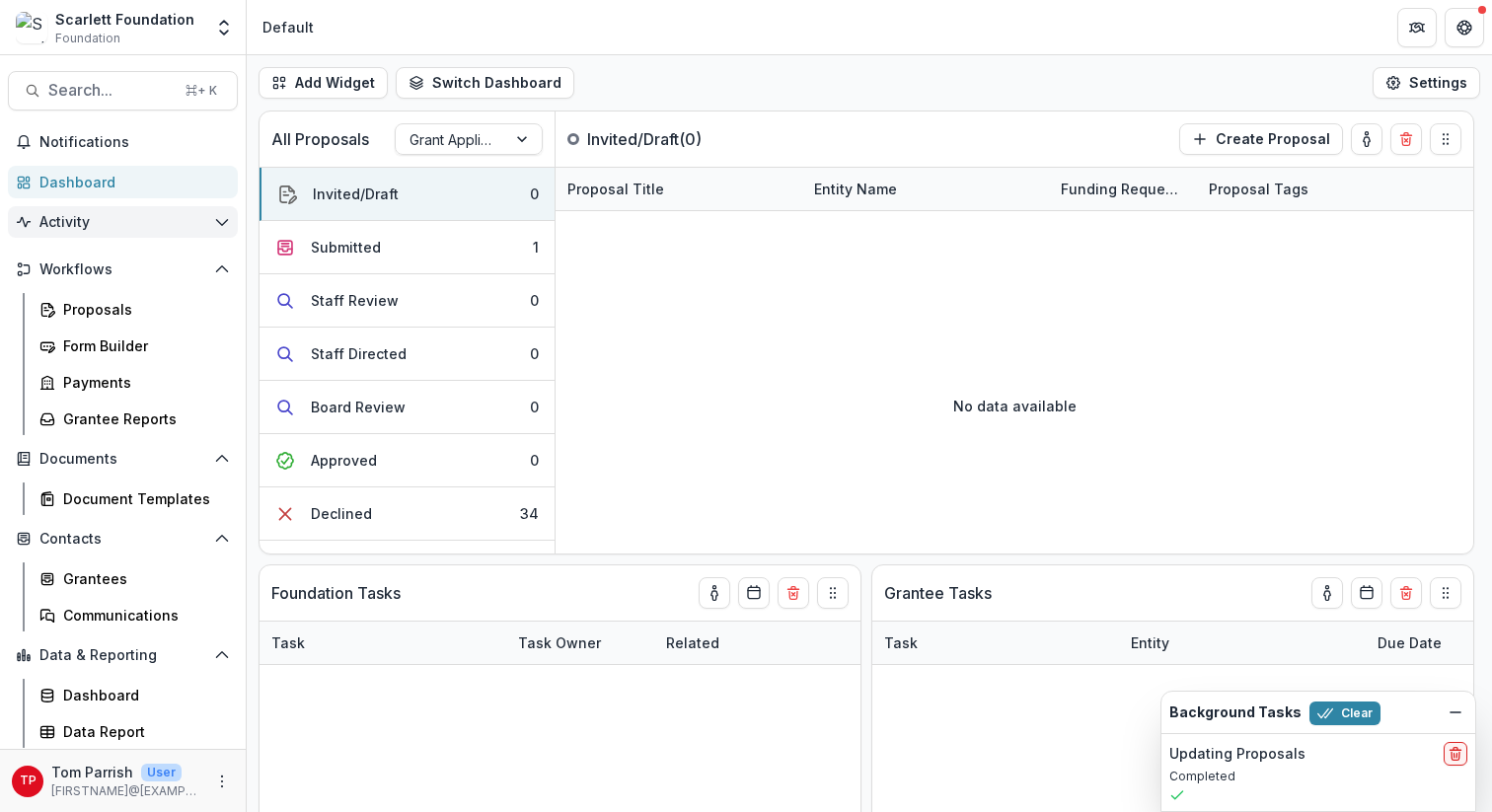 click on "Activity" at bounding box center (122, 222) 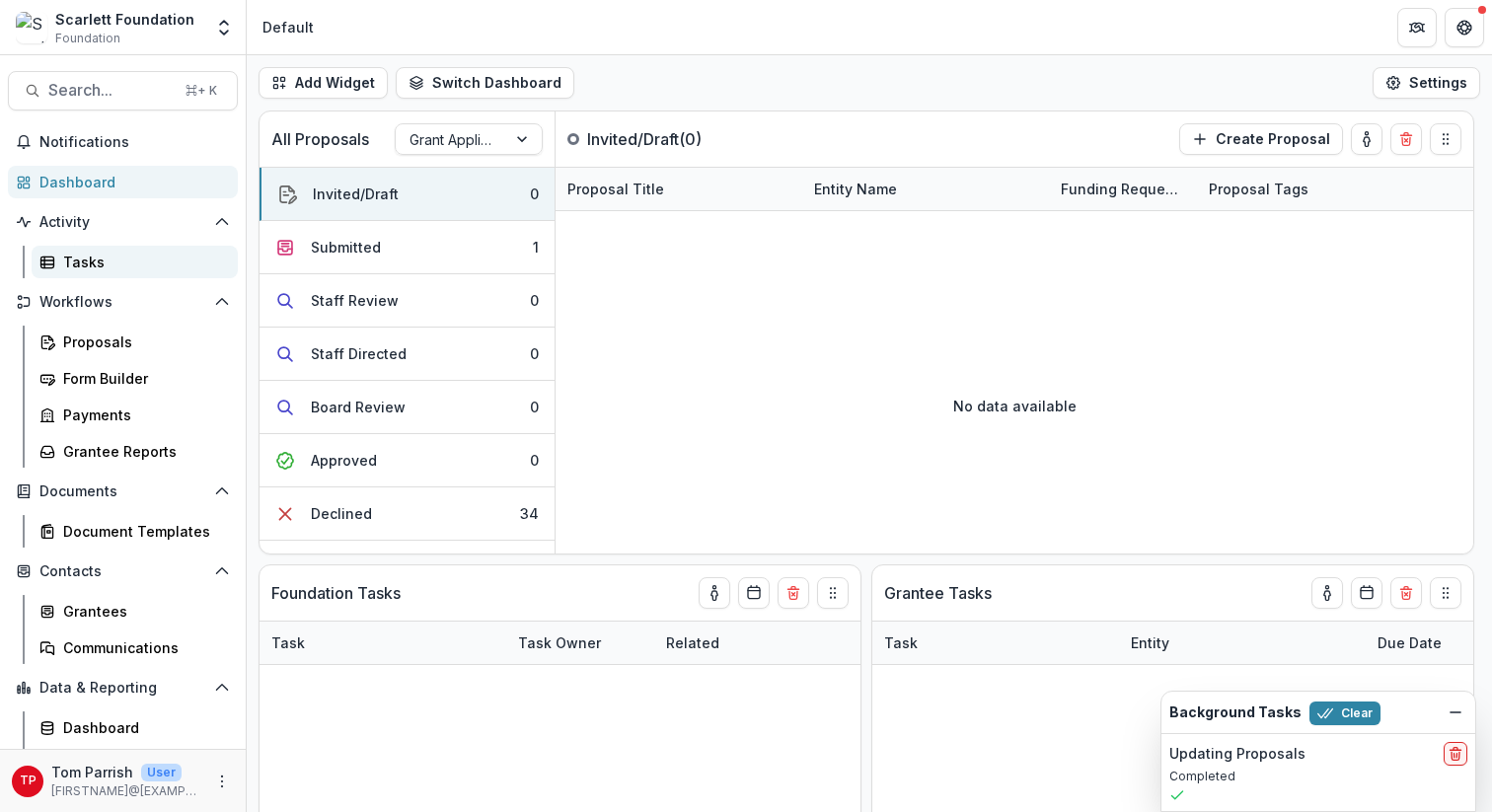 click on "Tasks" at bounding box center [142, 261] 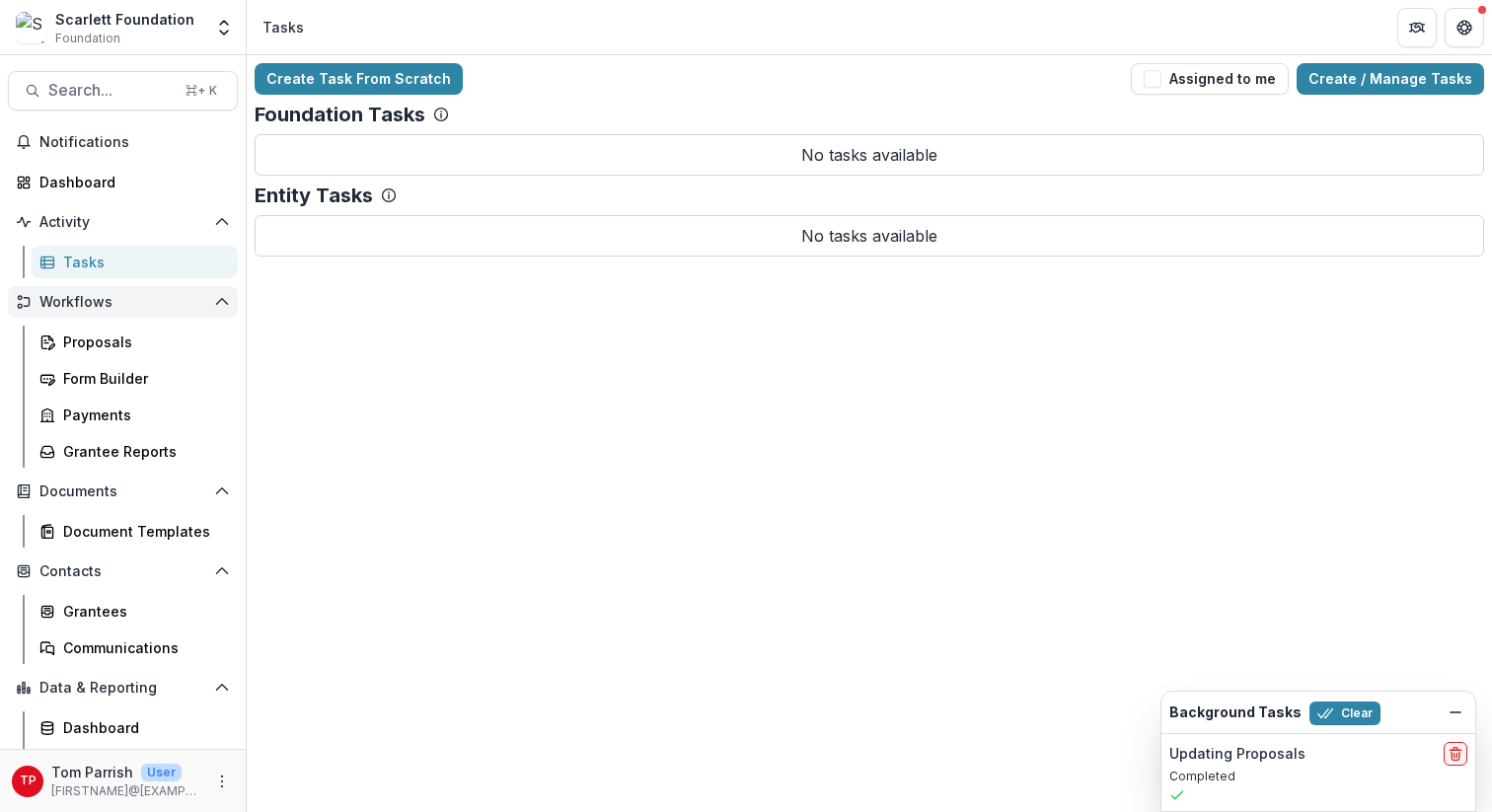 click on "Workflows" at bounding box center (122, 302) 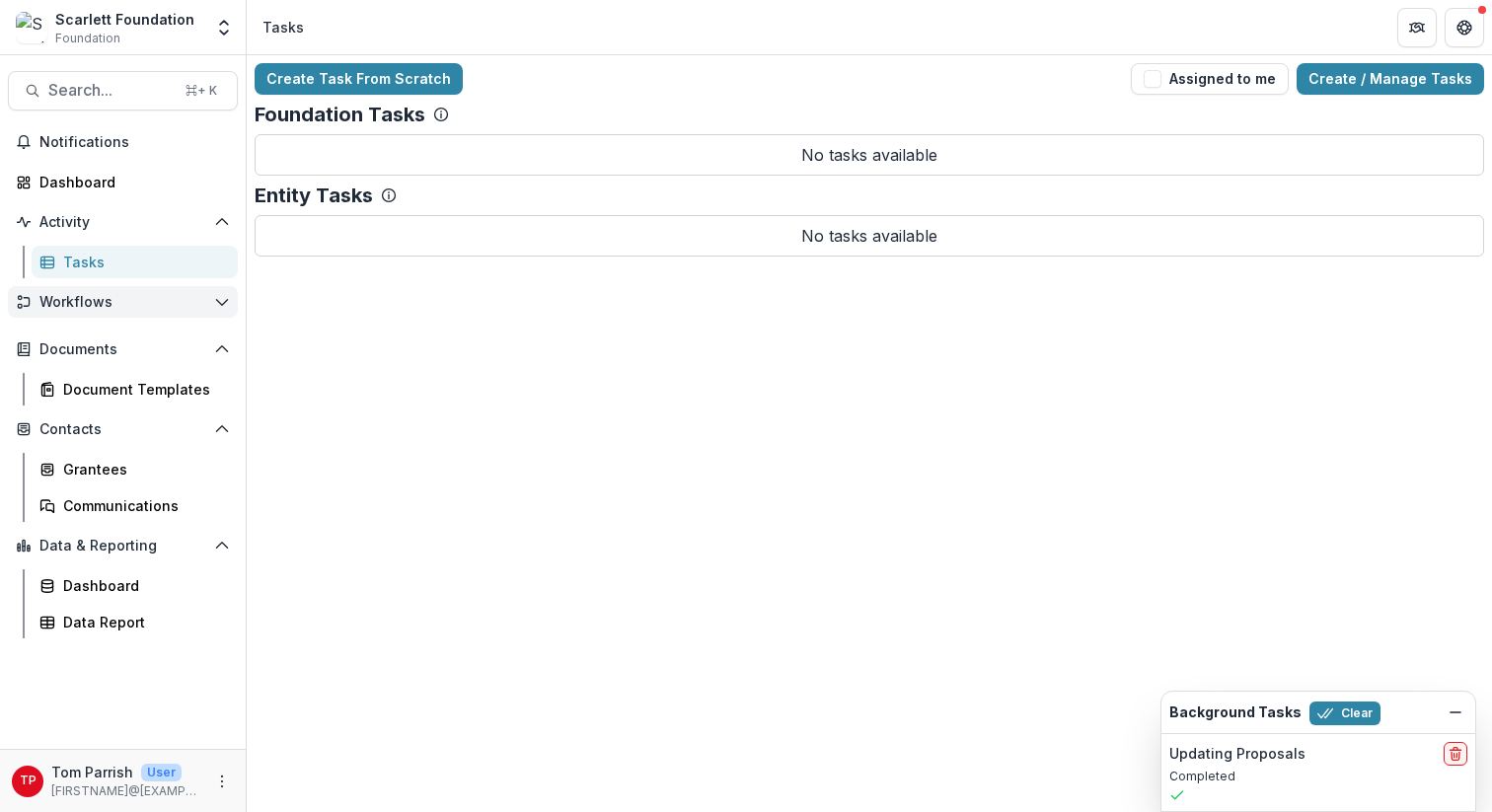 click 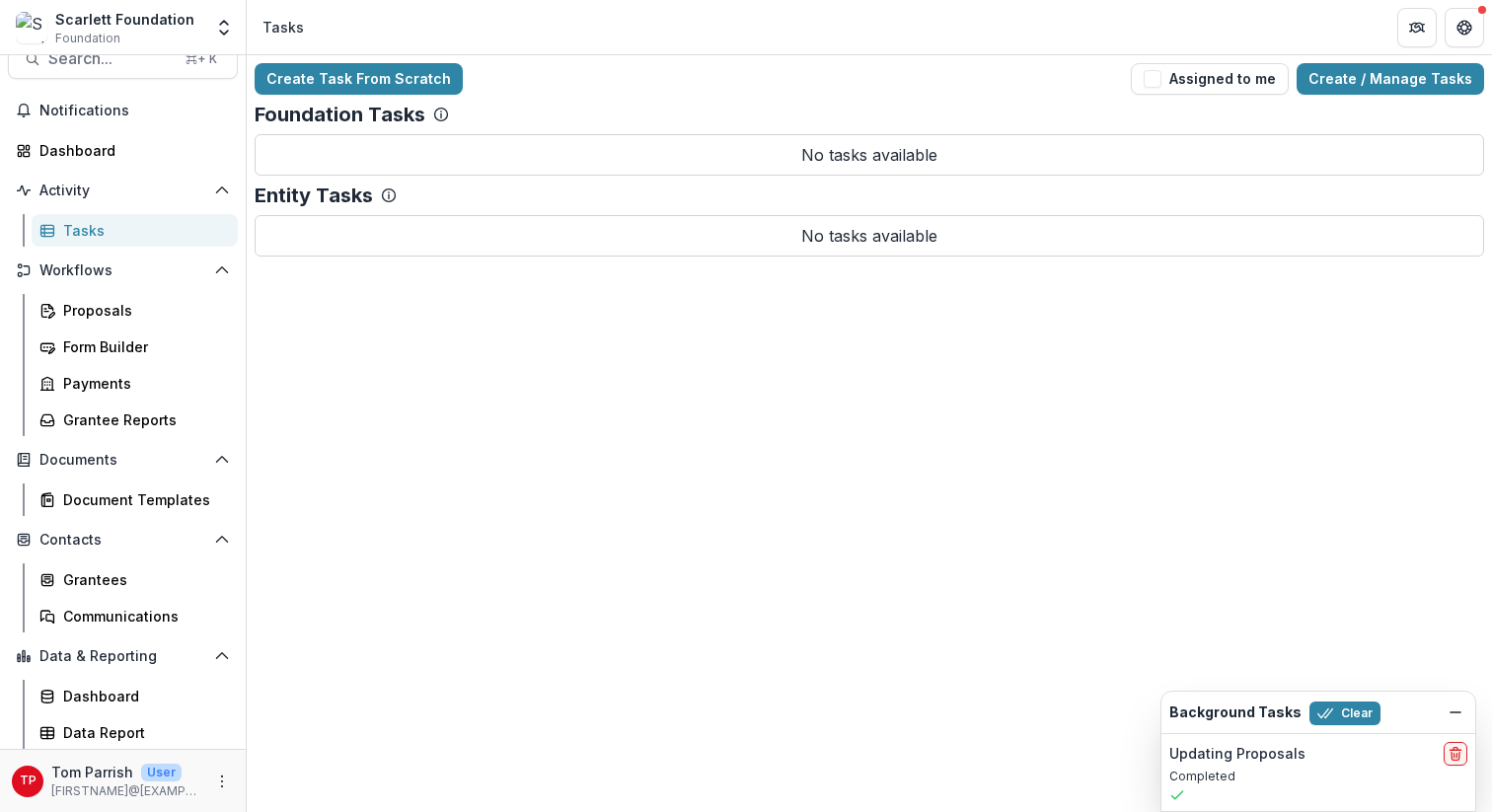 scroll, scrollTop: 30, scrollLeft: 0, axis: vertical 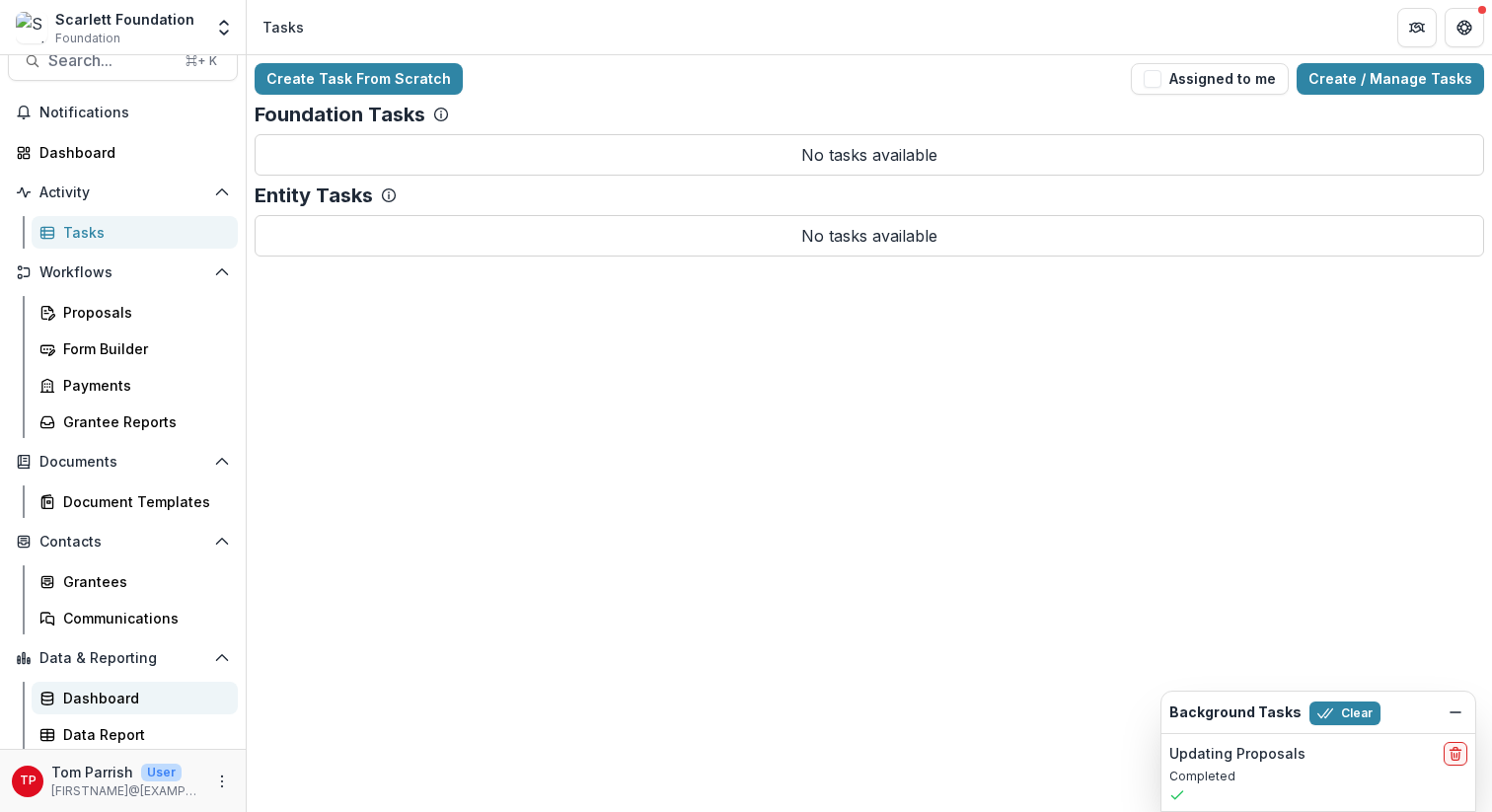 click on "Dashboard" at bounding box center [142, 698] 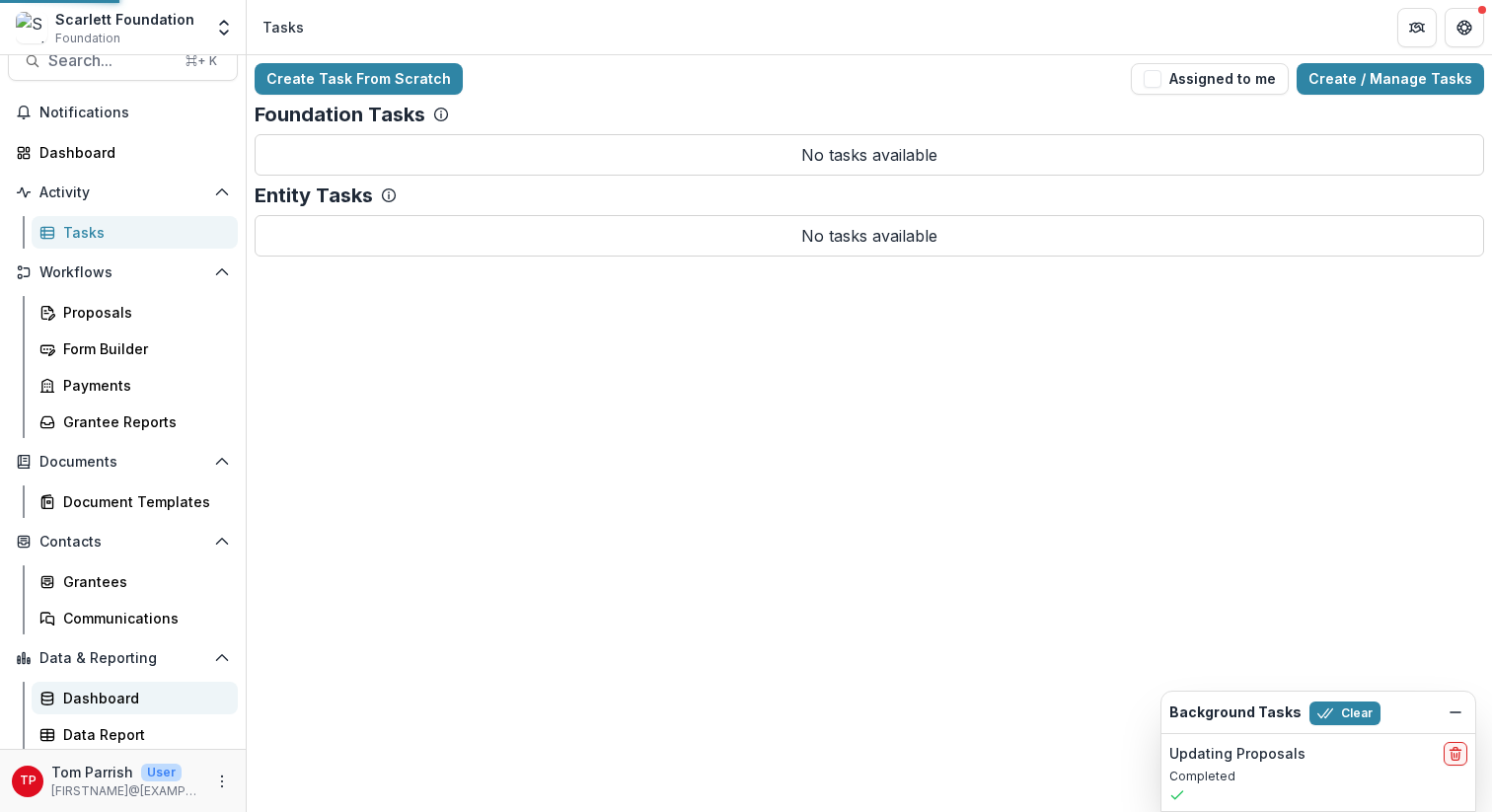 select on "**********" 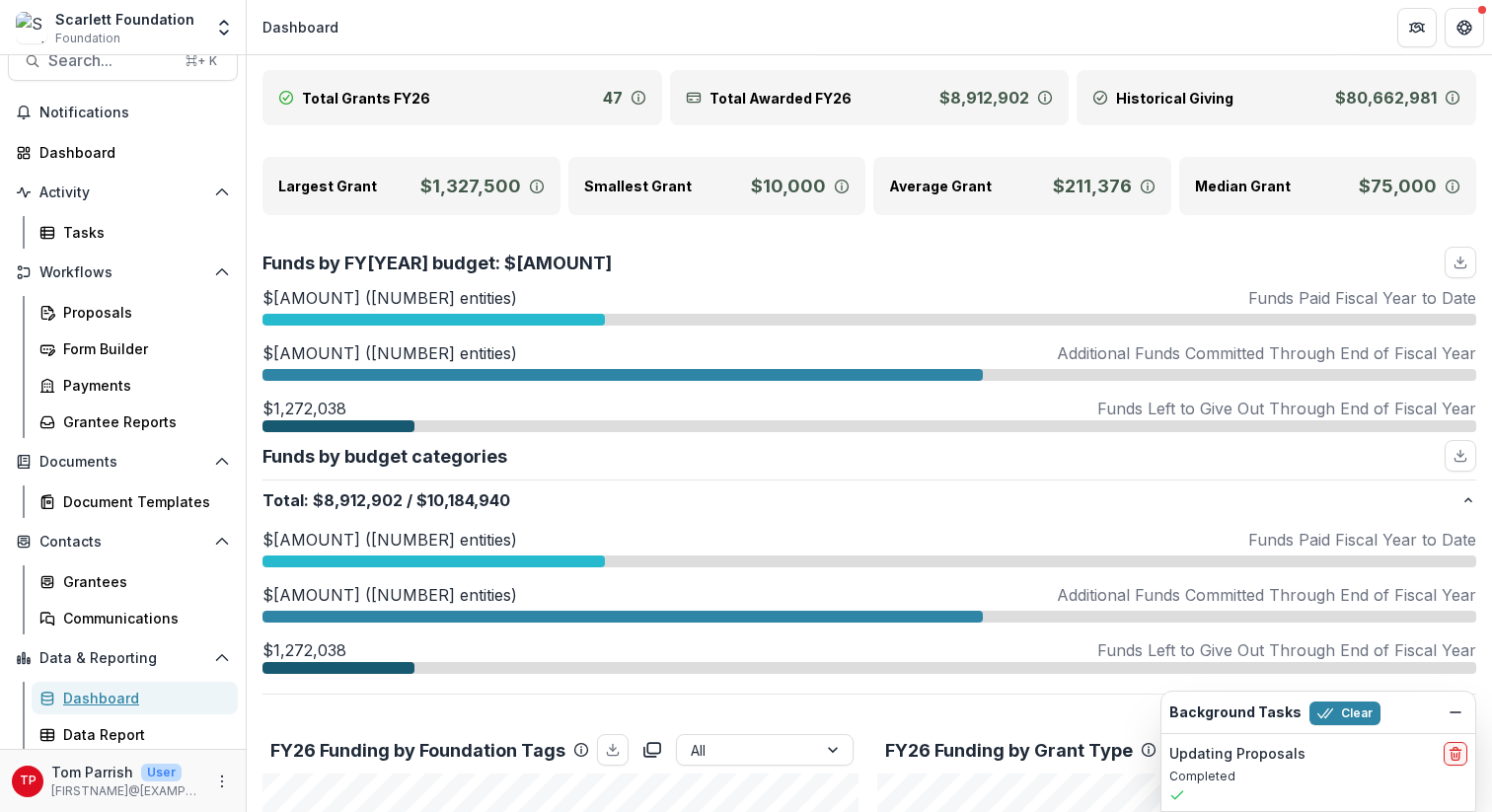 scroll, scrollTop: 89, scrollLeft: 0, axis: vertical 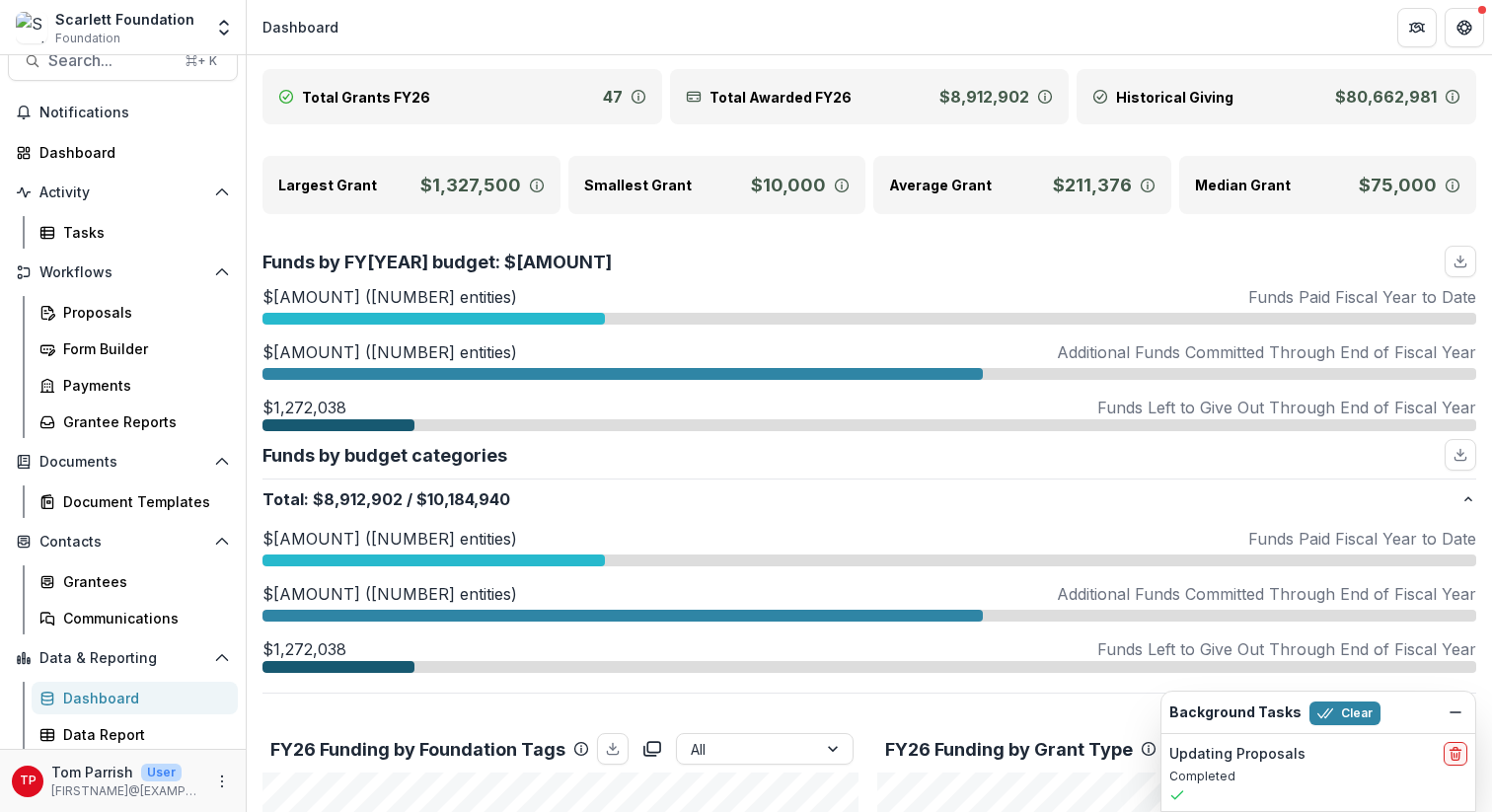 click at bounding box center (623, 374) 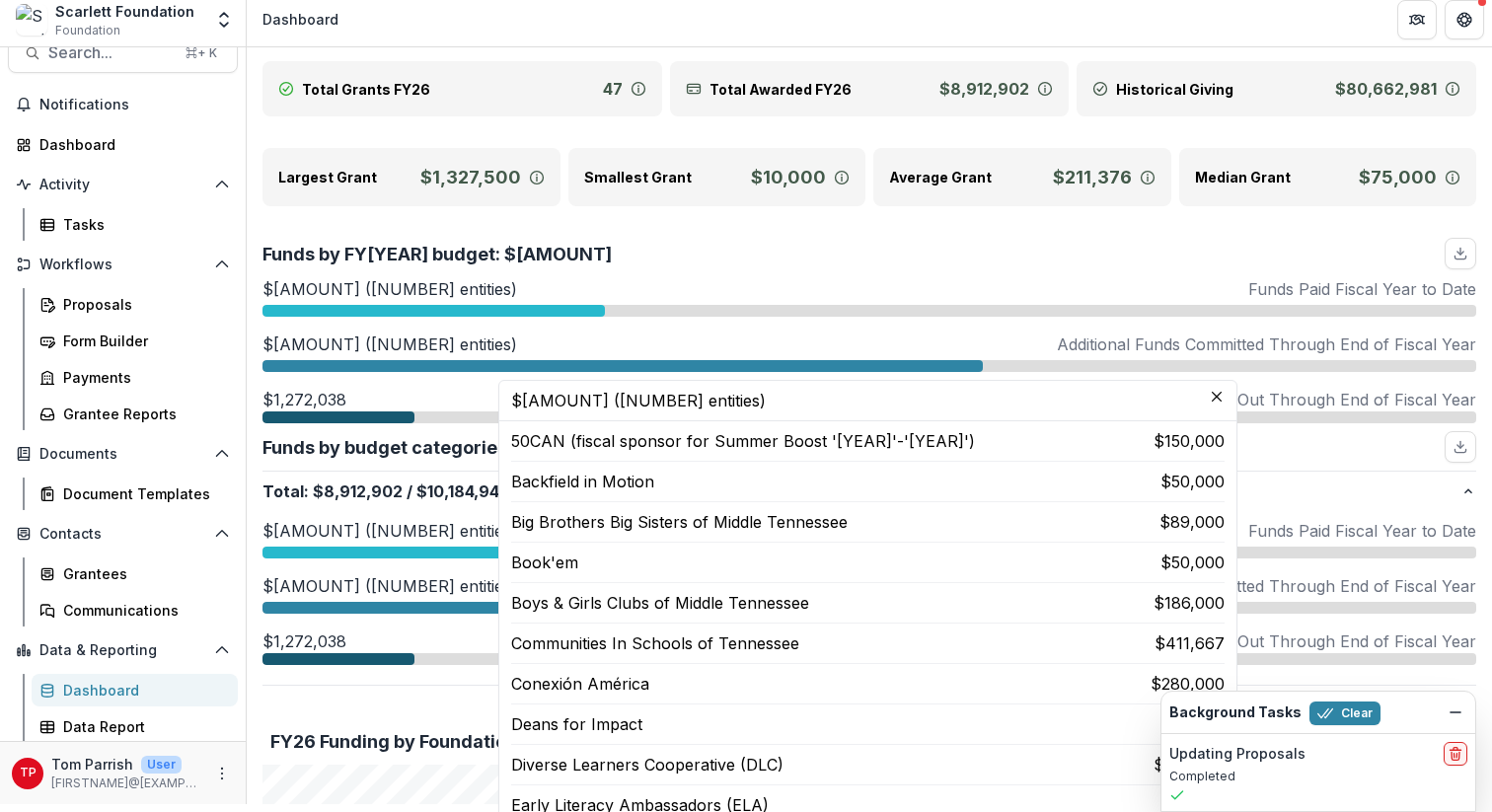 scroll, scrollTop: 0, scrollLeft: 0, axis: both 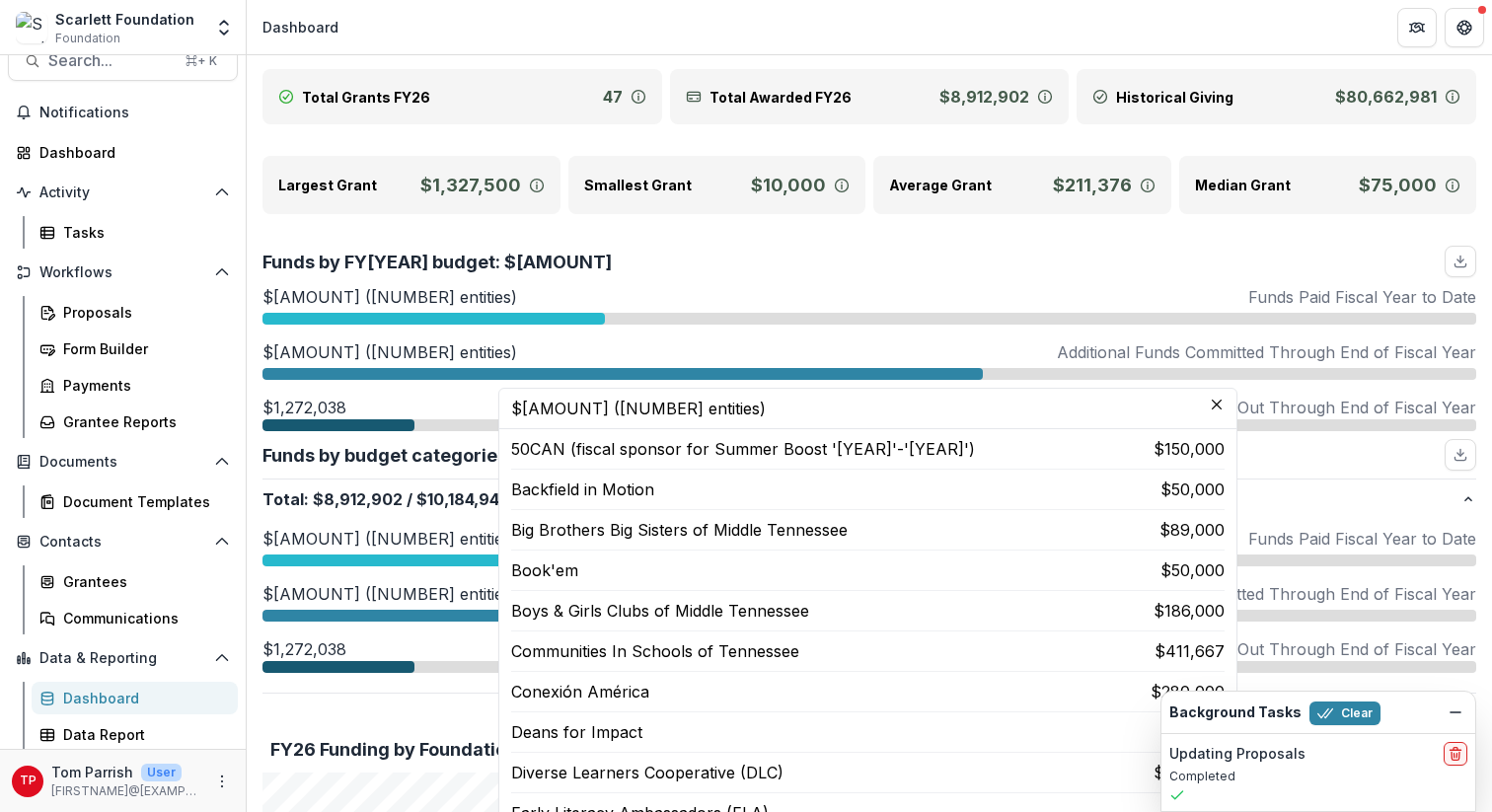 click on "Funds by FY[YEAR] budget: $[AMOUNT]" at bounding box center [869, 261] 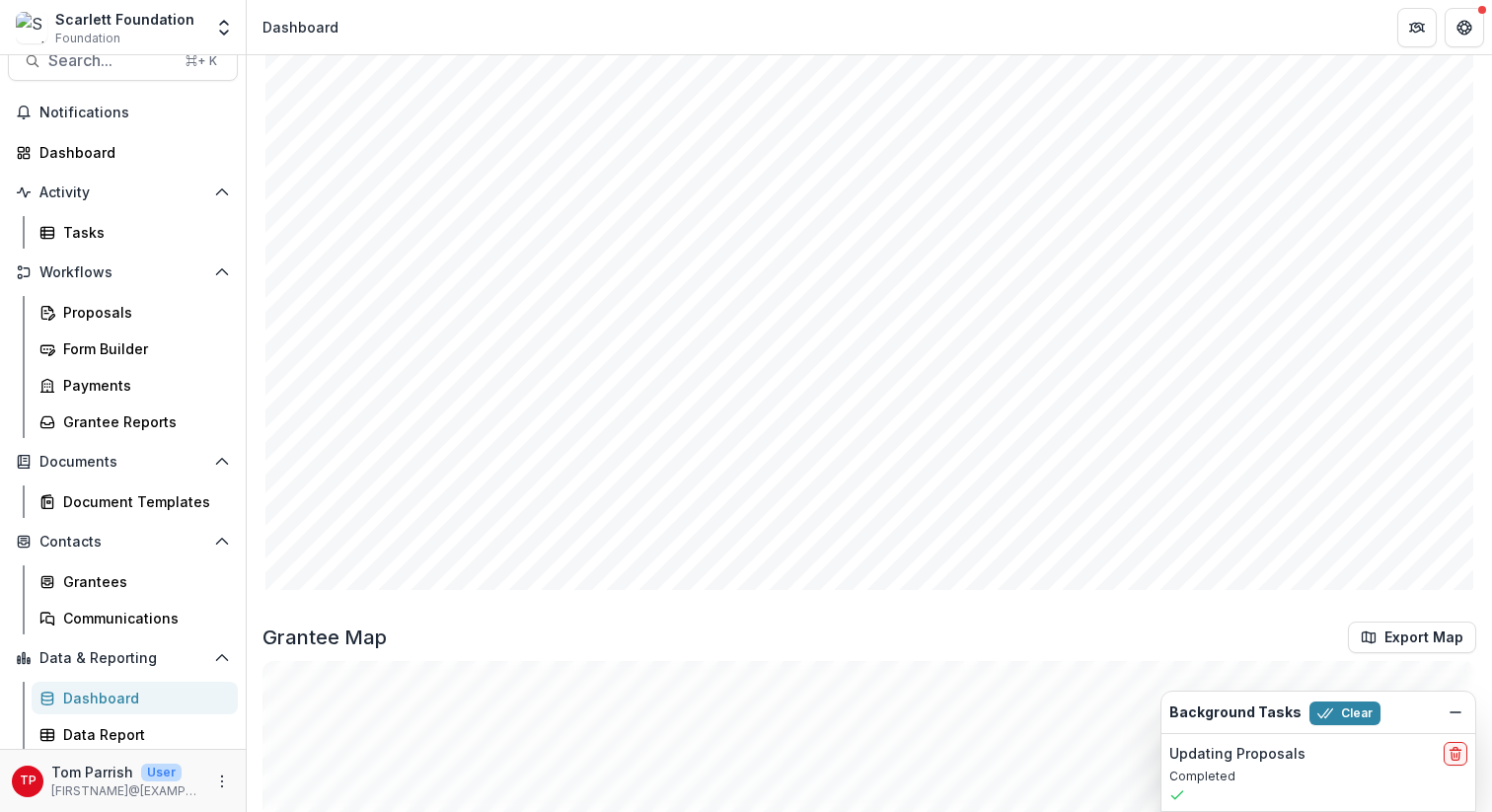 scroll, scrollTop: 1575, scrollLeft: 0, axis: vertical 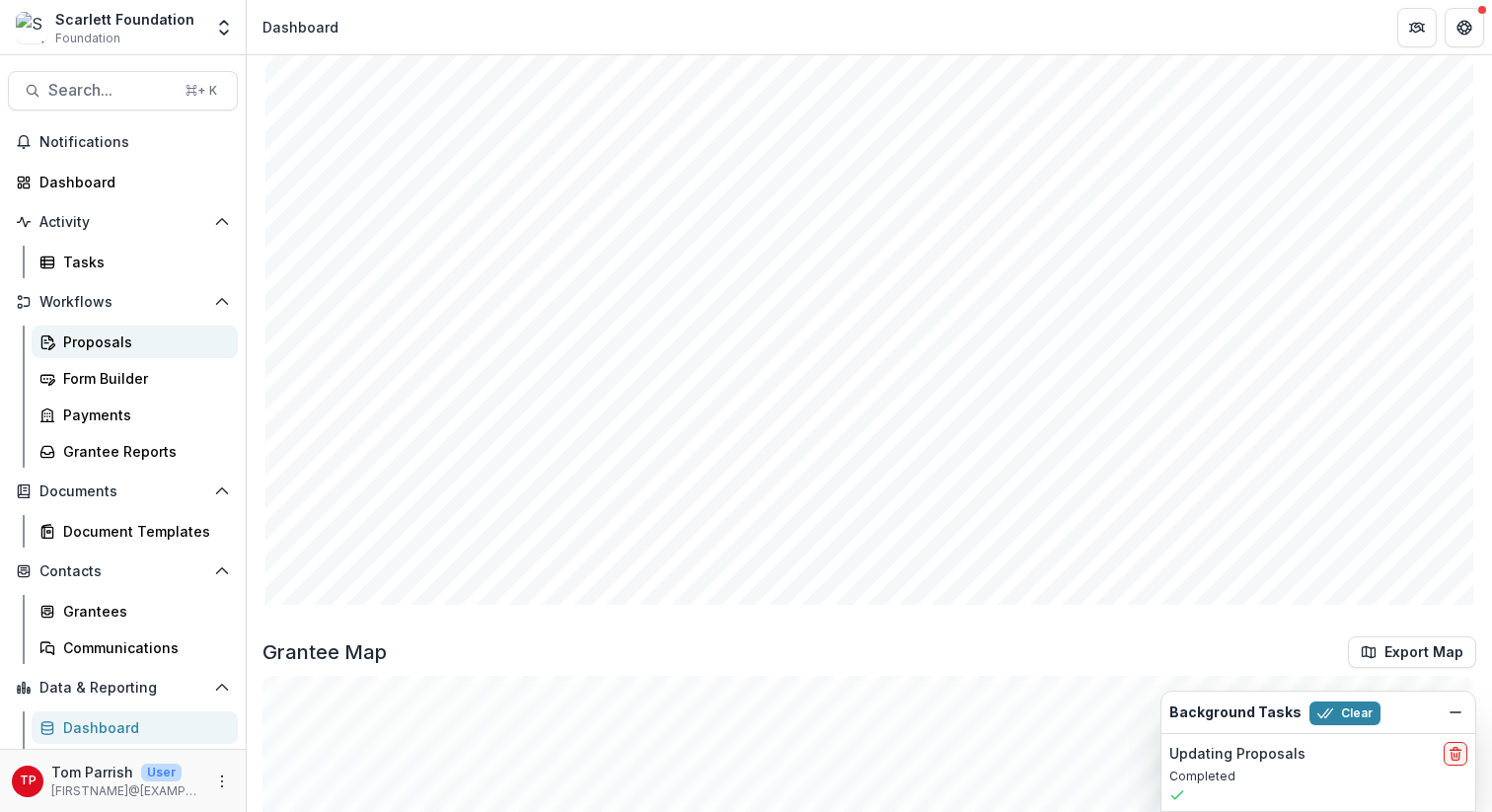 click on "Proposals" at bounding box center [142, 341] 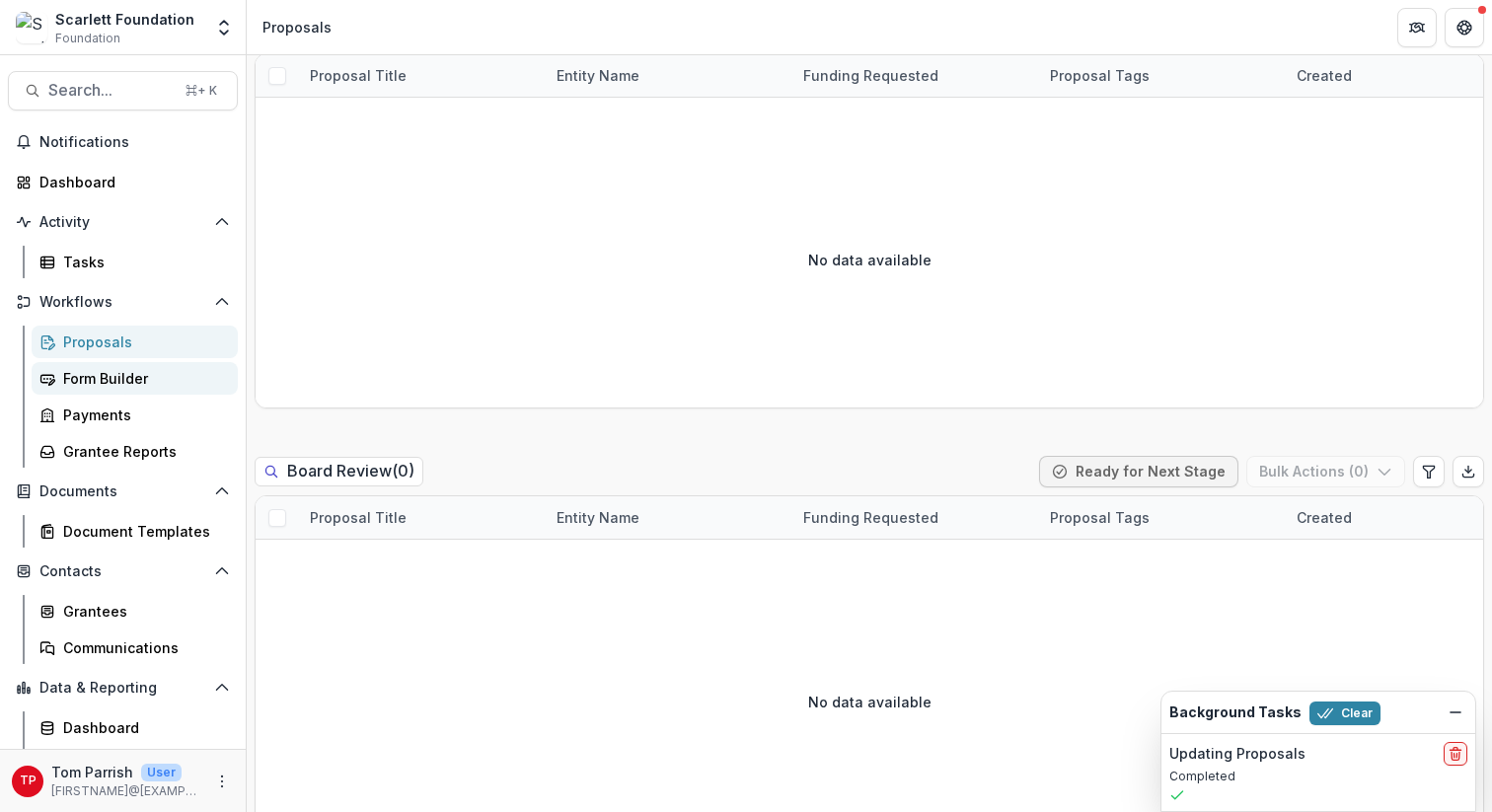 click on "Form Builder" at bounding box center (142, 378) 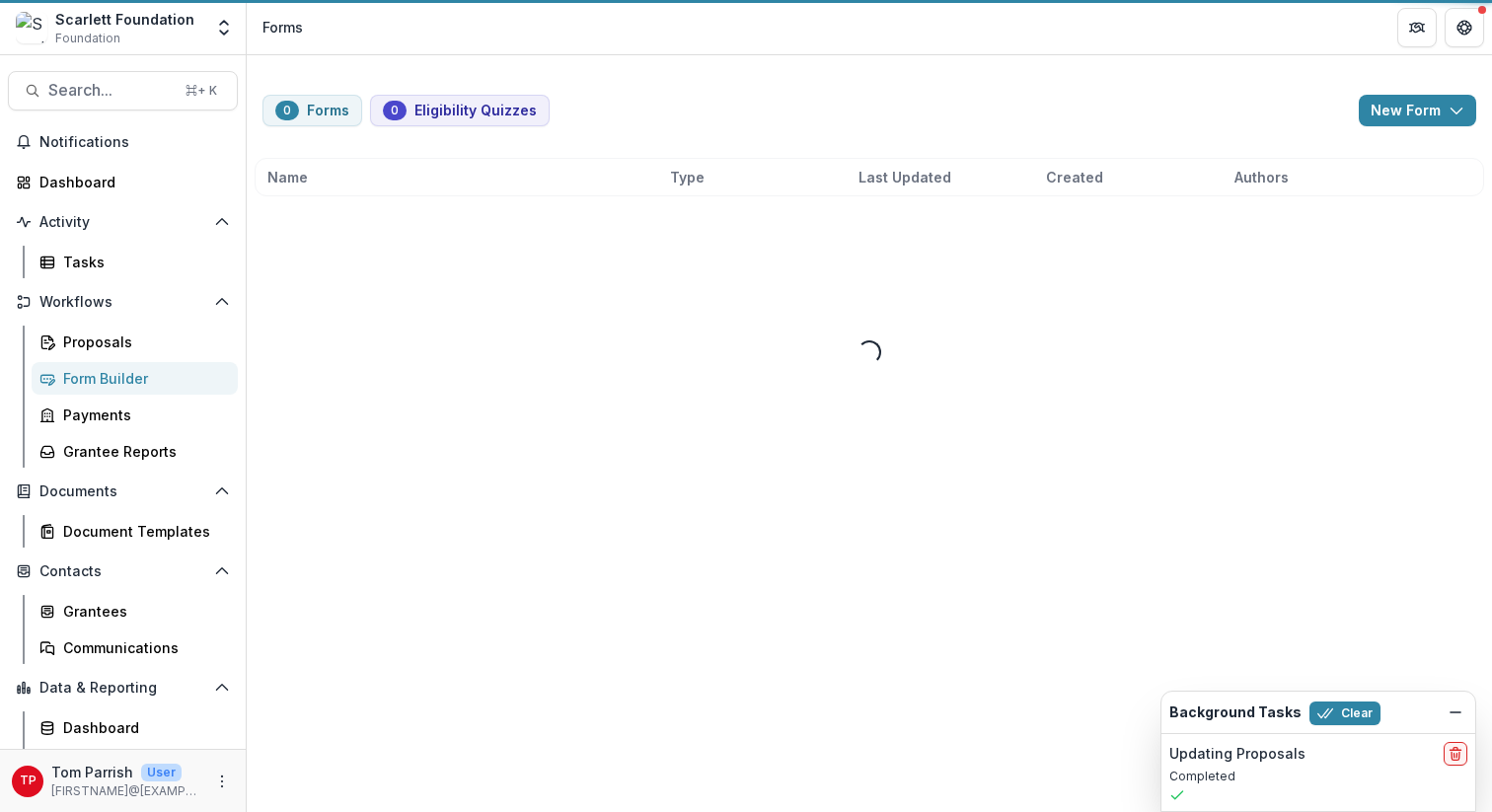 scroll, scrollTop: 0, scrollLeft: 0, axis: both 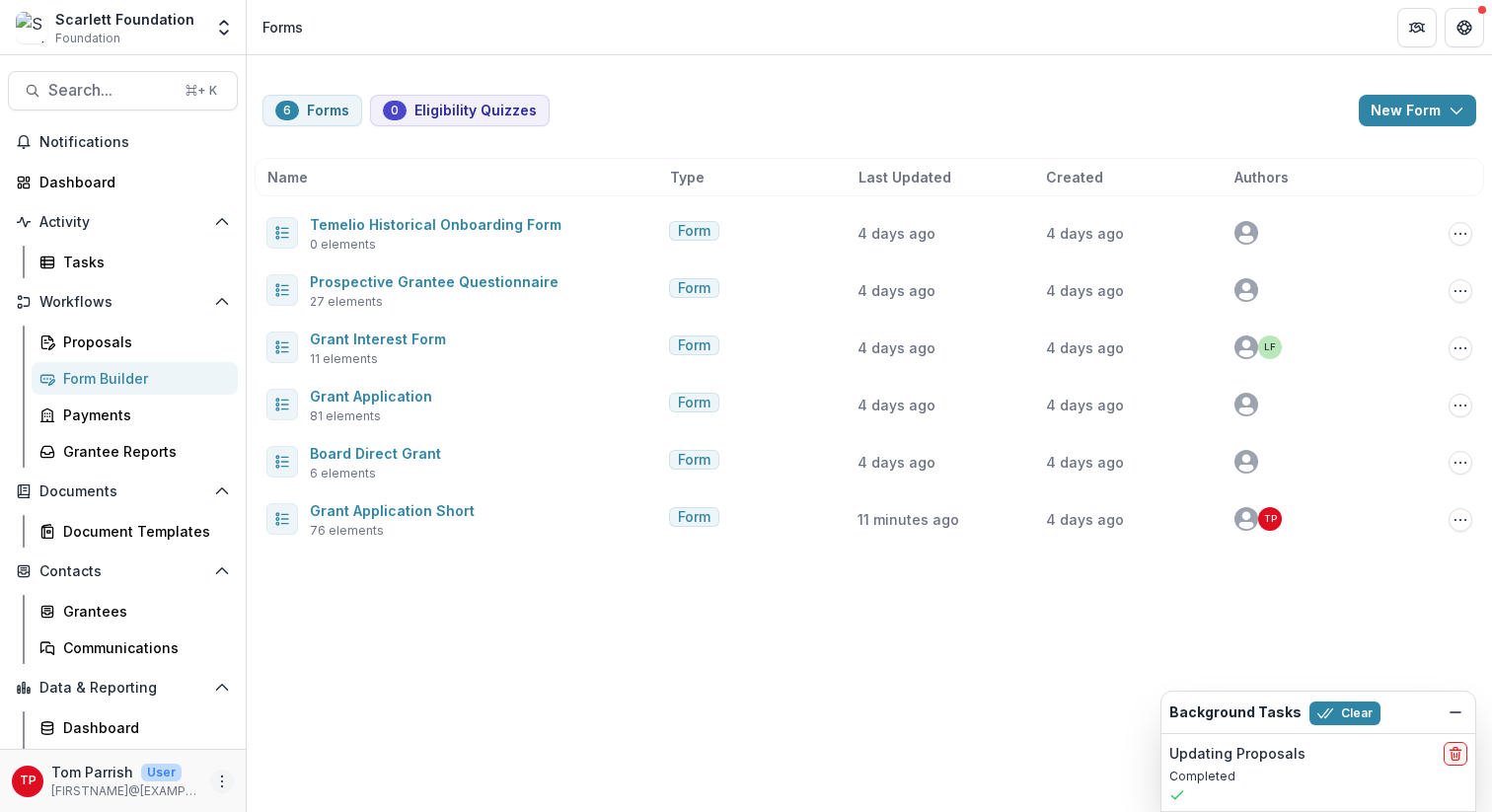 click 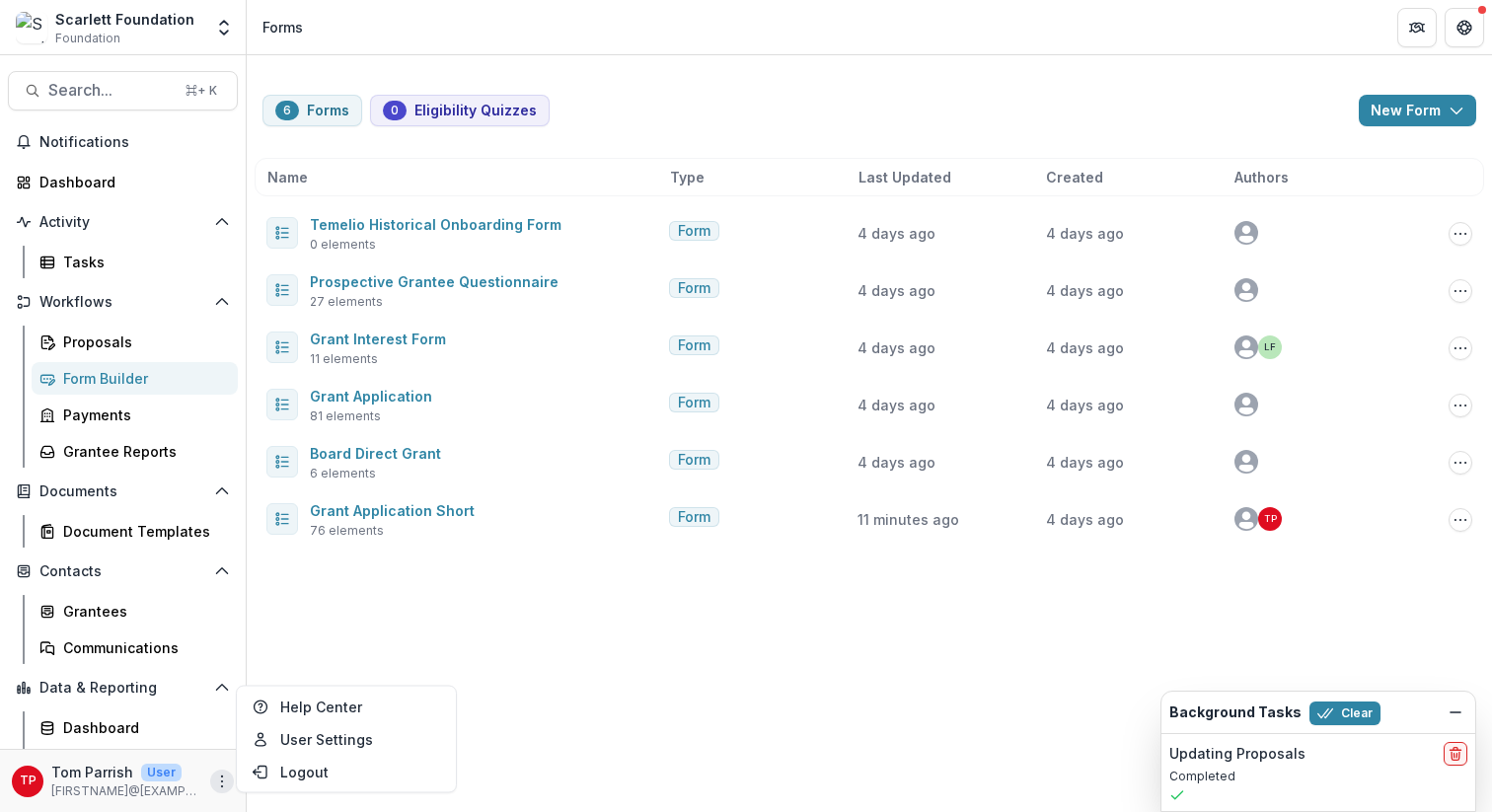 click on "Forms [NUMBER] Eligibility Quizzes New Form New Eligibility Quiz New Form Name Type Last Updated Created Authors Temelio Historical Onboarding Form [NUMBER] elements Form [NUMBER] days ago [NUMBER] days ago Edit Duplicate Send Delete Prospective Grantee Questionnaire [NUMBER] elements Form [NUMBER] days ago [NUMBER] days ago Edit Duplicate Send Delete Grant Interest Form [NUMBER] elements Form [NUMBER] days ago [NUMBER] days ago LF Copy Public Link Edit Duplicate Send Delete Grant Application [NUMBER] elements Form [NUMBER] days ago [NUMBER] days ago Edit Duplicate Send Delete Board Direct Grant [NUMBER] elements Form [NUMBER] days ago [NUMBER] days ago Edit Duplicate Send Delete Grant Application Short [NUMBER] elements [NUMBER] minutes ago [NUMBER] days ago TP Edit Duplicate Send Delete" at bounding box center [869, 433] 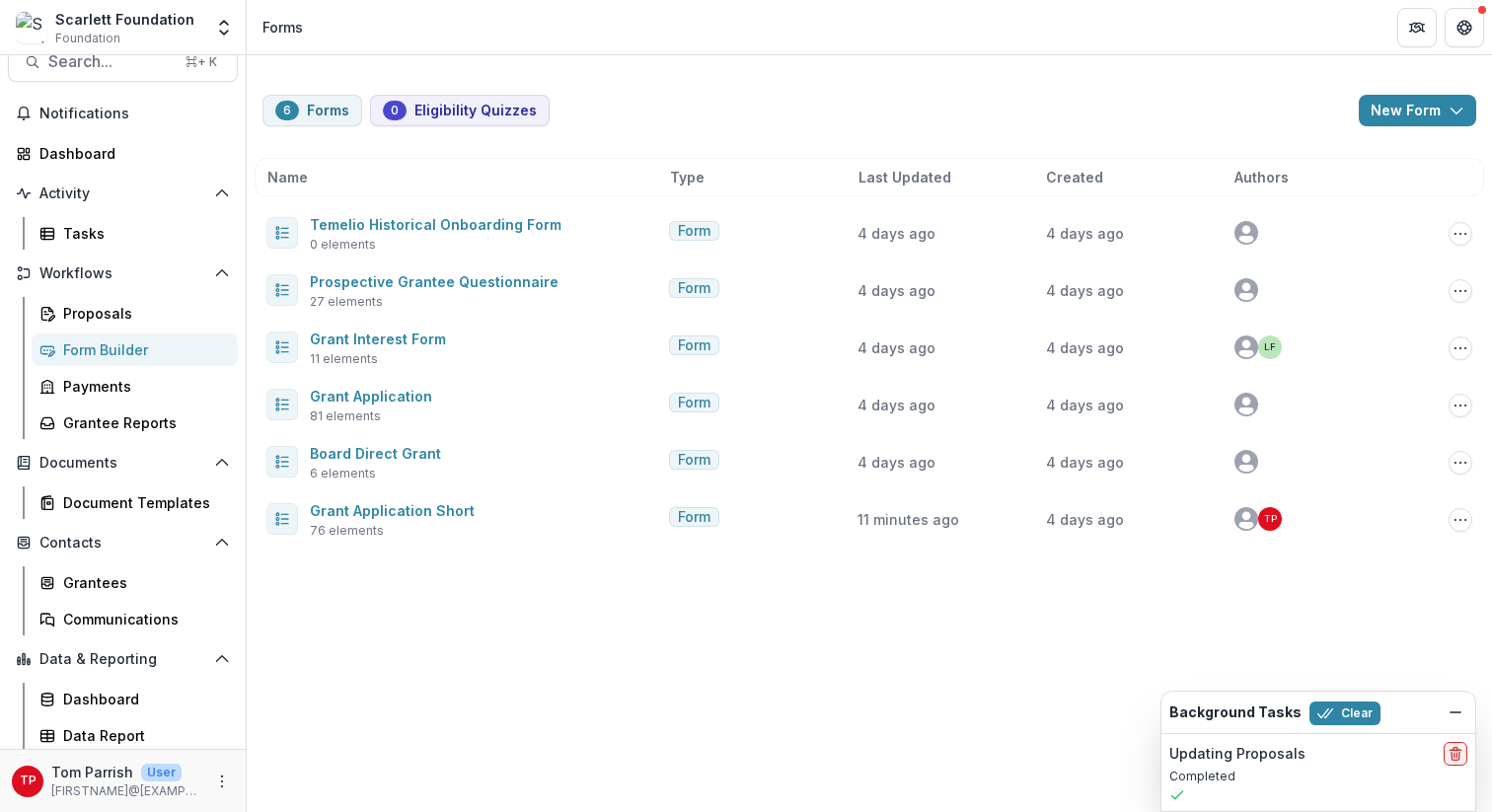 scroll, scrollTop: 32, scrollLeft: 0, axis: vertical 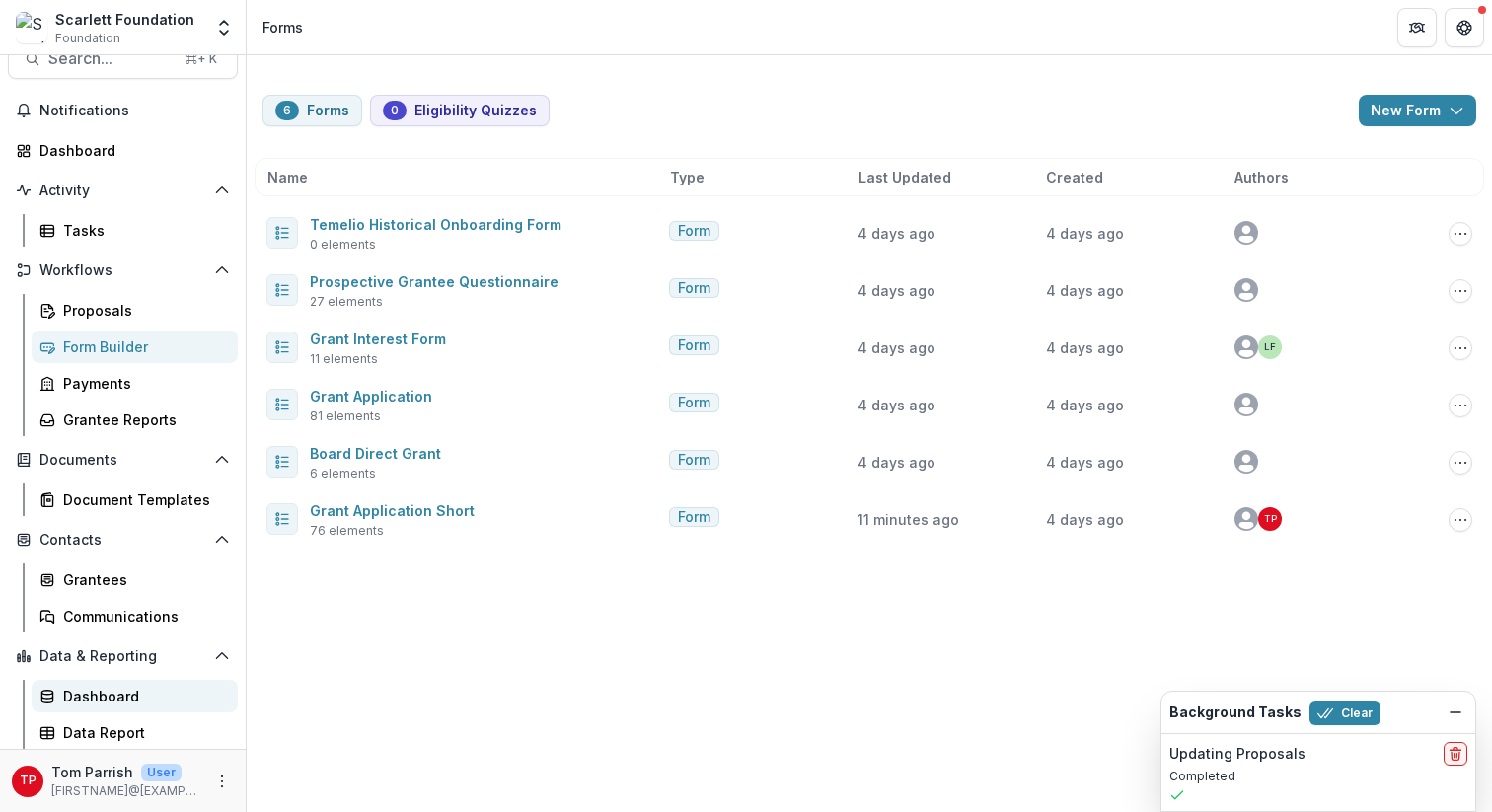 click on "Dashboard" at bounding box center (142, 696) 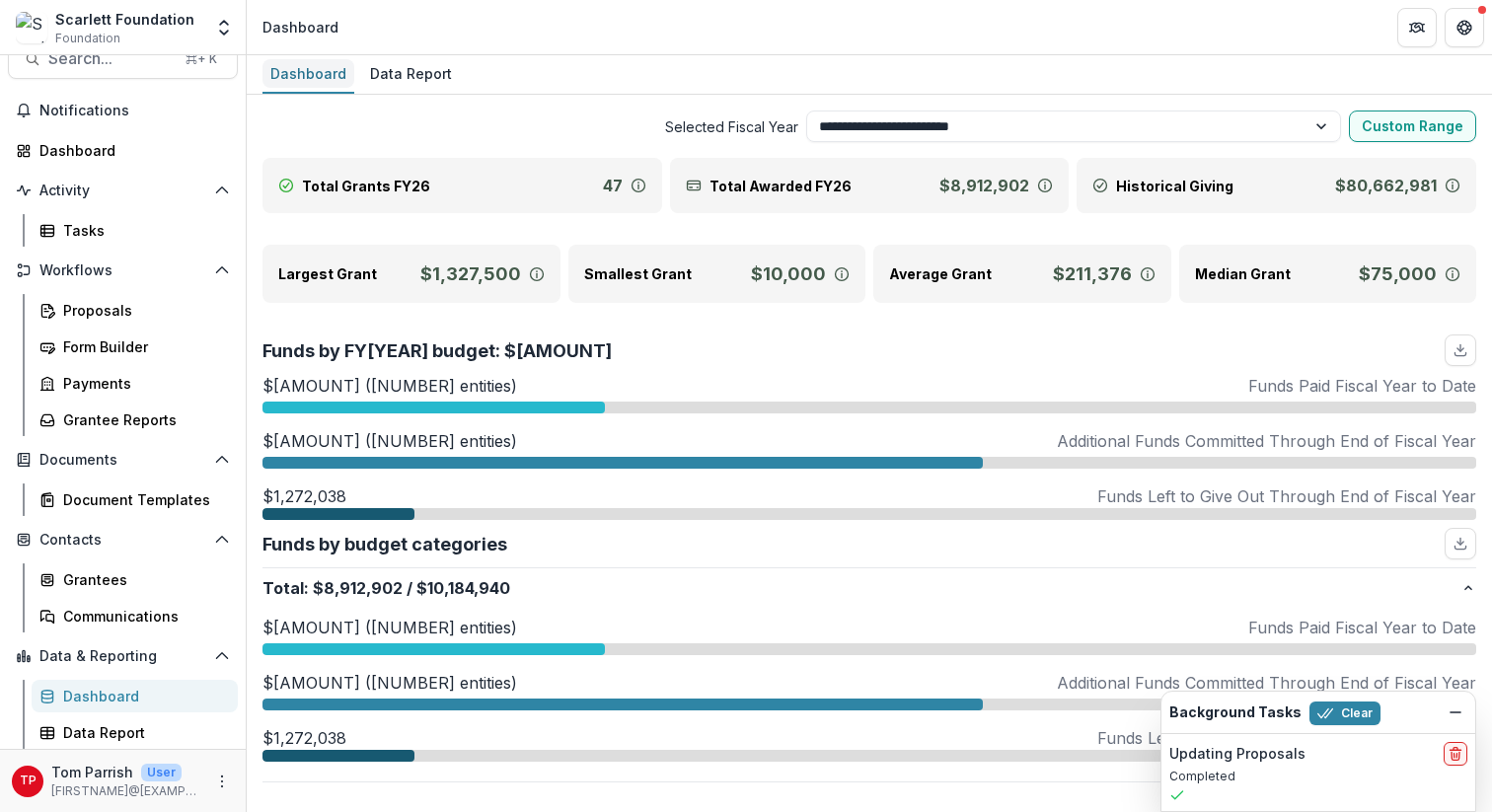 click on "Dashboard" at bounding box center (308, 73) 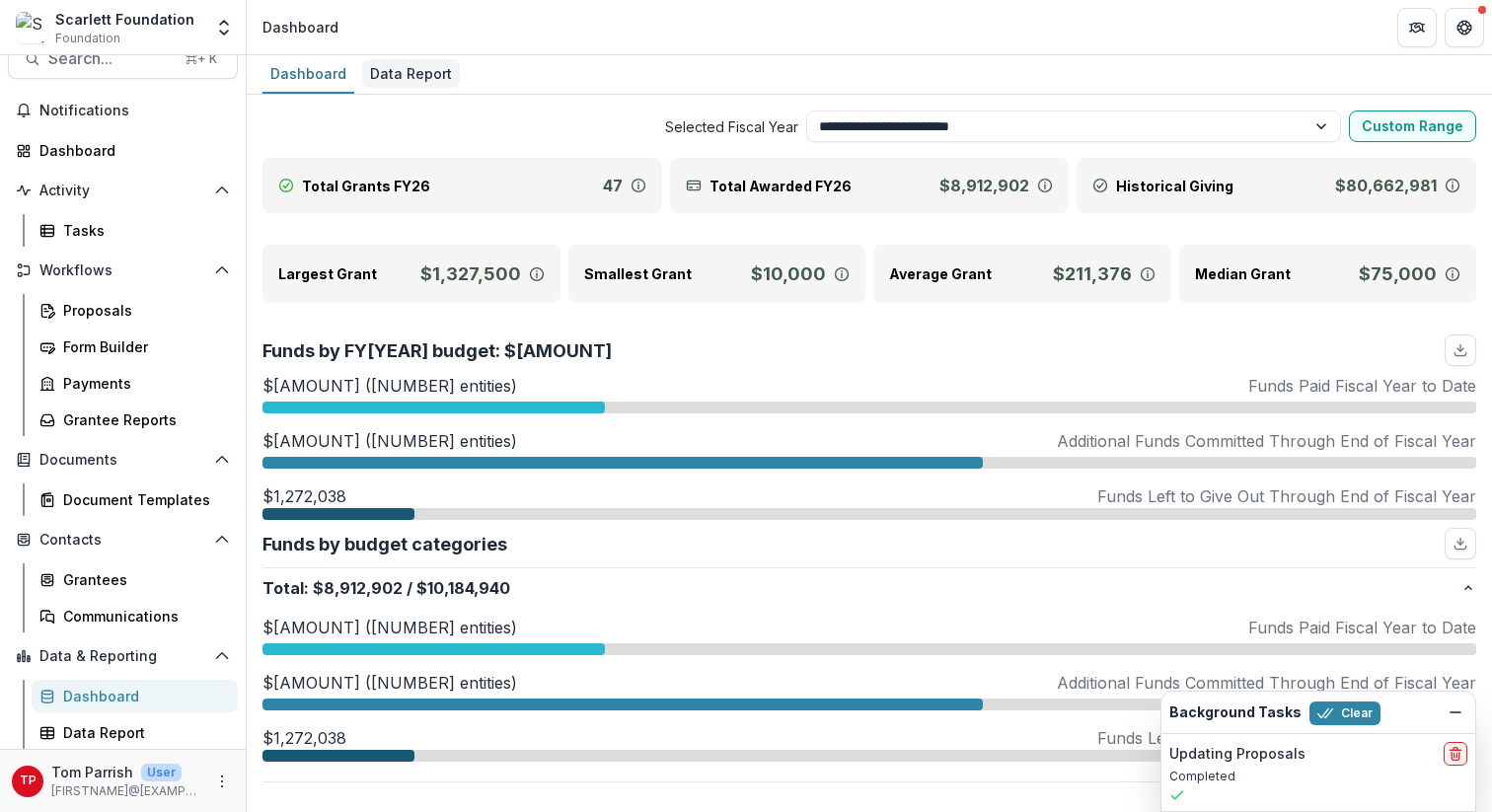 click on "Data Report" at bounding box center (410, 73) 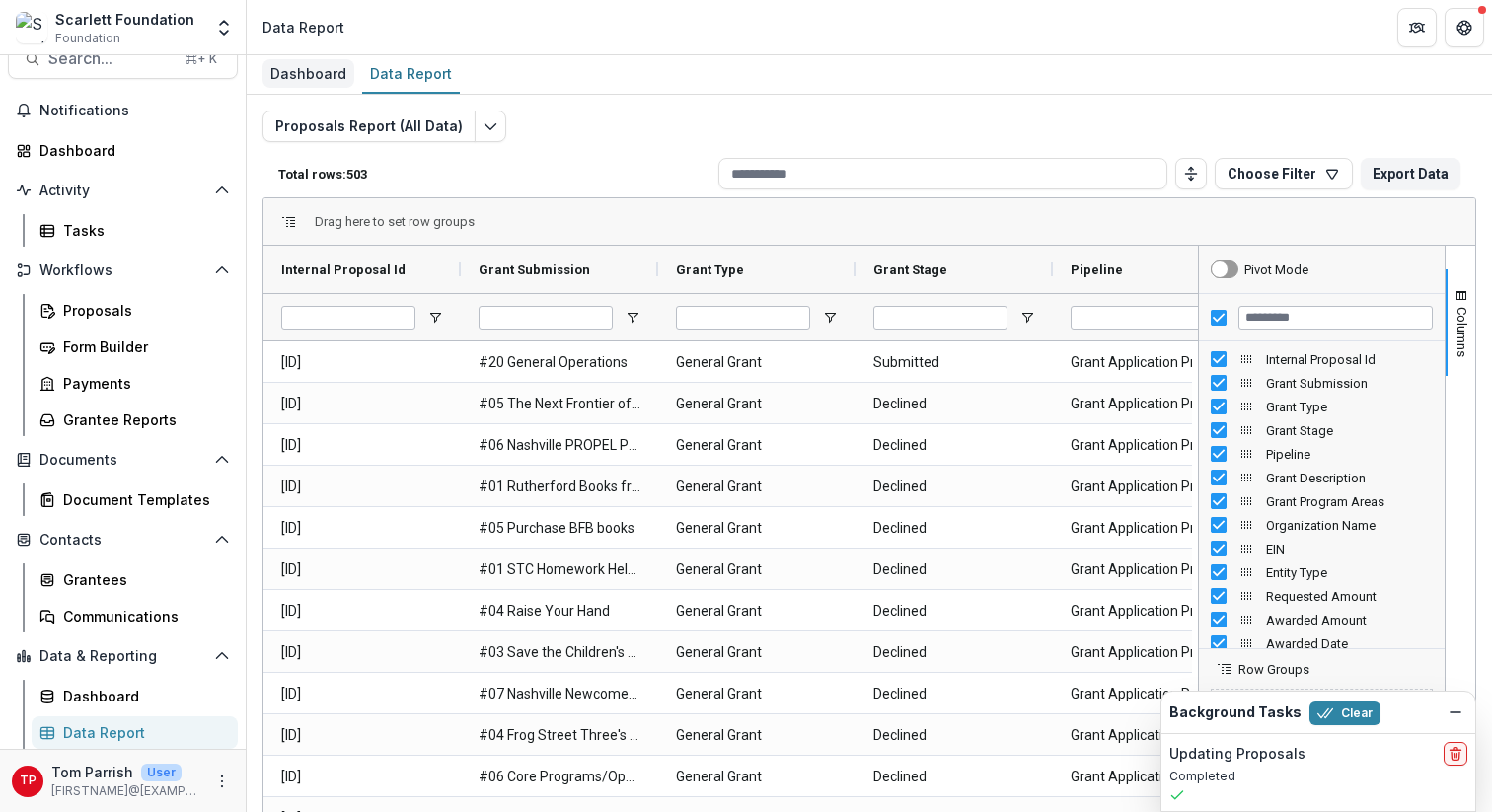 click on "Dashboard" at bounding box center [308, 73] 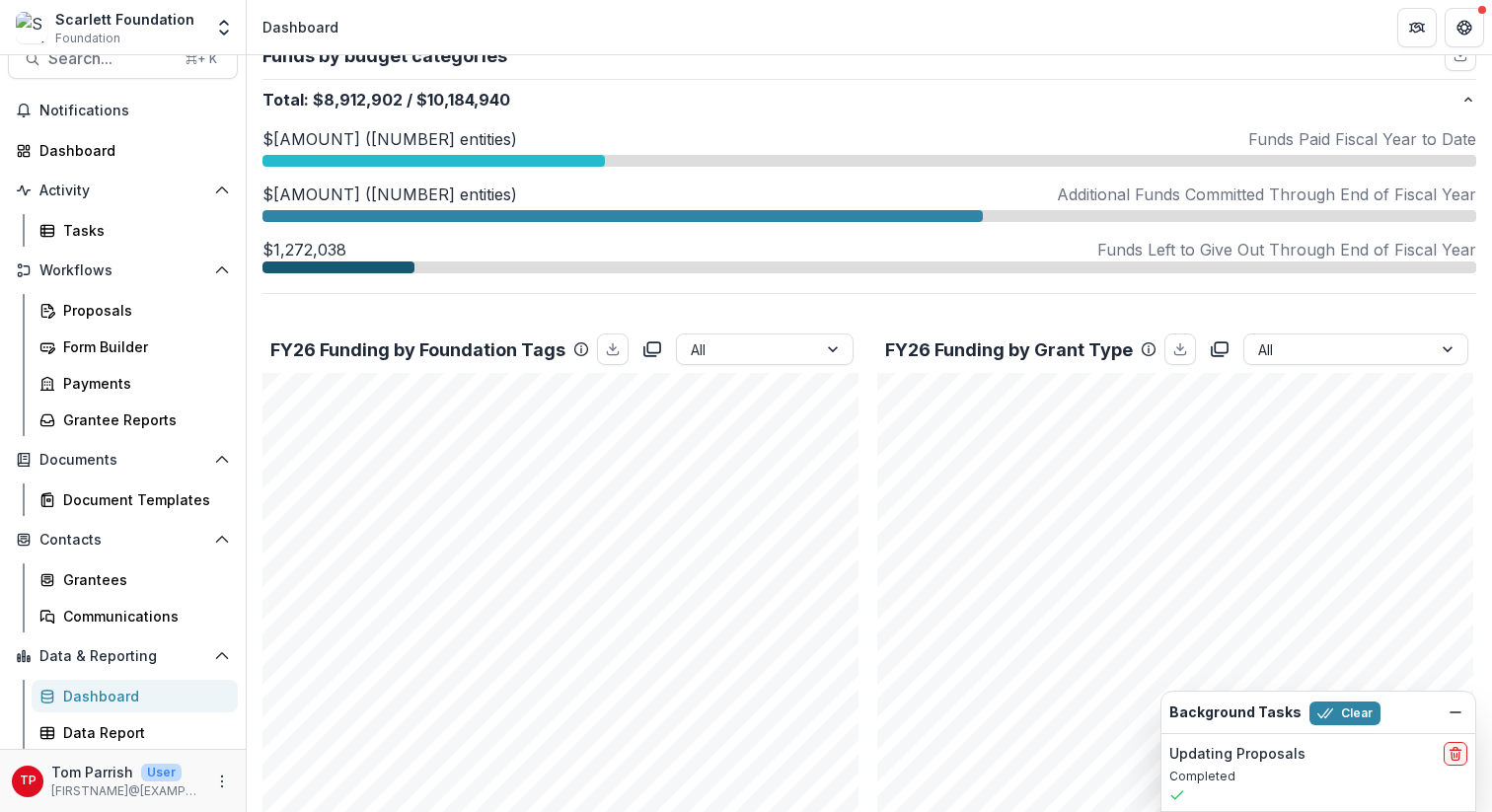 scroll, scrollTop: 463, scrollLeft: 0, axis: vertical 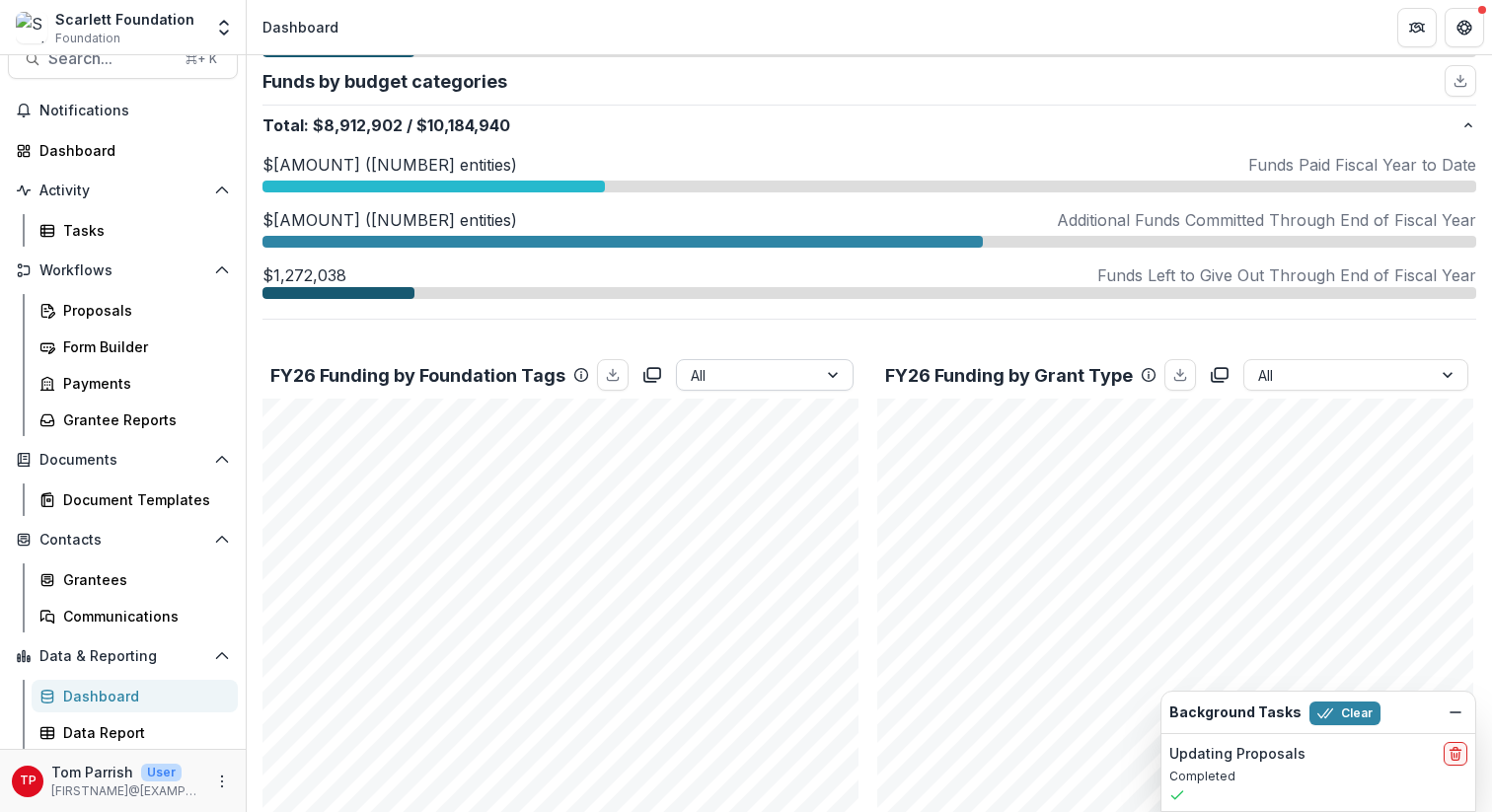 click at bounding box center (835, 375) 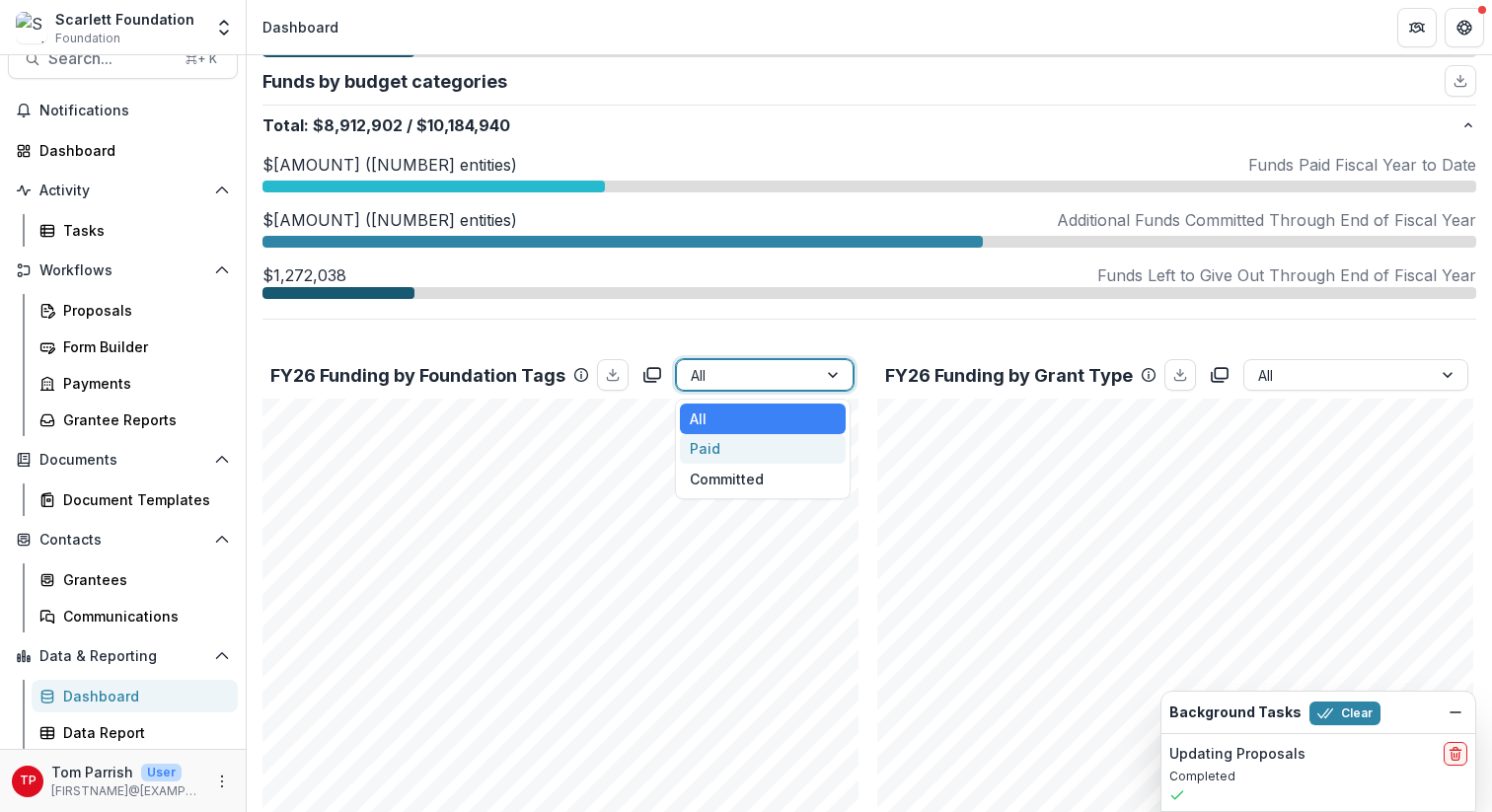 click on "Paid" at bounding box center (763, 449) 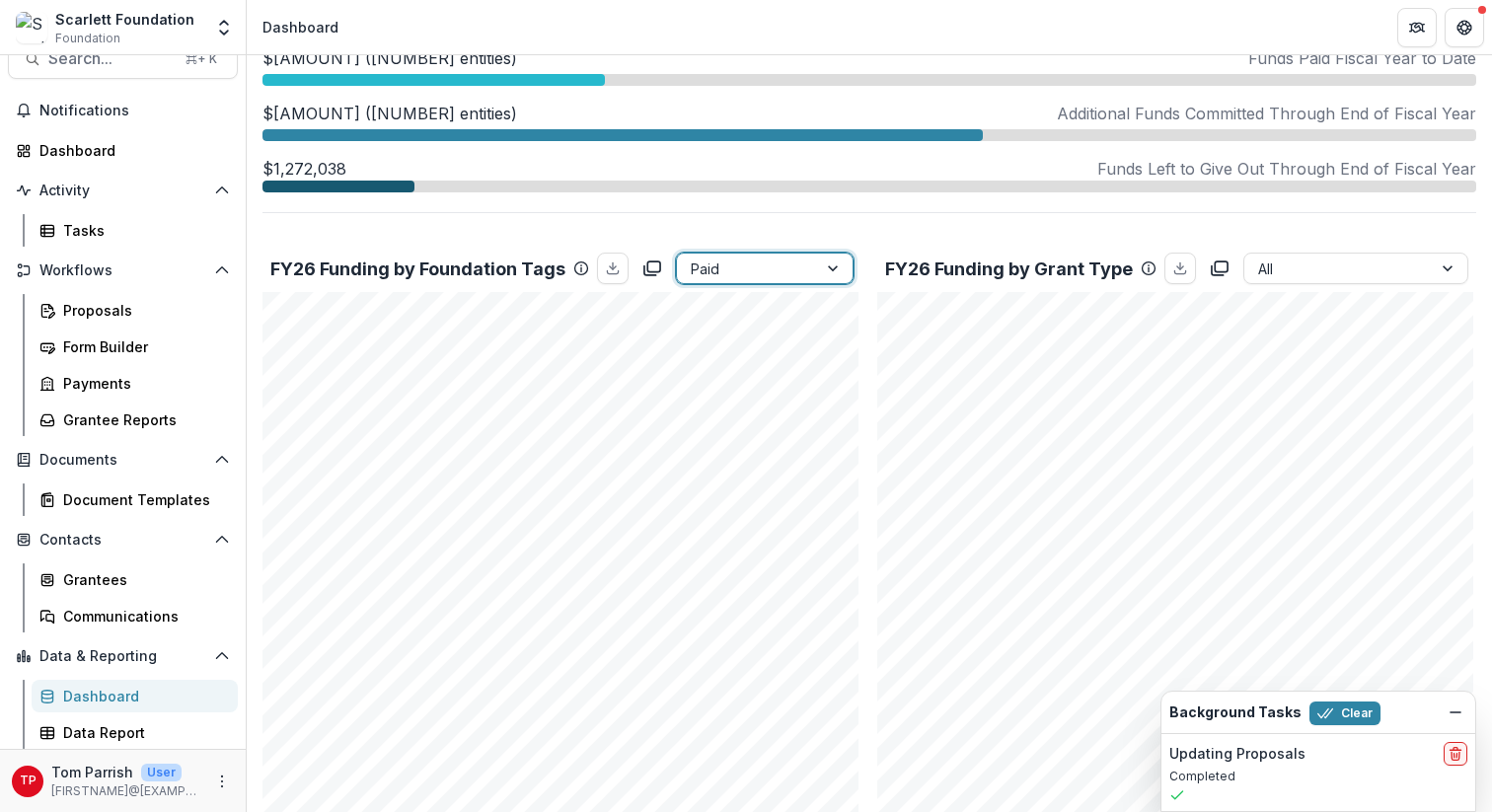 scroll, scrollTop: 567, scrollLeft: 0, axis: vertical 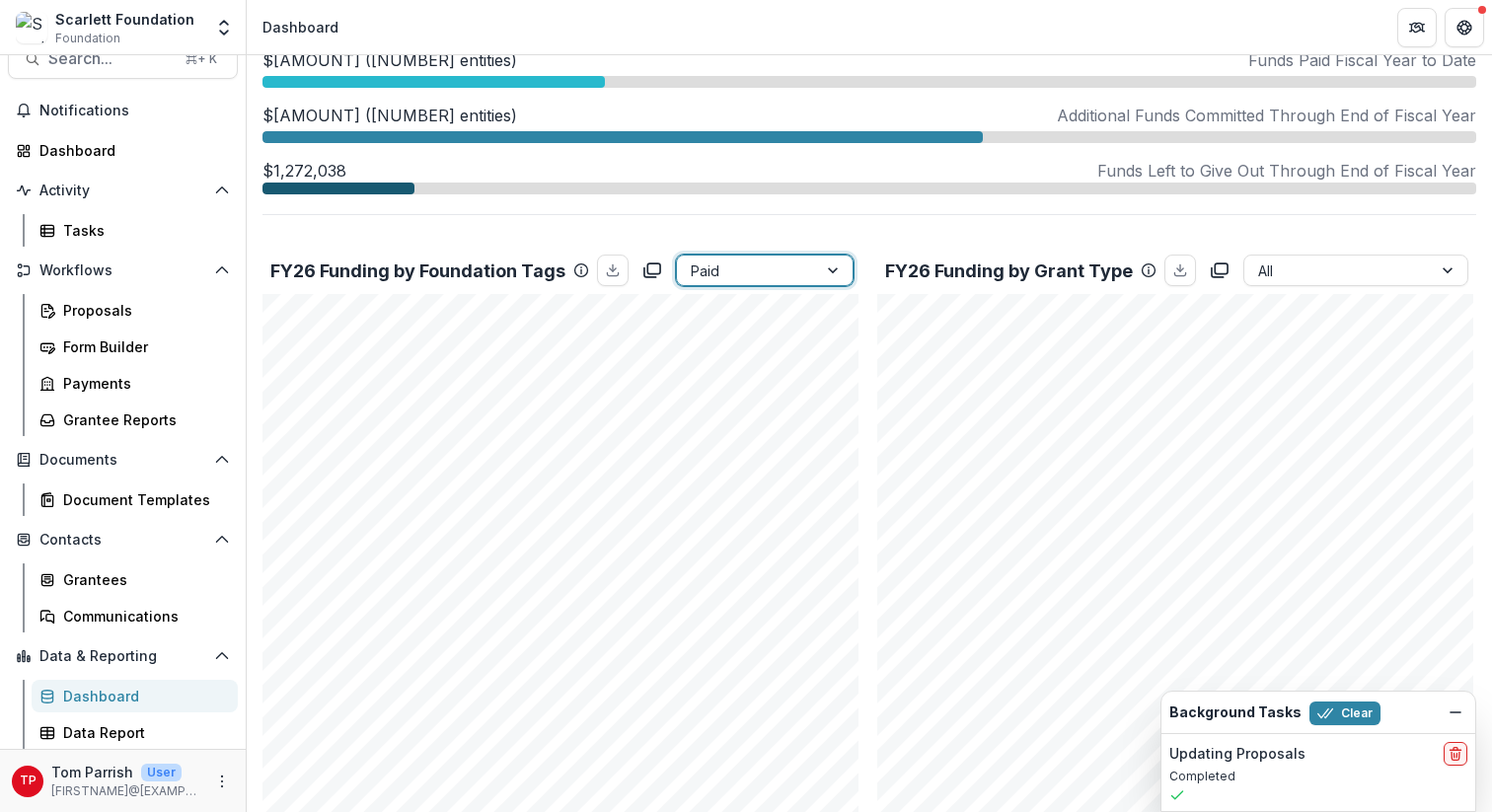click at bounding box center (835, 270) 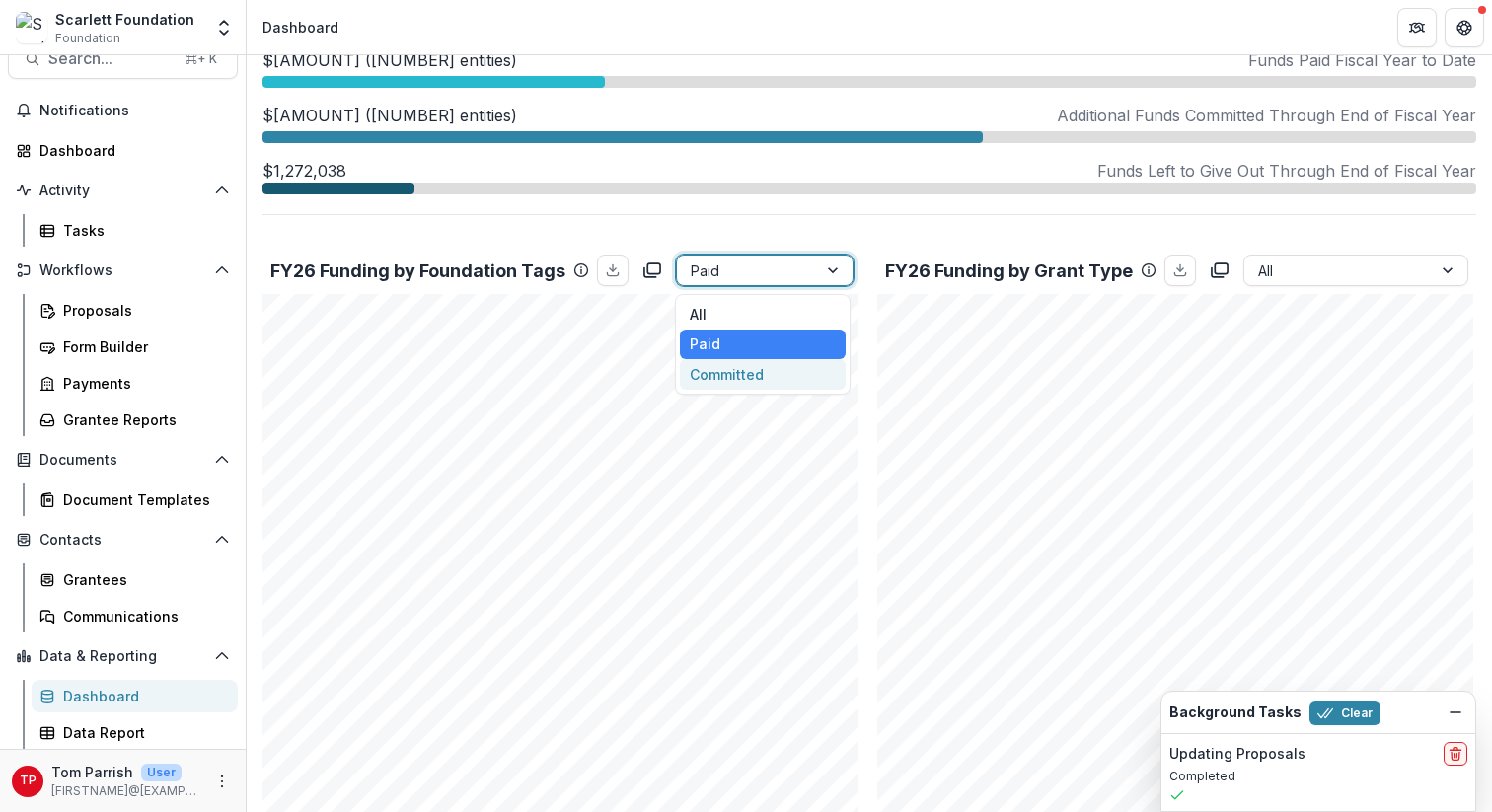 click on "Committed" at bounding box center [763, 374] 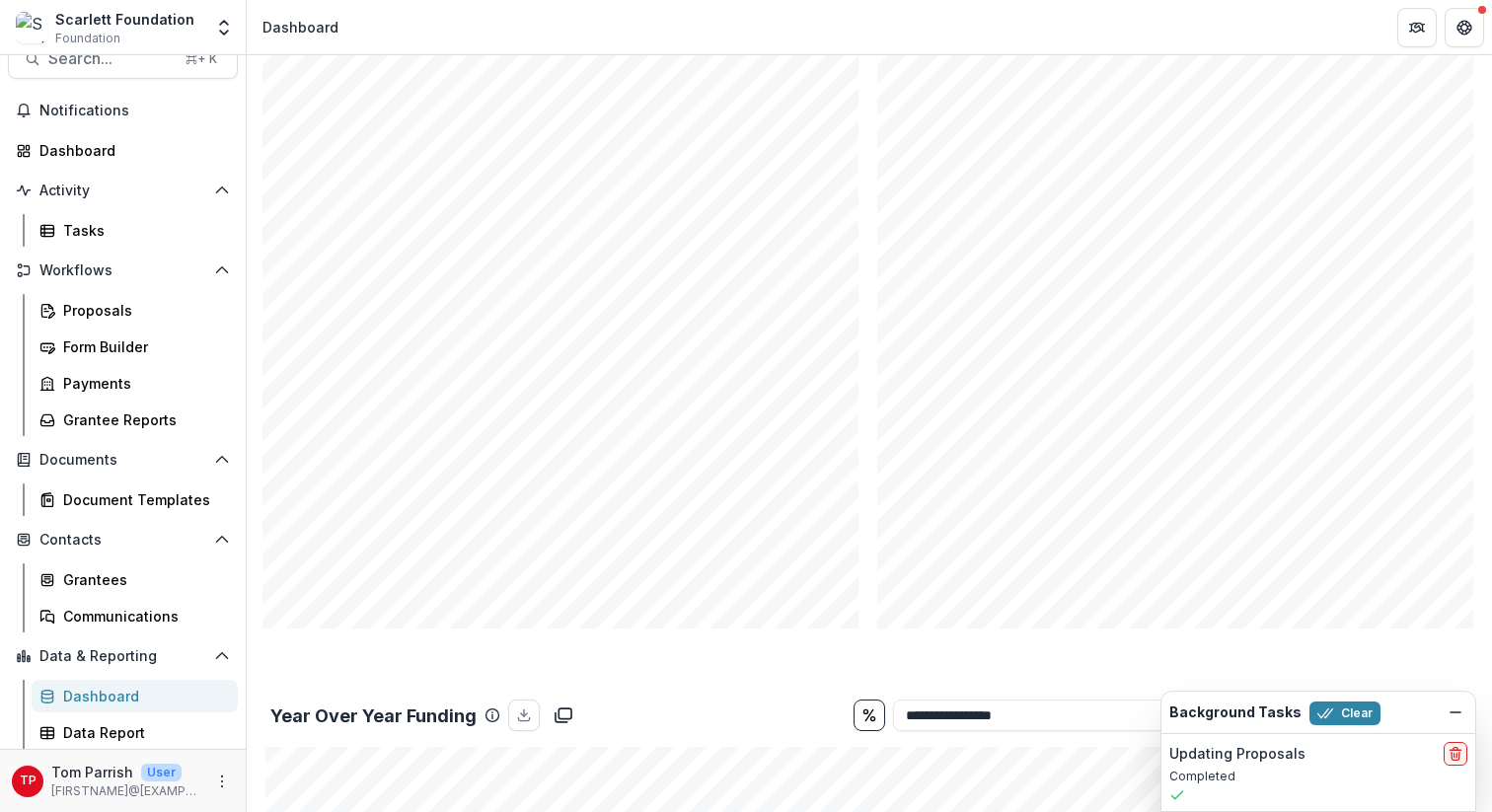 scroll, scrollTop: 584, scrollLeft: 0, axis: vertical 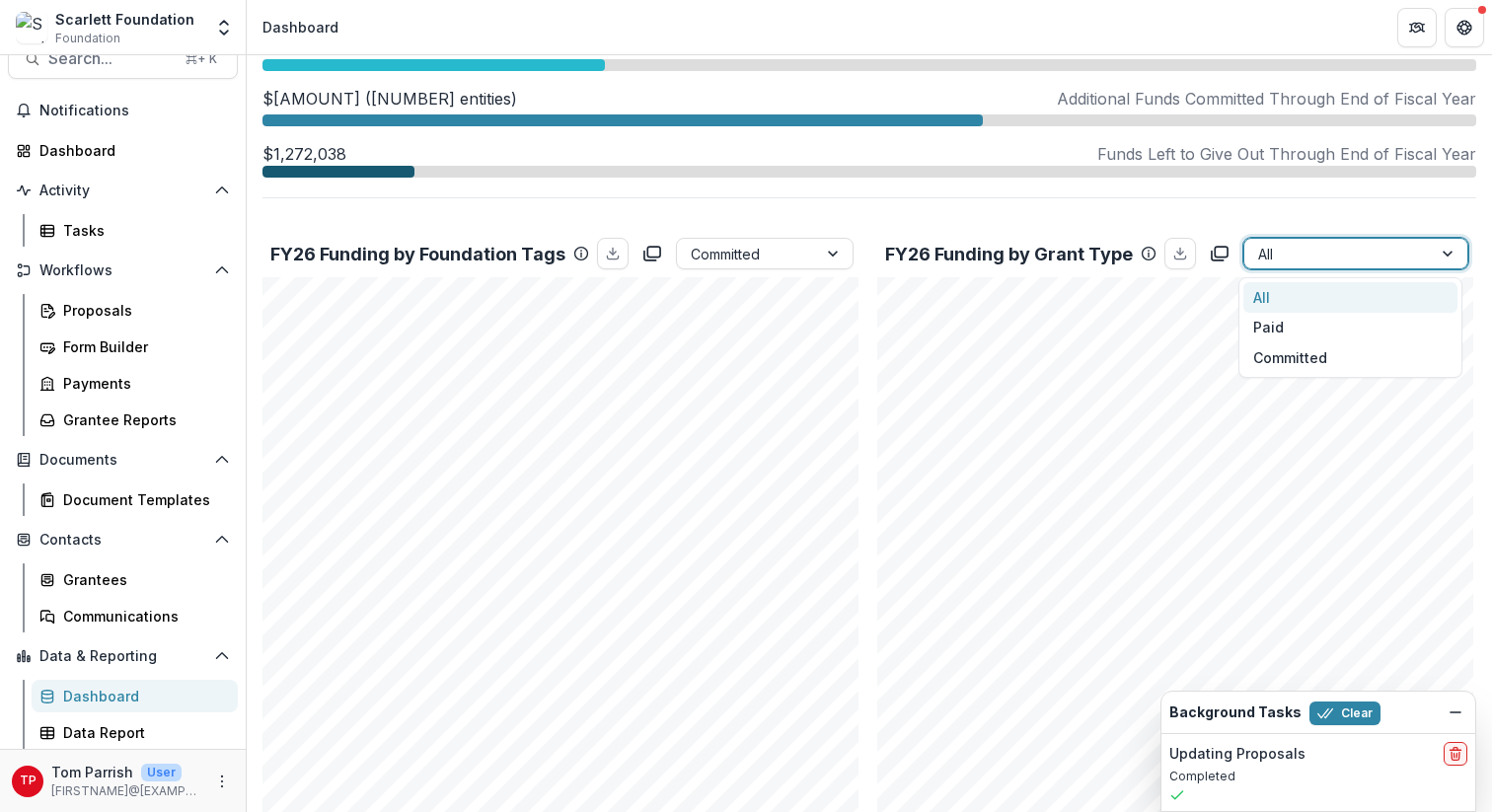 click at bounding box center (1450, 254) 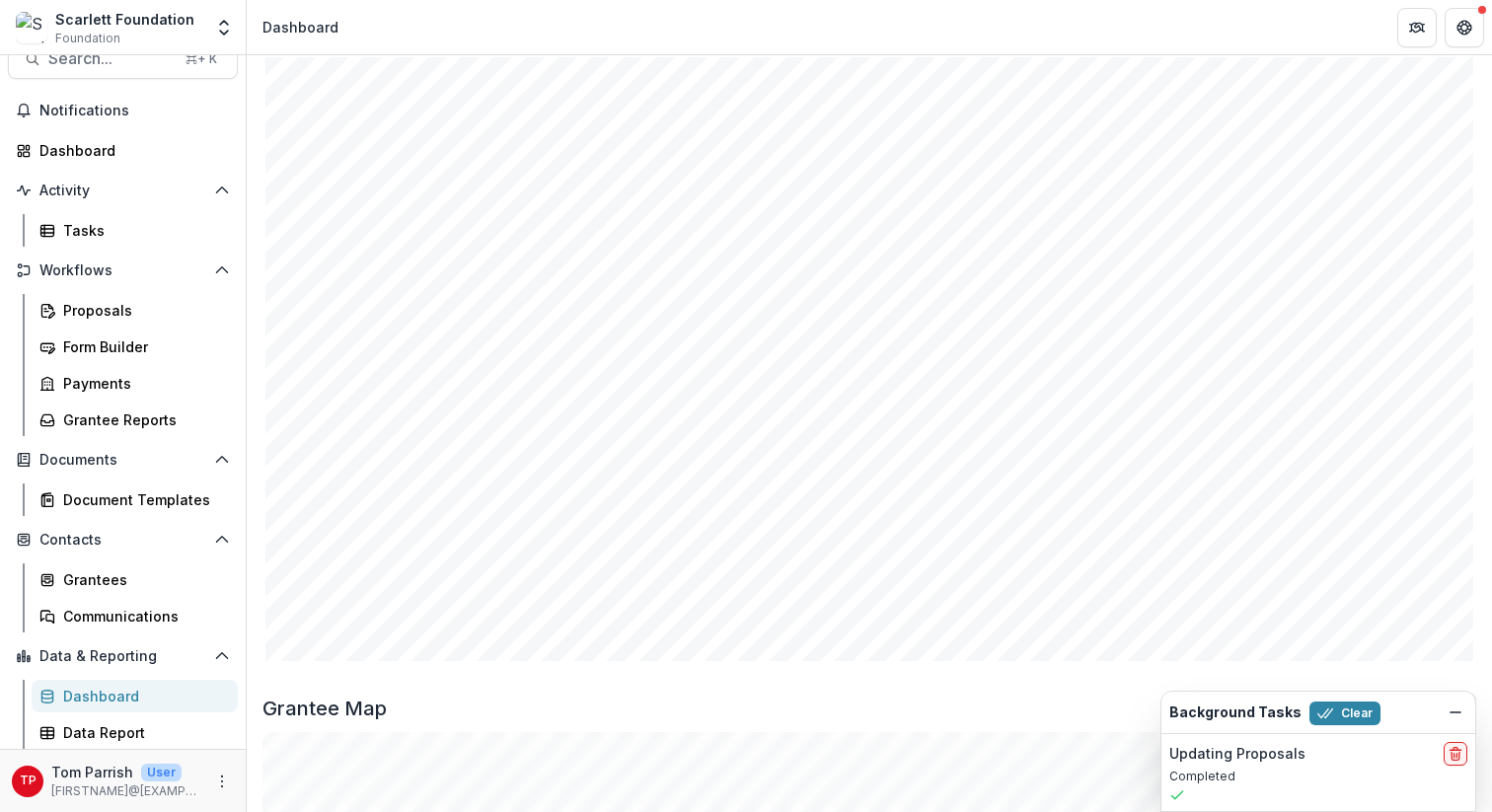 scroll, scrollTop: 1517, scrollLeft: 0, axis: vertical 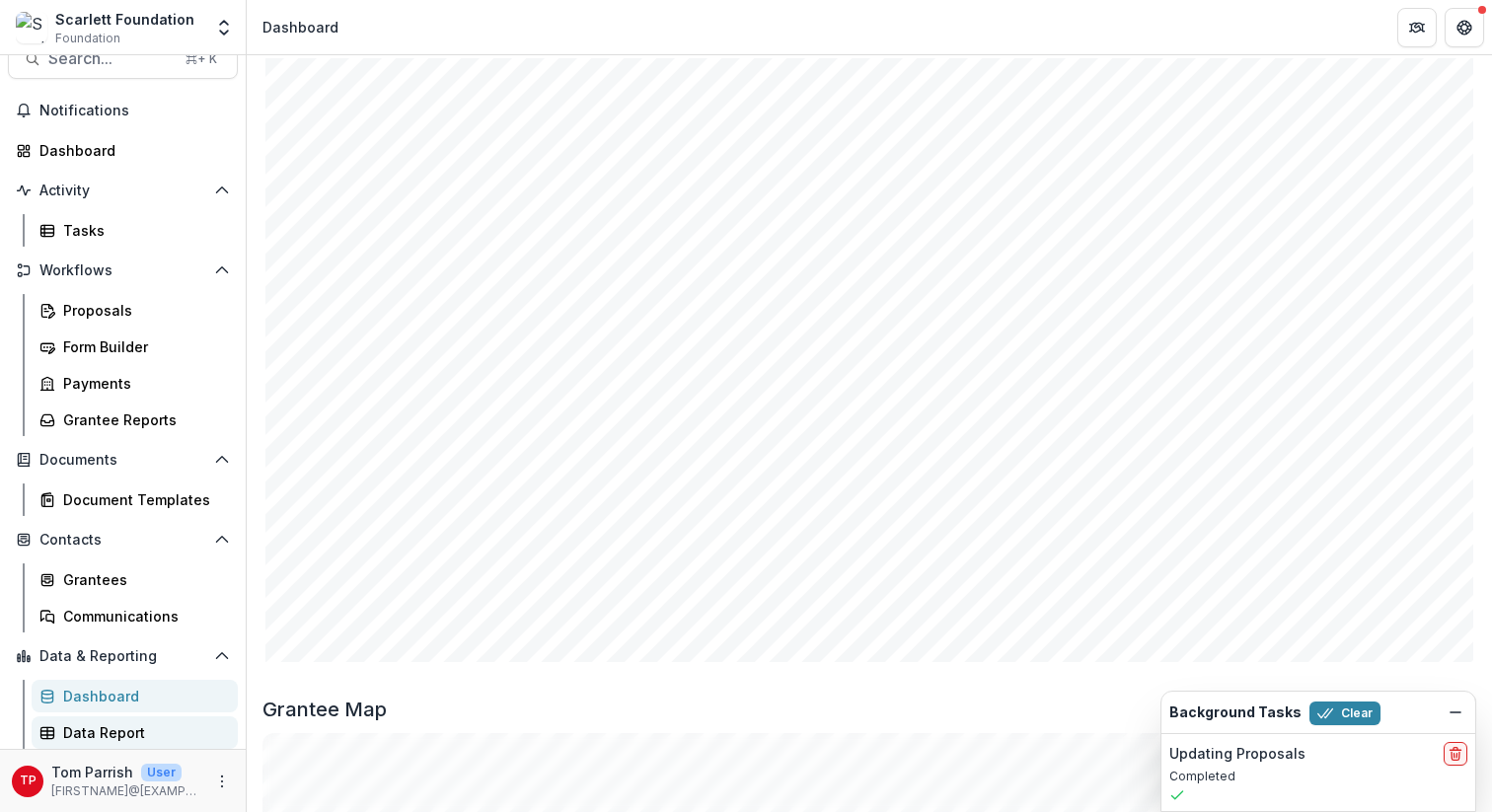 click on "Data Report" at bounding box center [142, 732] 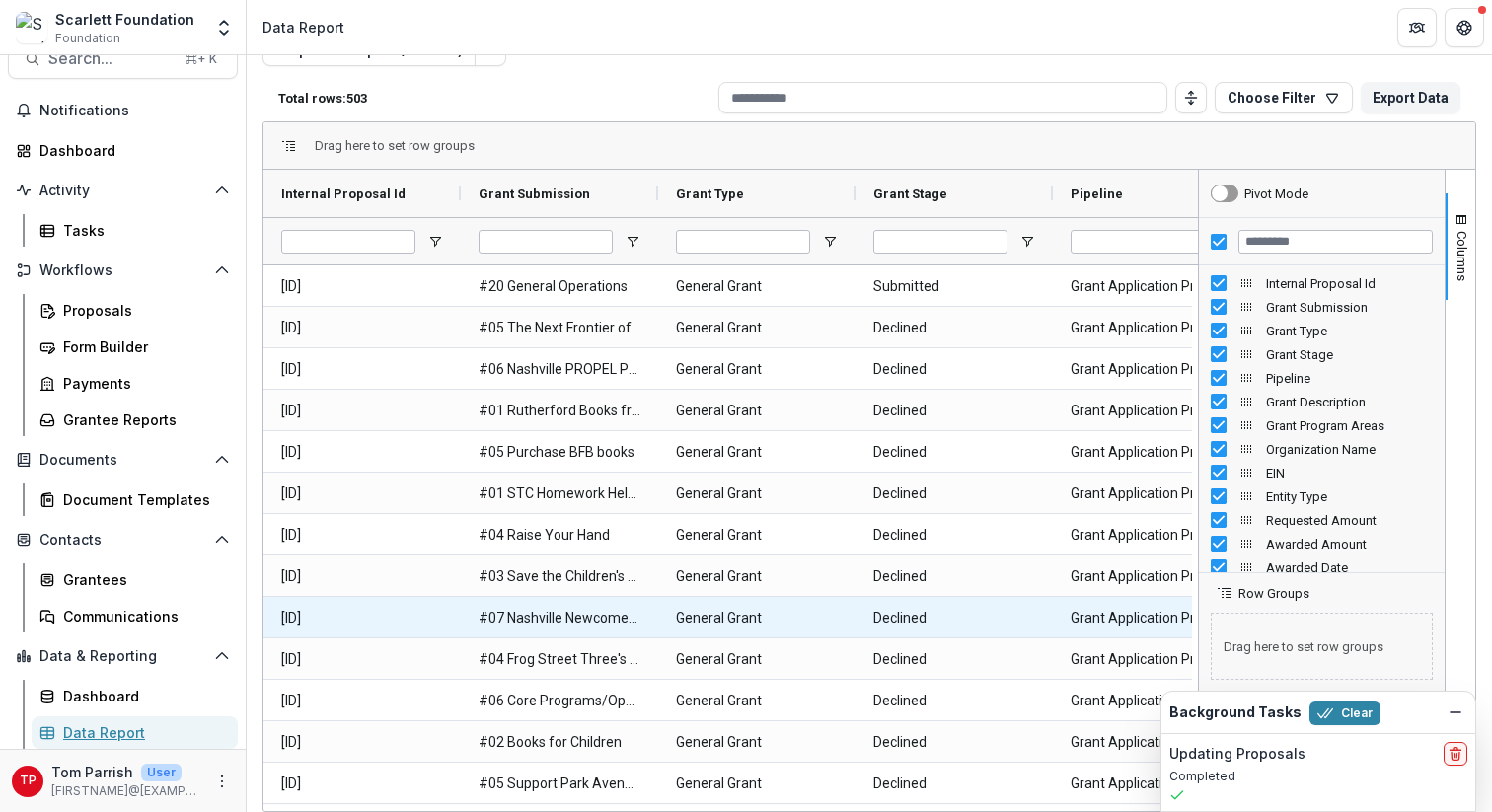 scroll, scrollTop: 148, scrollLeft: 0, axis: vertical 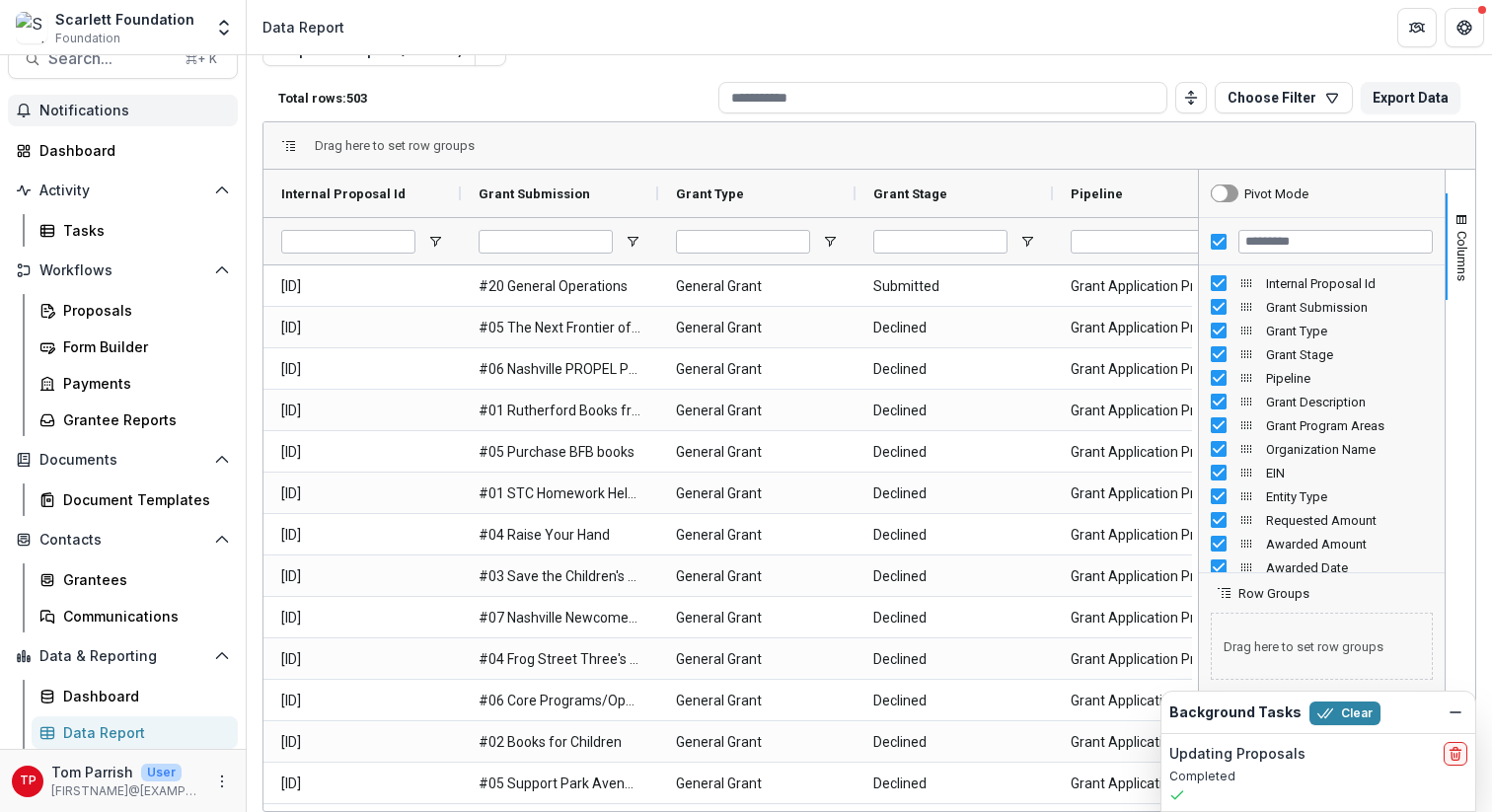 click on "Notifications" at bounding box center [134, 111] 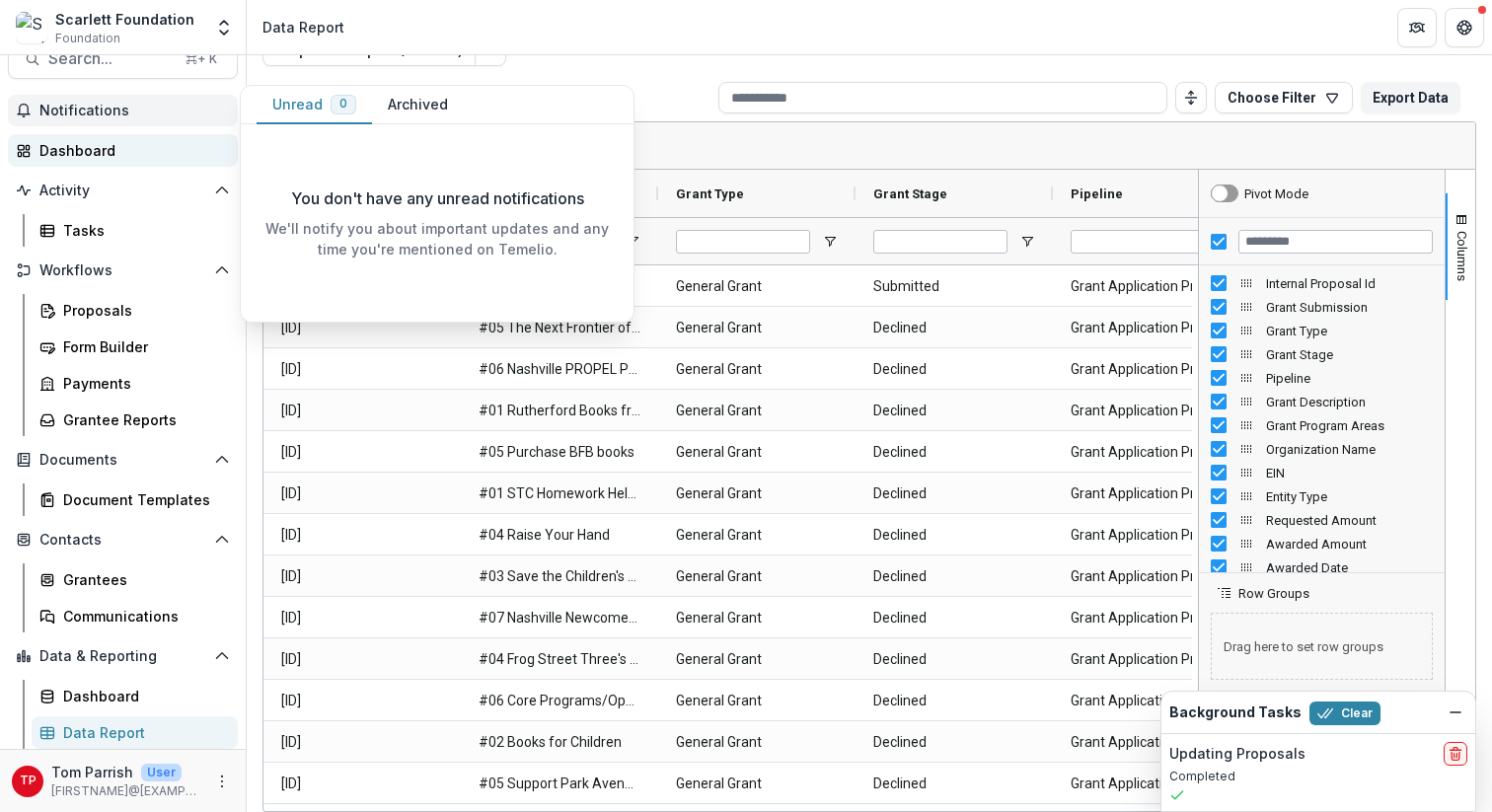 click on "Dashboard" at bounding box center (130, 150) 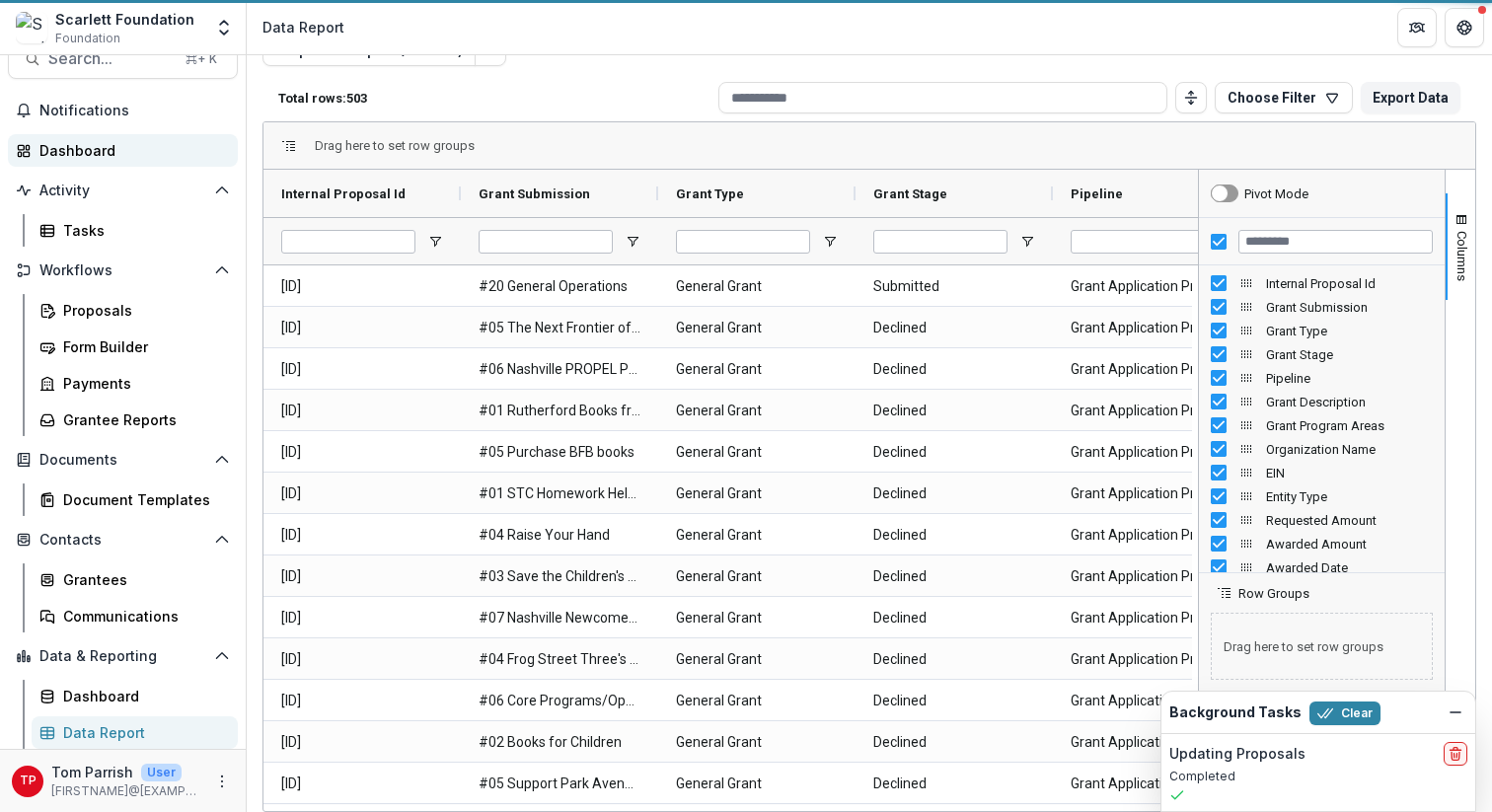 scroll, scrollTop: 0, scrollLeft: 0, axis: both 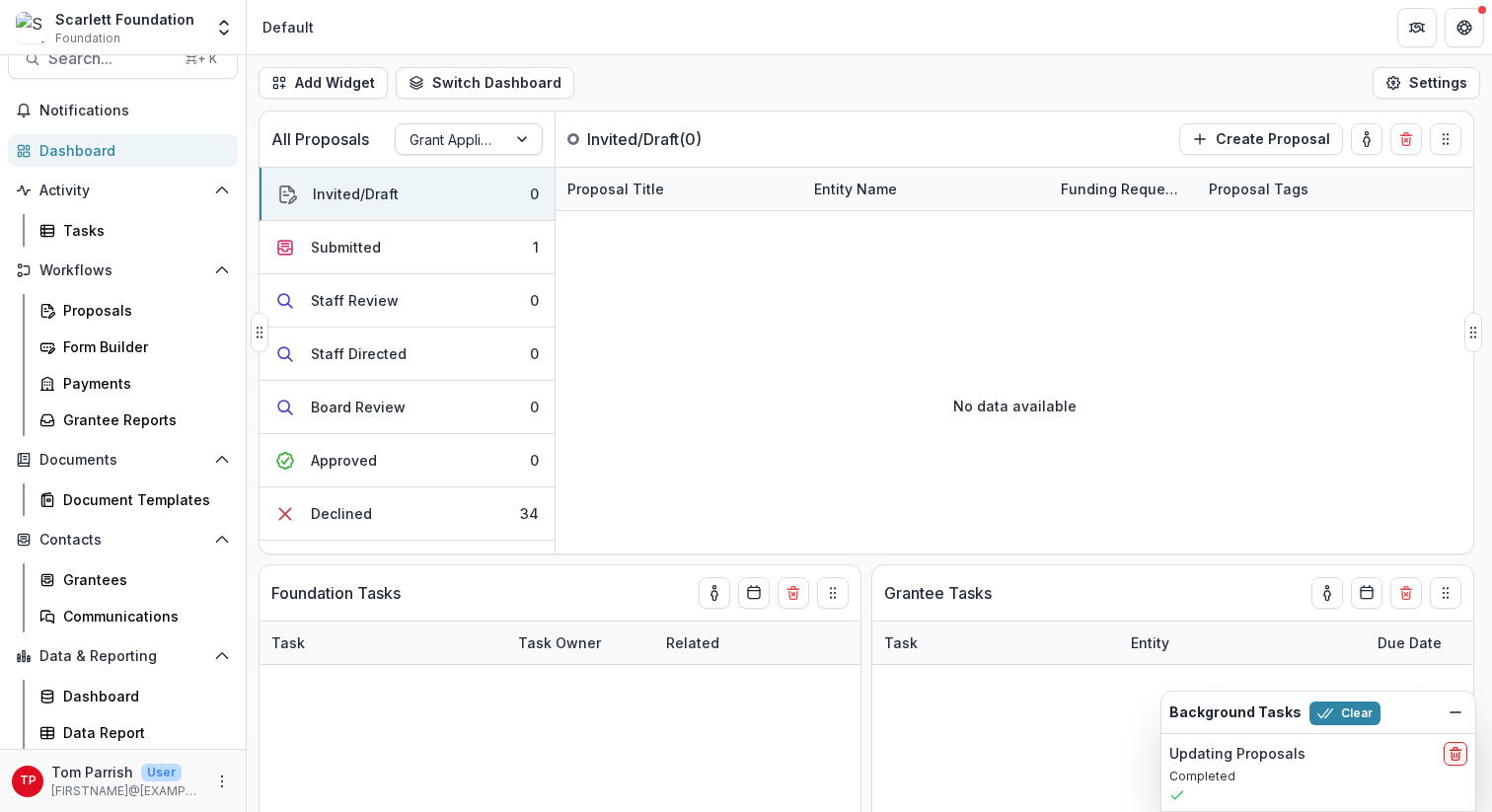click at bounding box center [524, 139] 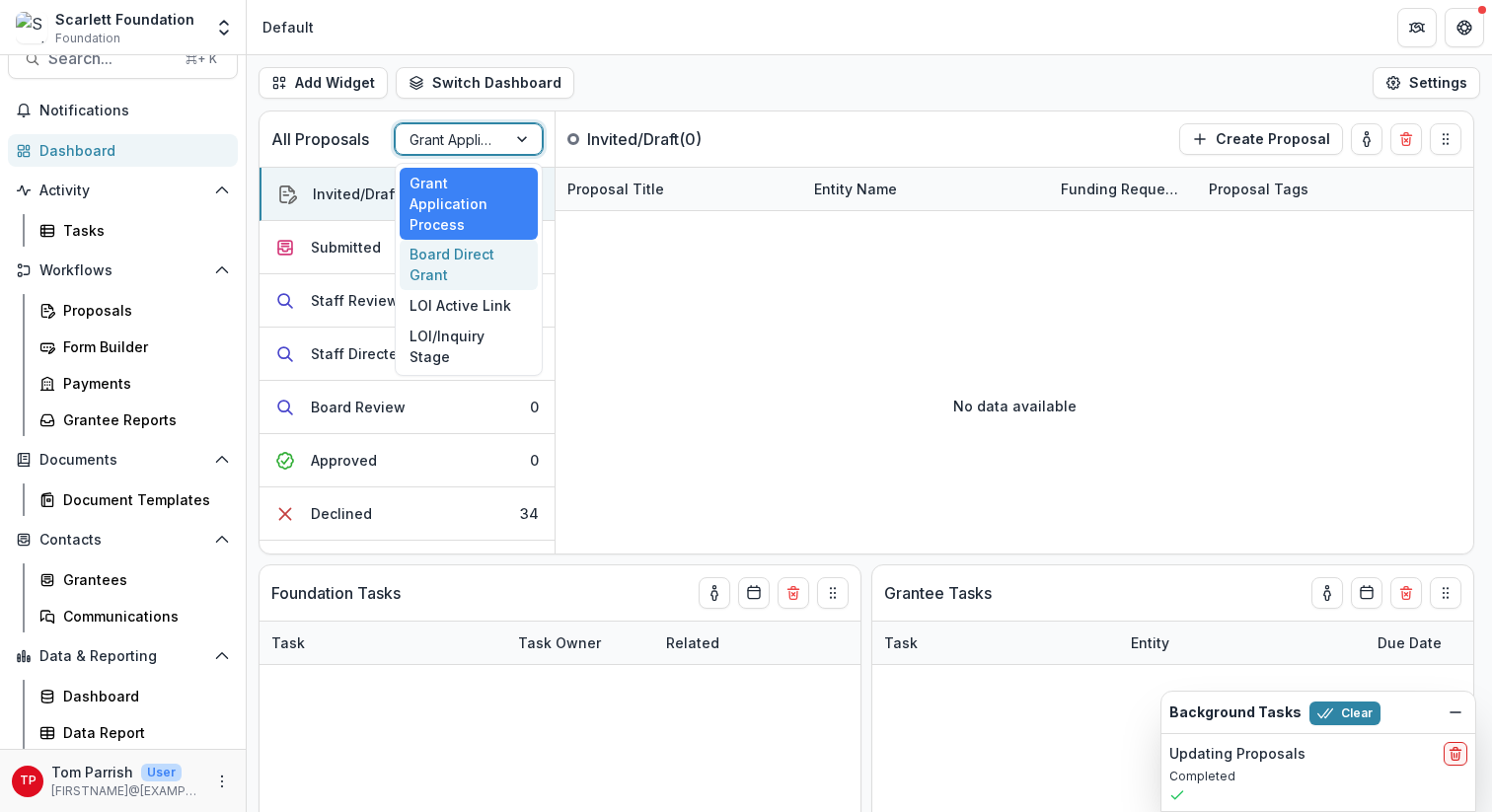 click on "Board Direct Grant" at bounding box center (469, 265) 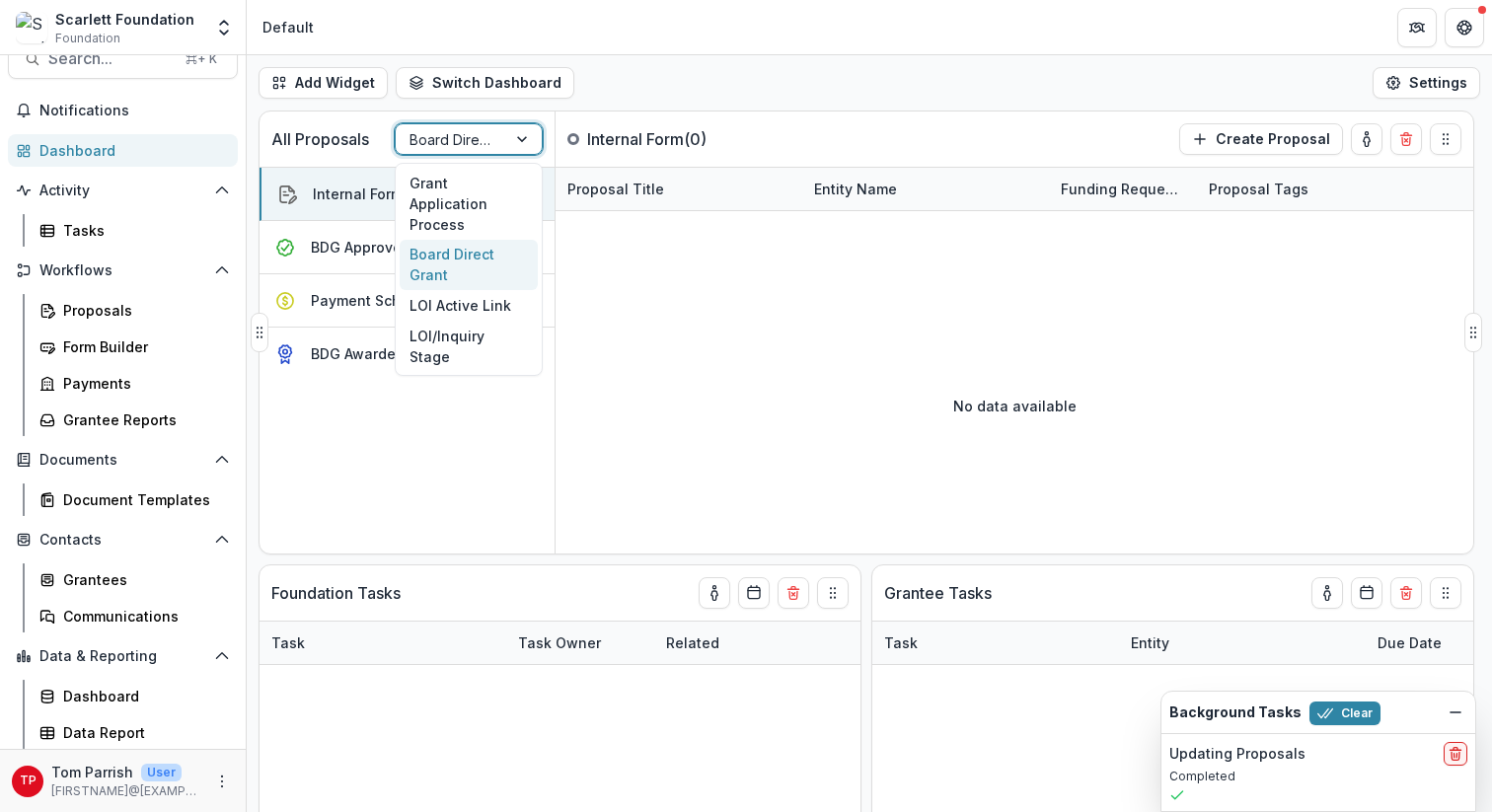 click at bounding box center [524, 139] 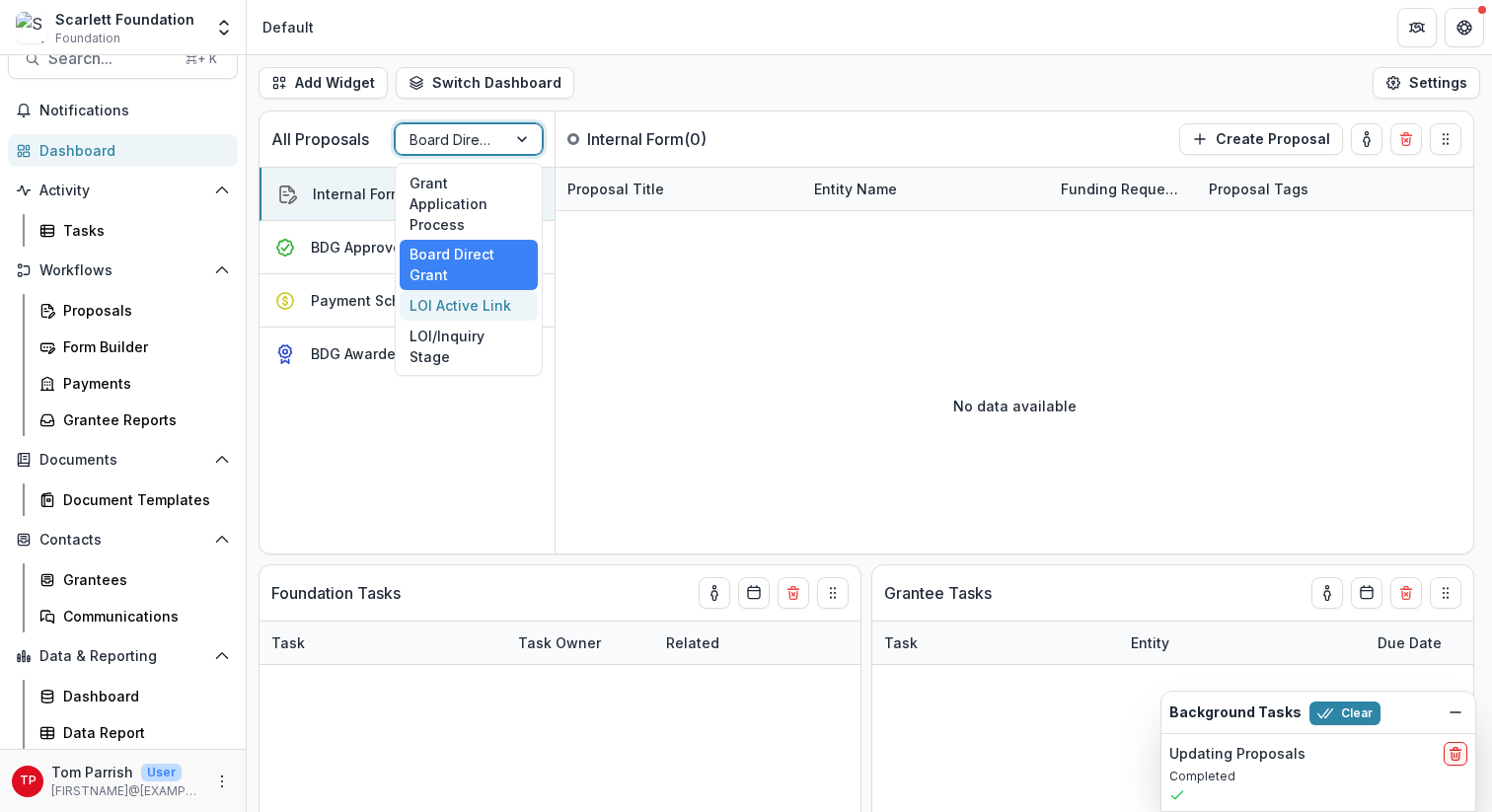 click on "LOI Active Link" at bounding box center (469, 305) 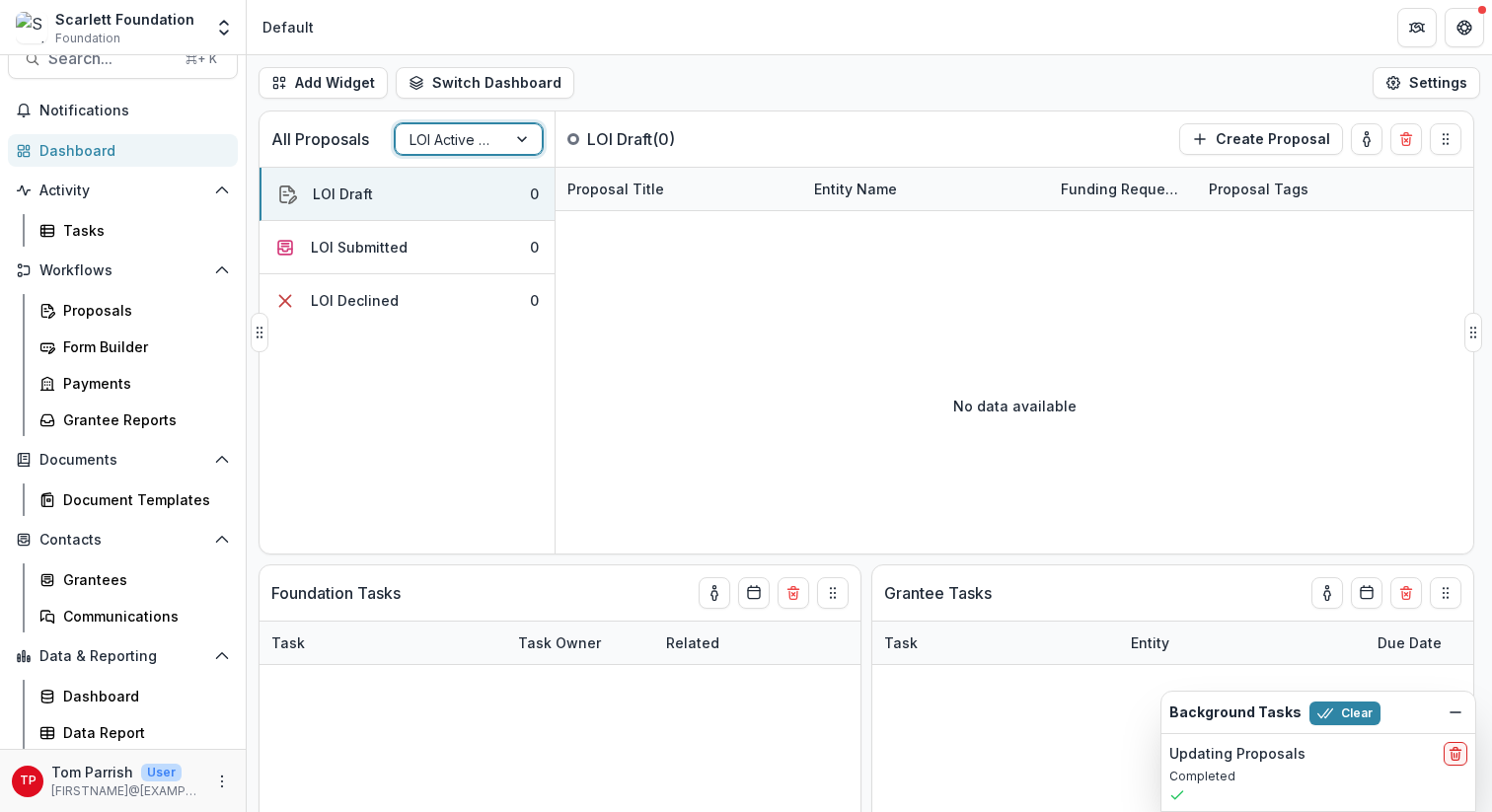 click at bounding box center (524, 139) 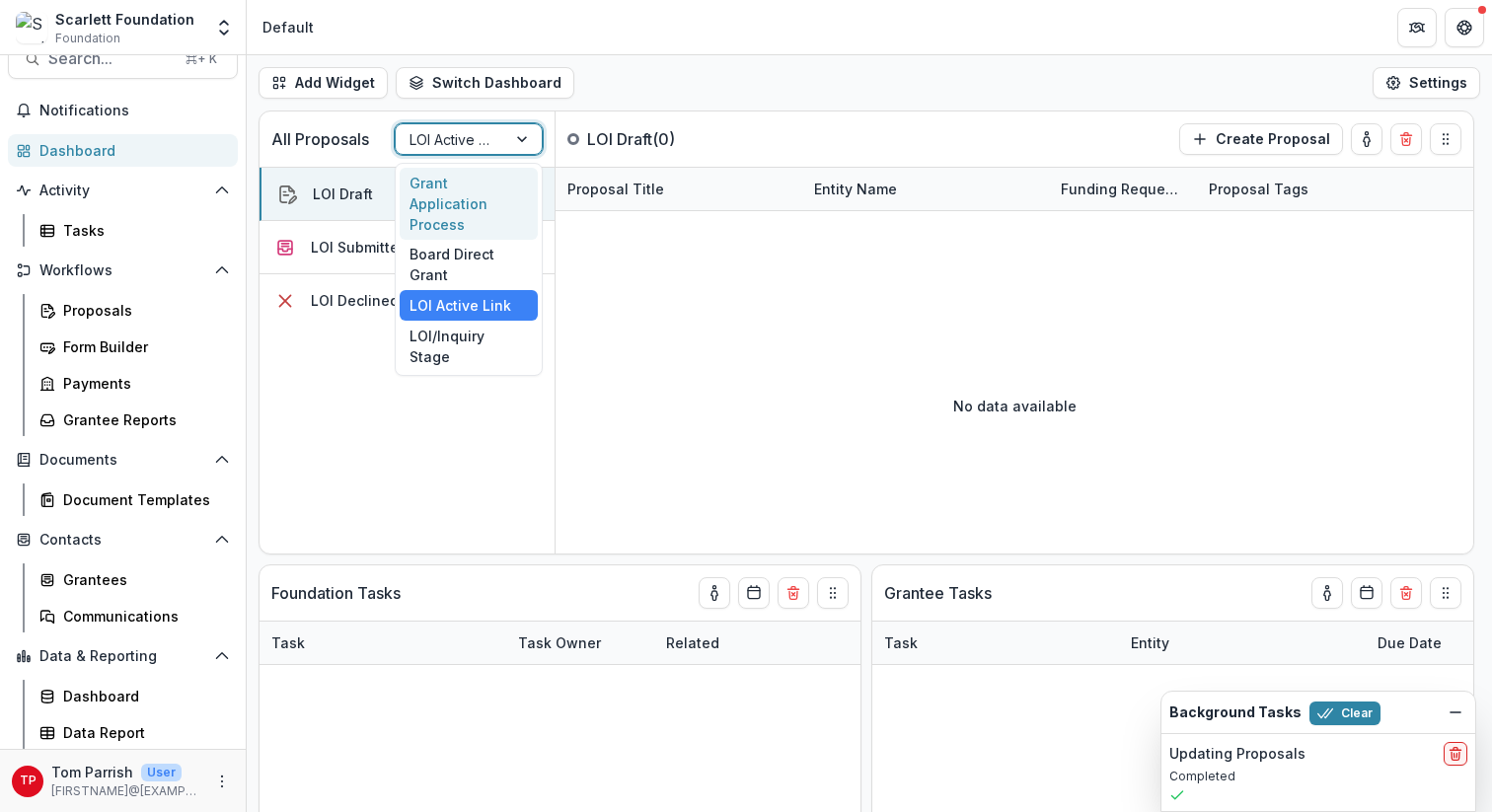 click on "Grant Application Process" at bounding box center [469, 203] 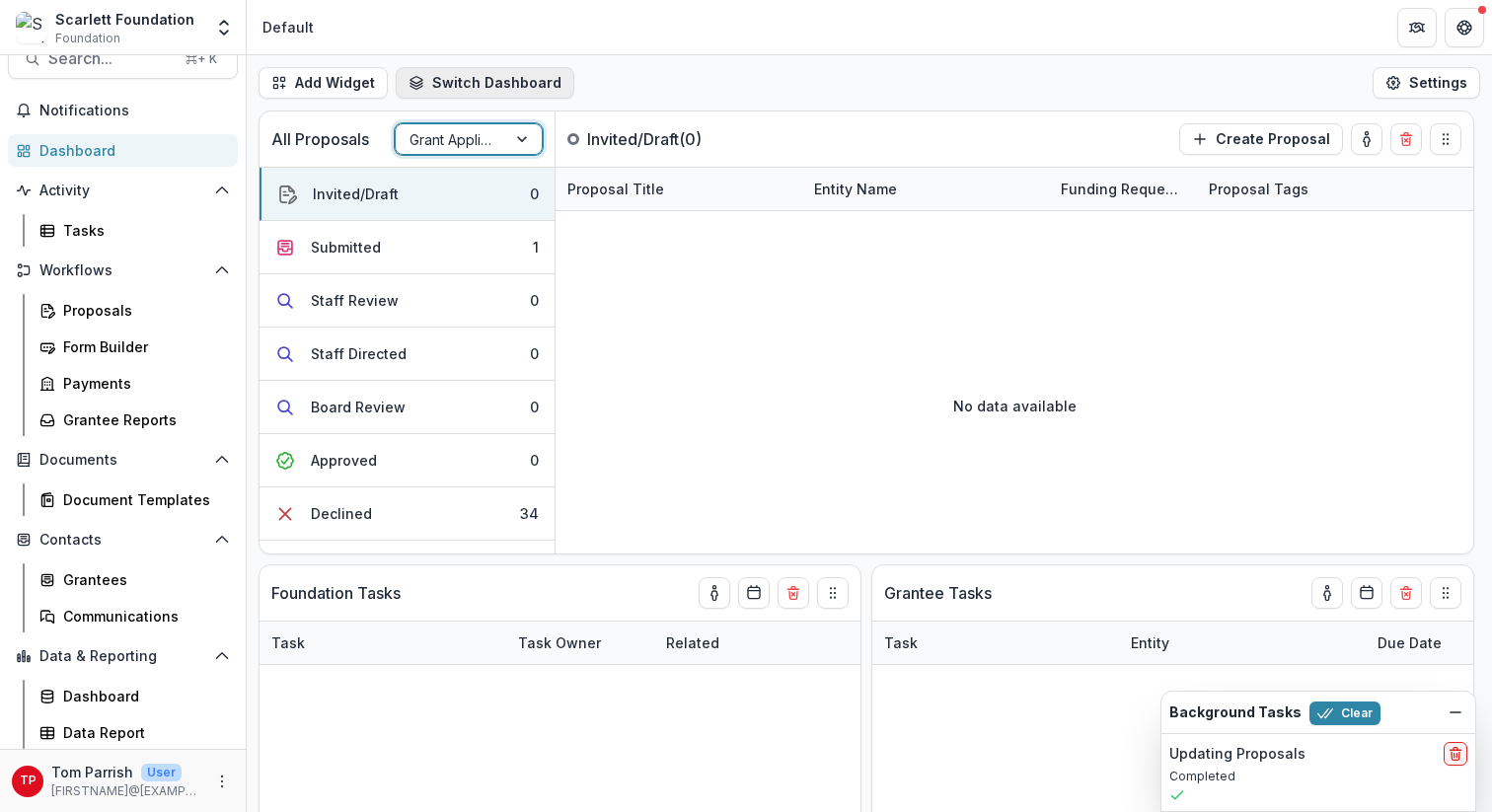 click on "Switch Dashboard" at bounding box center [485, 83] 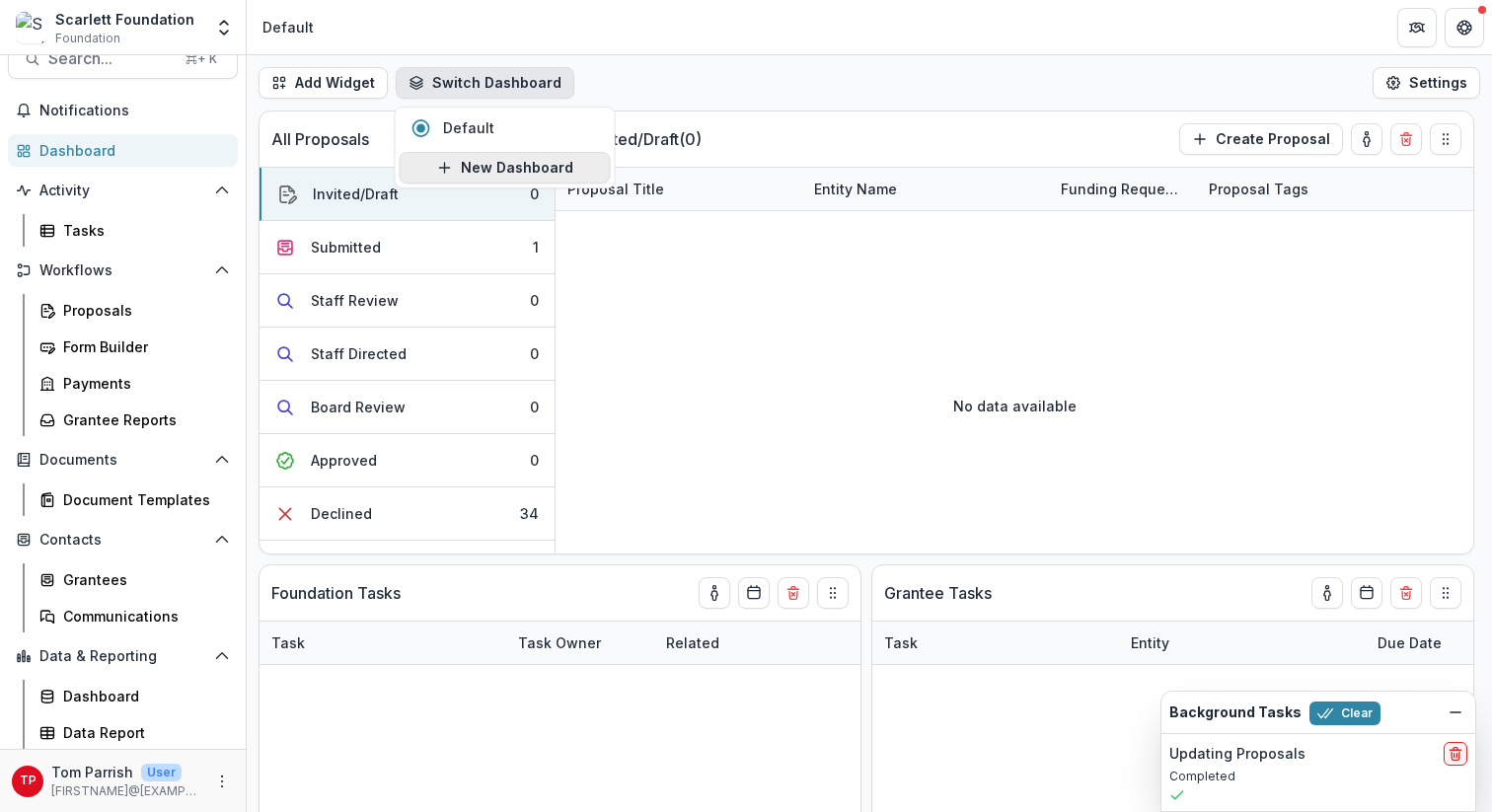 click on "New Dashboard" at bounding box center [505, 168] 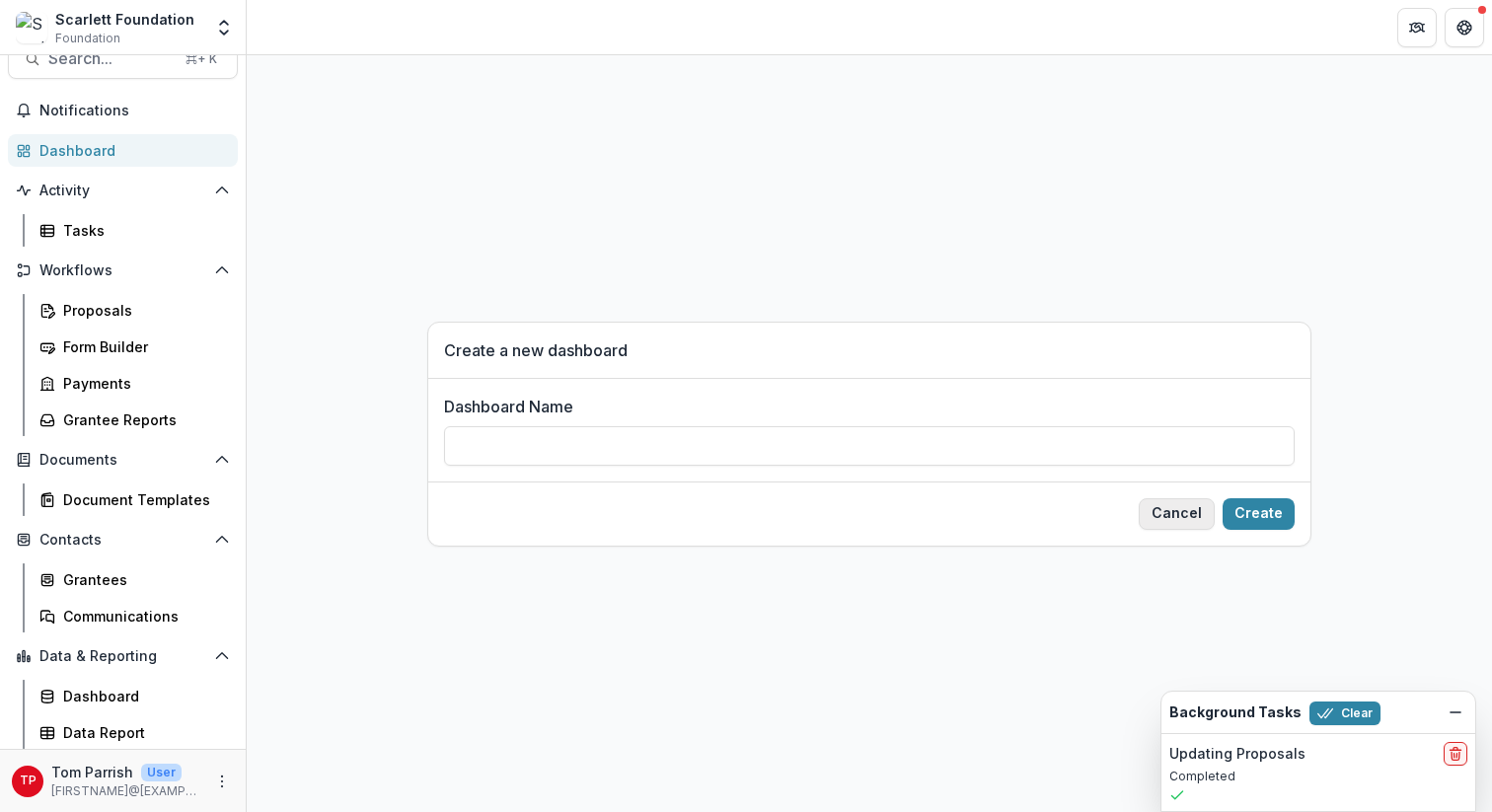 click on "Cancel" at bounding box center (1176, 514) 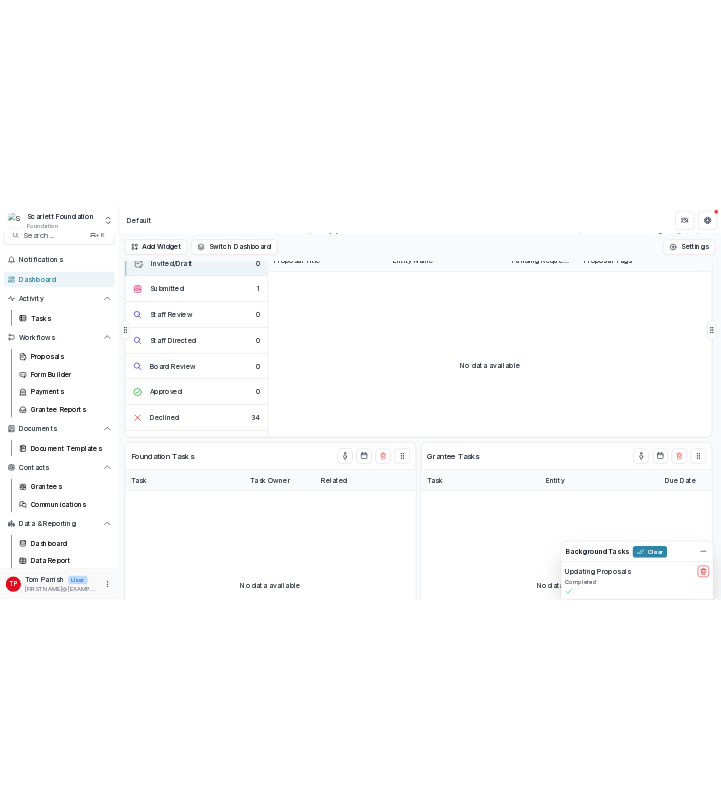 scroll, scrollTop: 0, scrollLeft: 0, axis: both 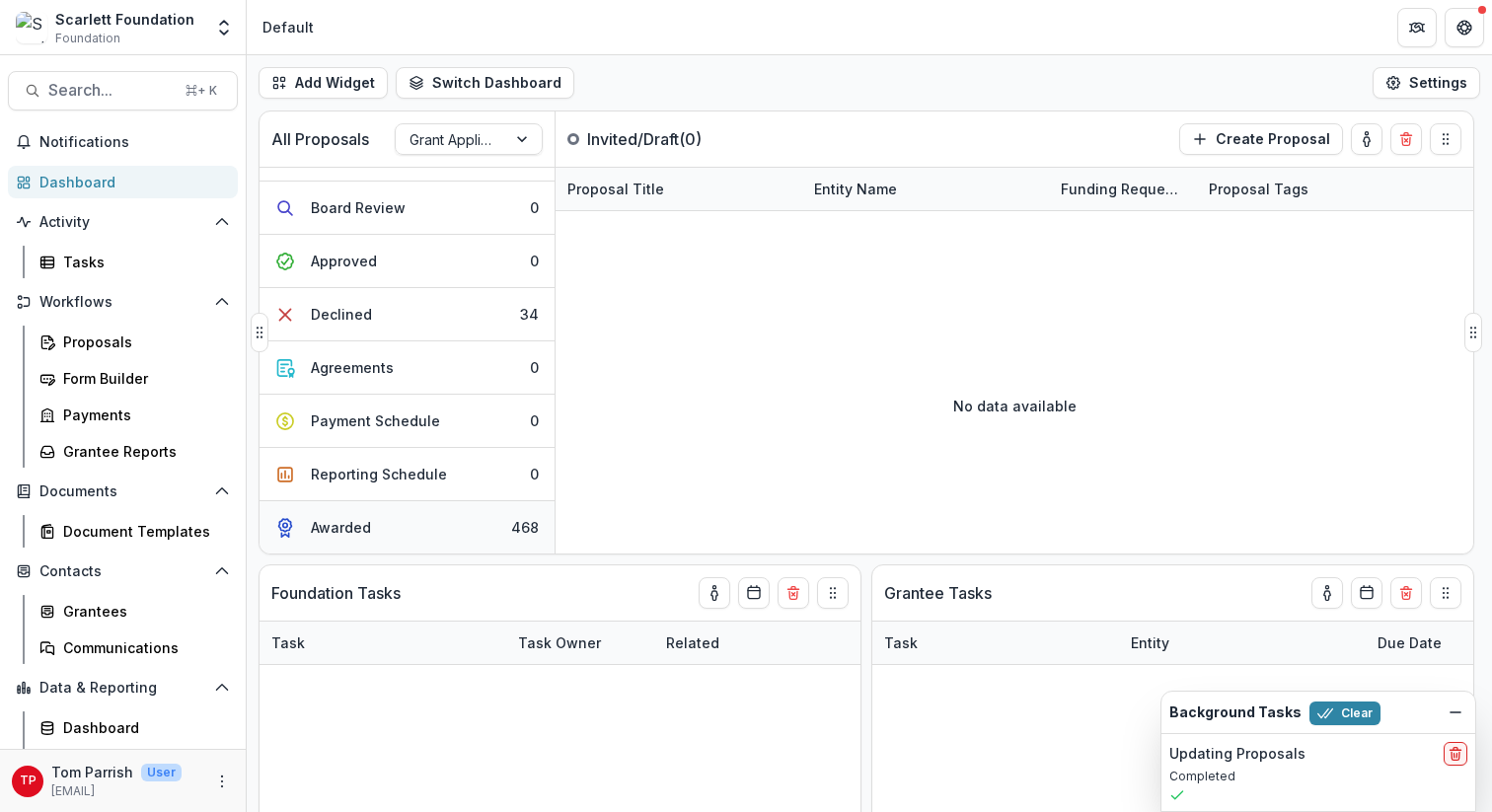 click on "Awarded" at bounding box center (340, 527) 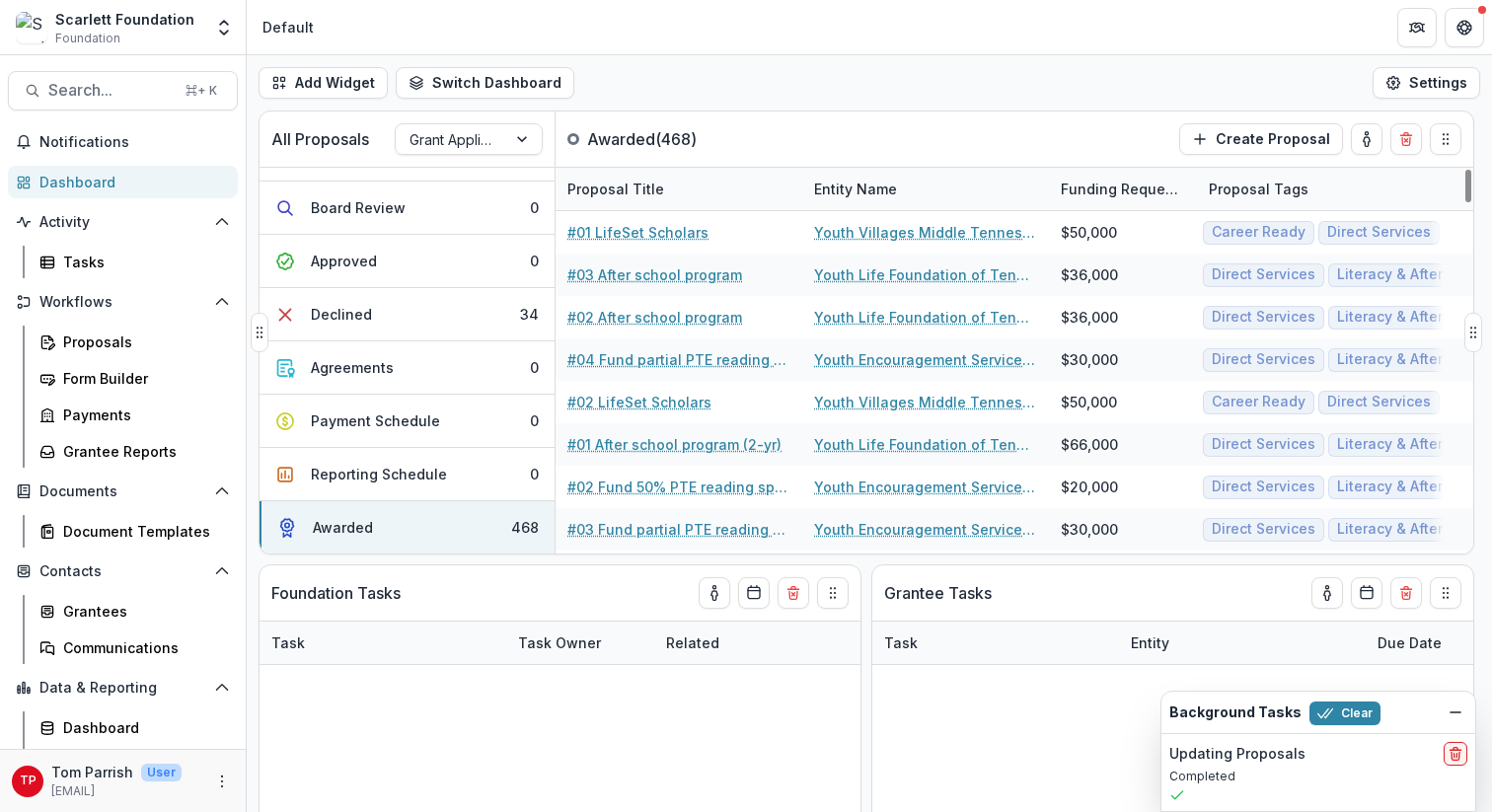 click on "Entity Name" at bounding box center [856, 188] 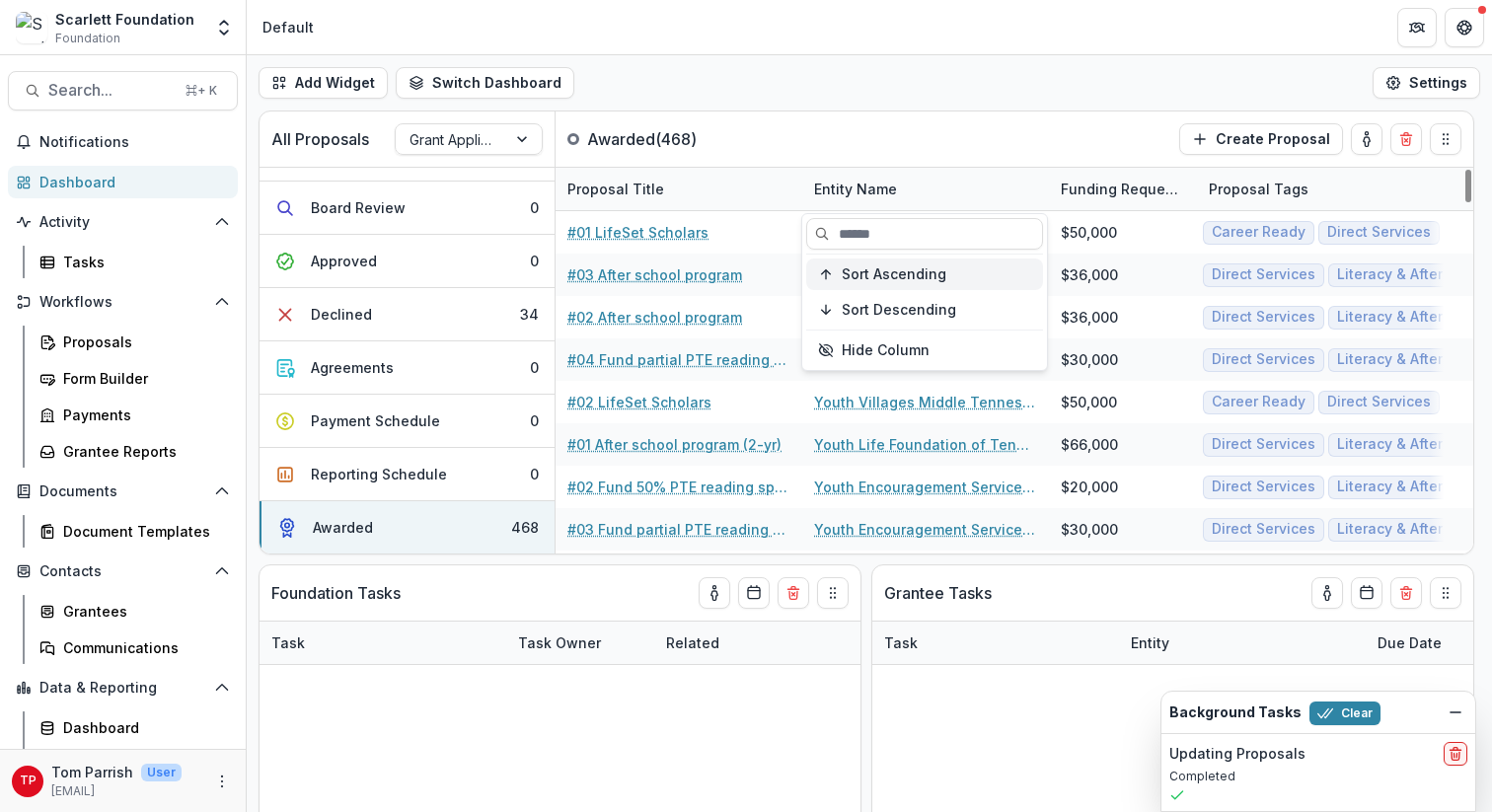 click on "Sort Ascending" at bounding box center [894, 274] 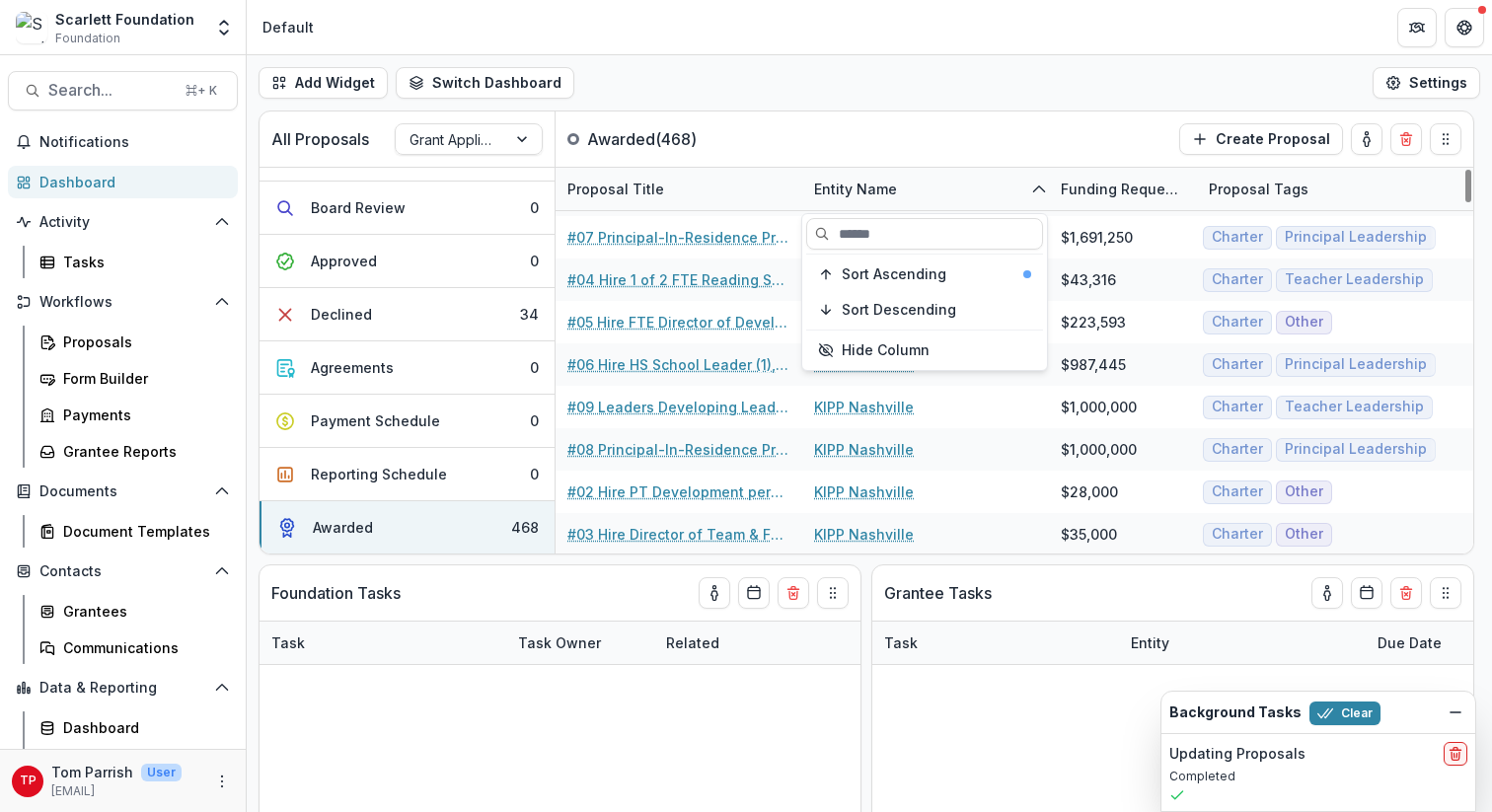 scroll, scrollTop: 7027, scrollLeft: 0, axis: vertical 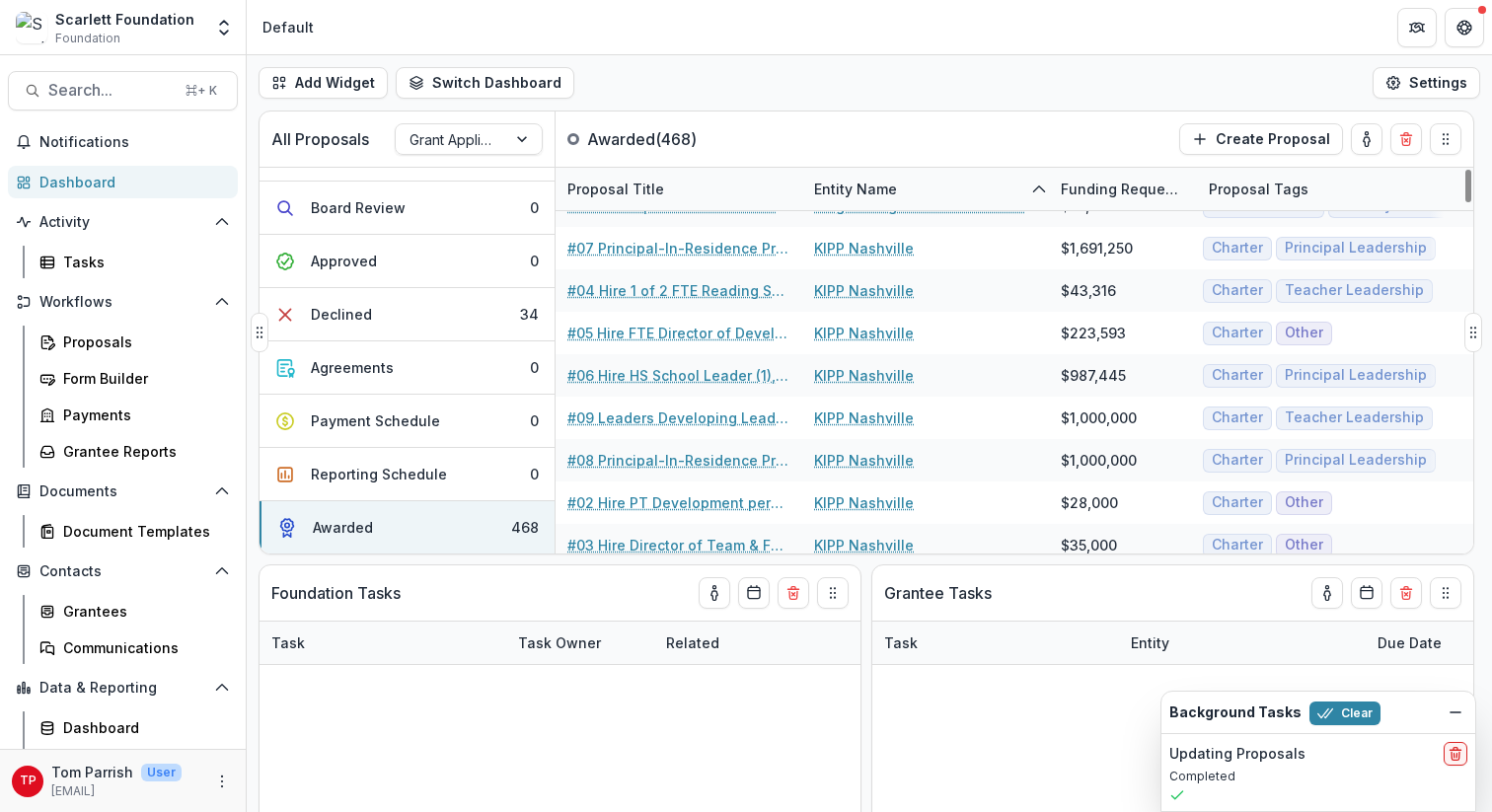 click on "All Proposals Grant Application Process Awarded ( [NUMBER] ) Create Proposal" at bounding box center (825, 139) 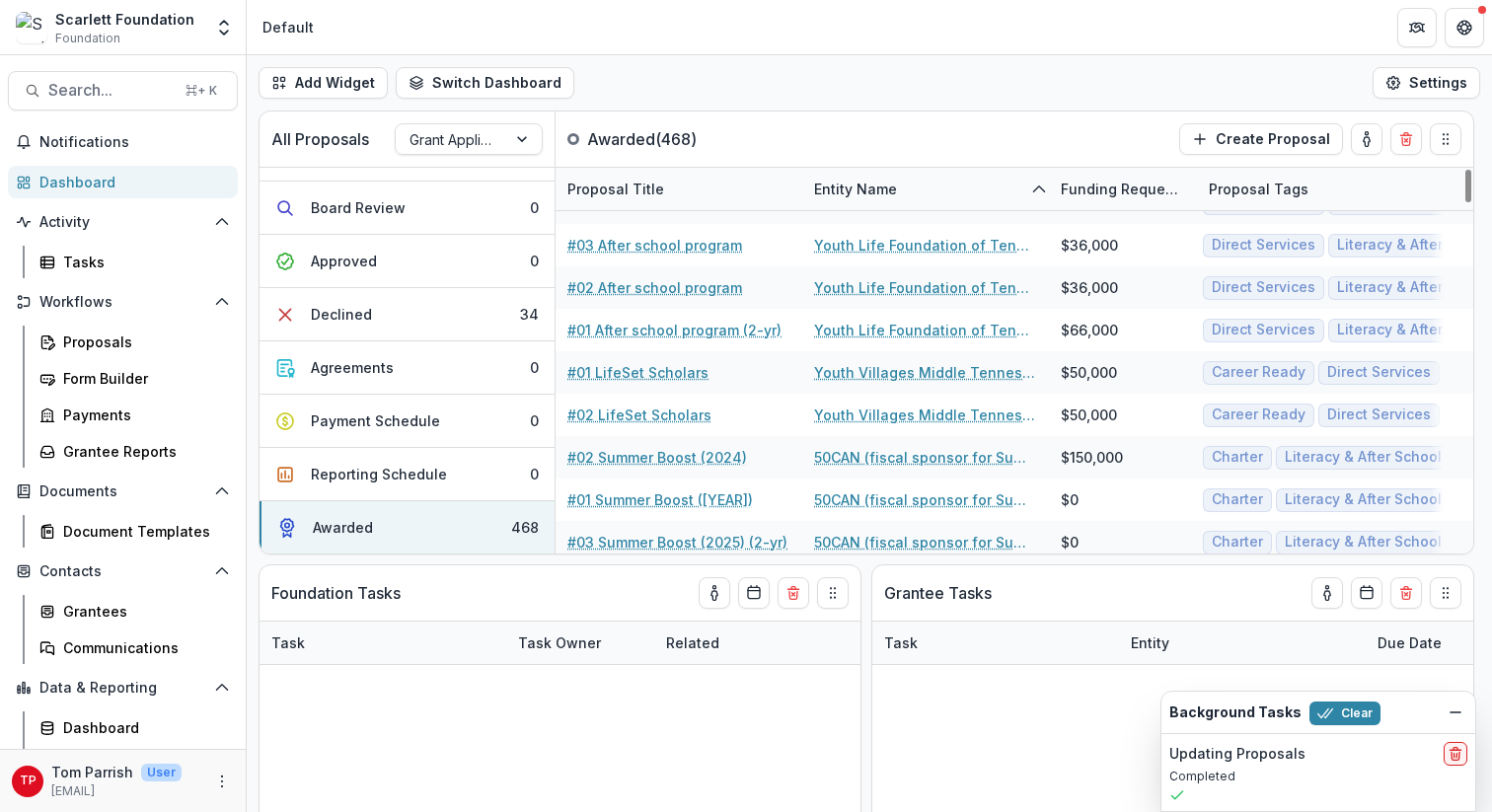 scroll, scrollTop: 19513, scrollLeft: 0, axis: vertical 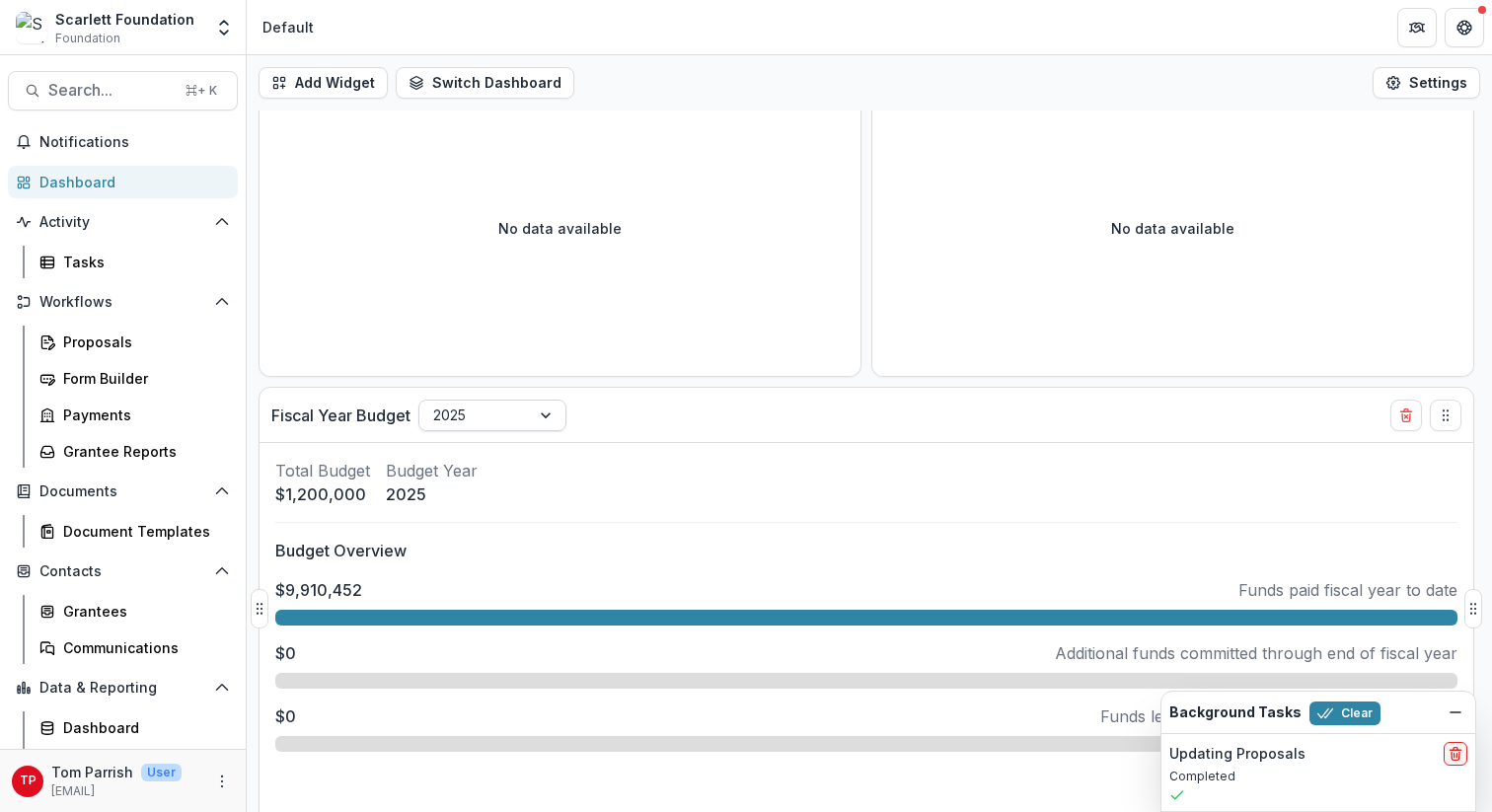 click at bounding box center [548, 415] 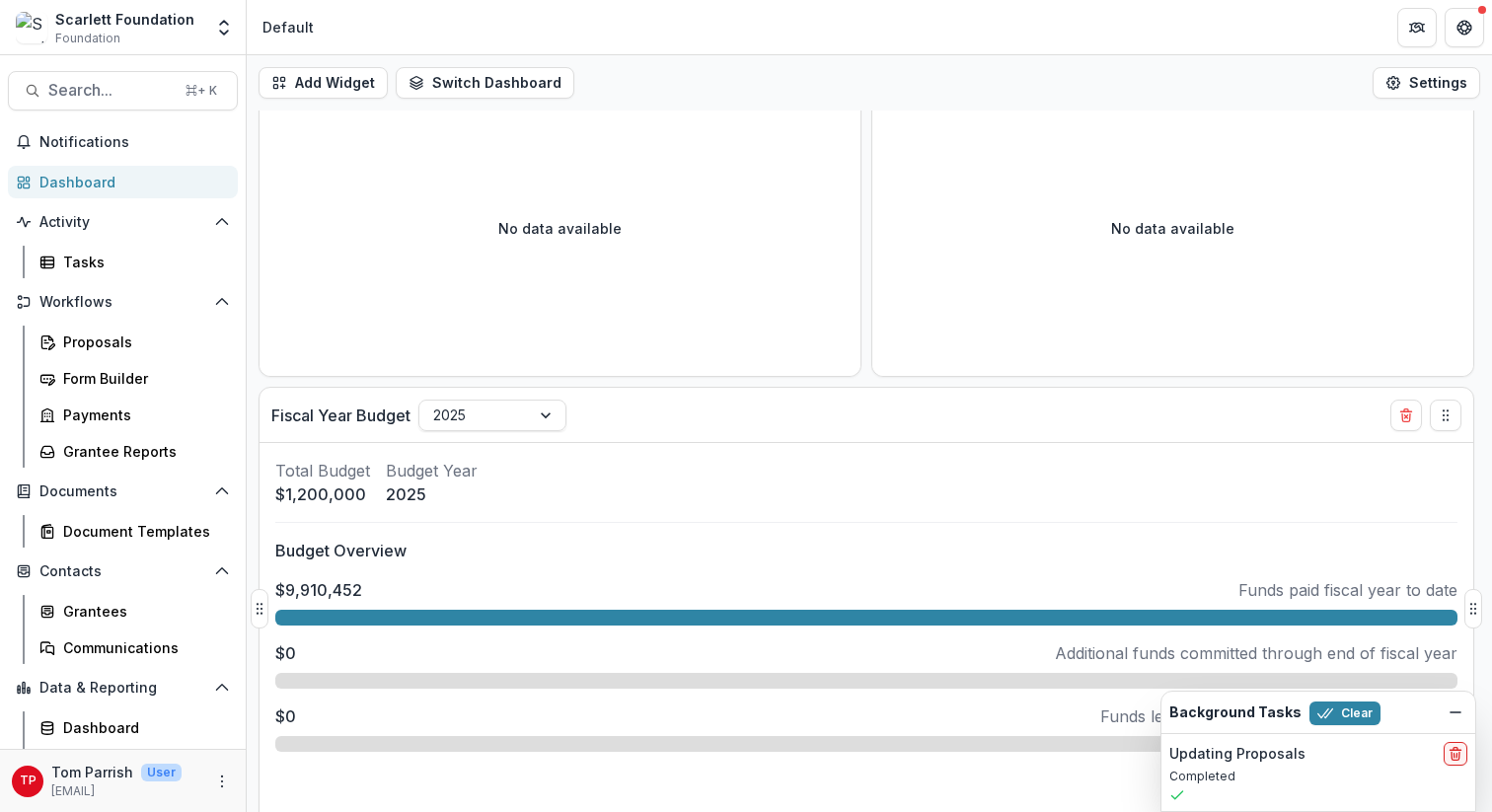 click on "Total Budget  $1,200,000 Budget Year  2025 Budget Overview $9,910,452 Funds paid fiscal year to date $0 Additional funds committed through end of fiscal year $0 Funds left to give out through end of fiscal year" at bounding box center (866, 636) 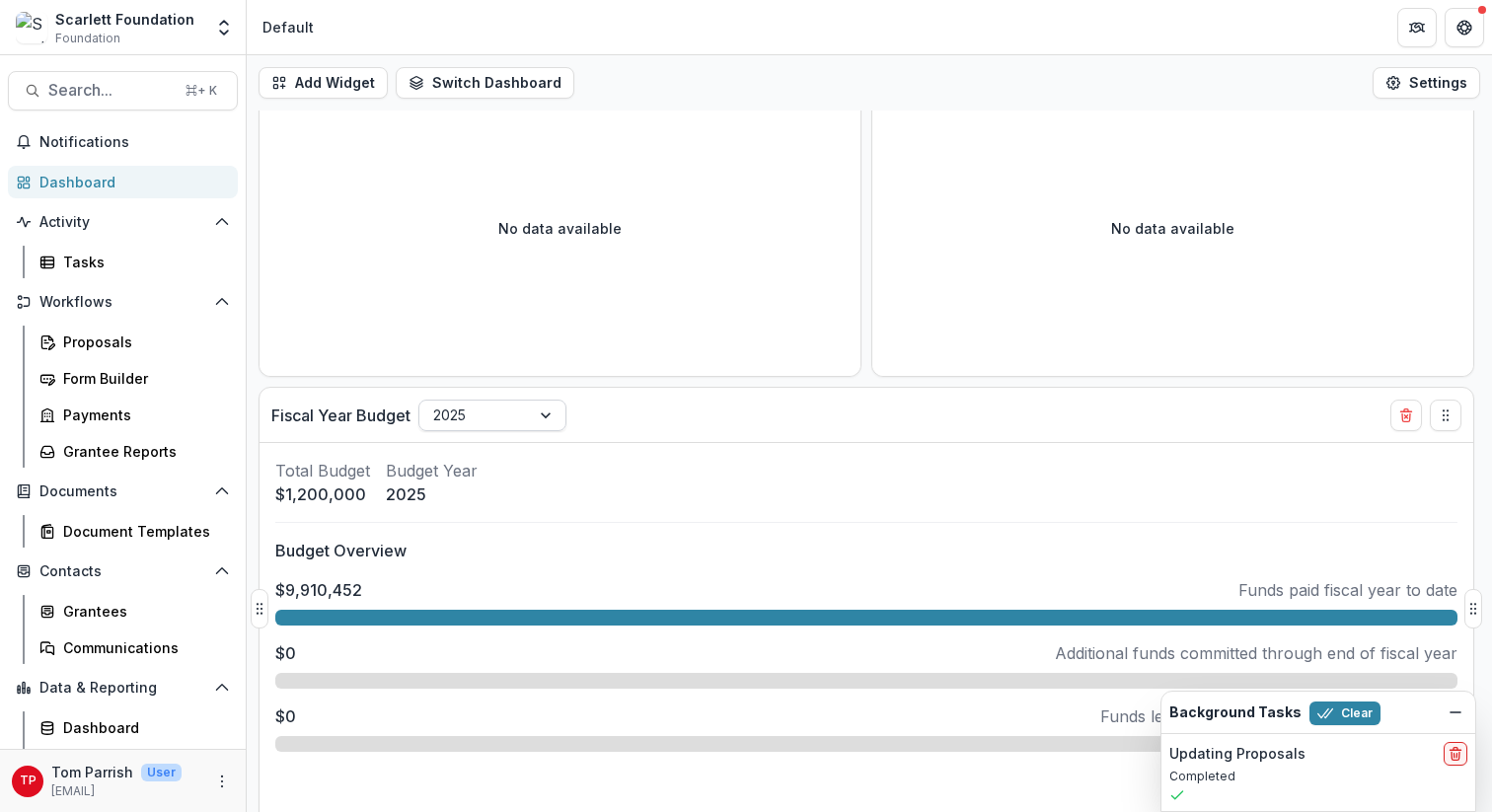 click at bounding box center [548, 415] 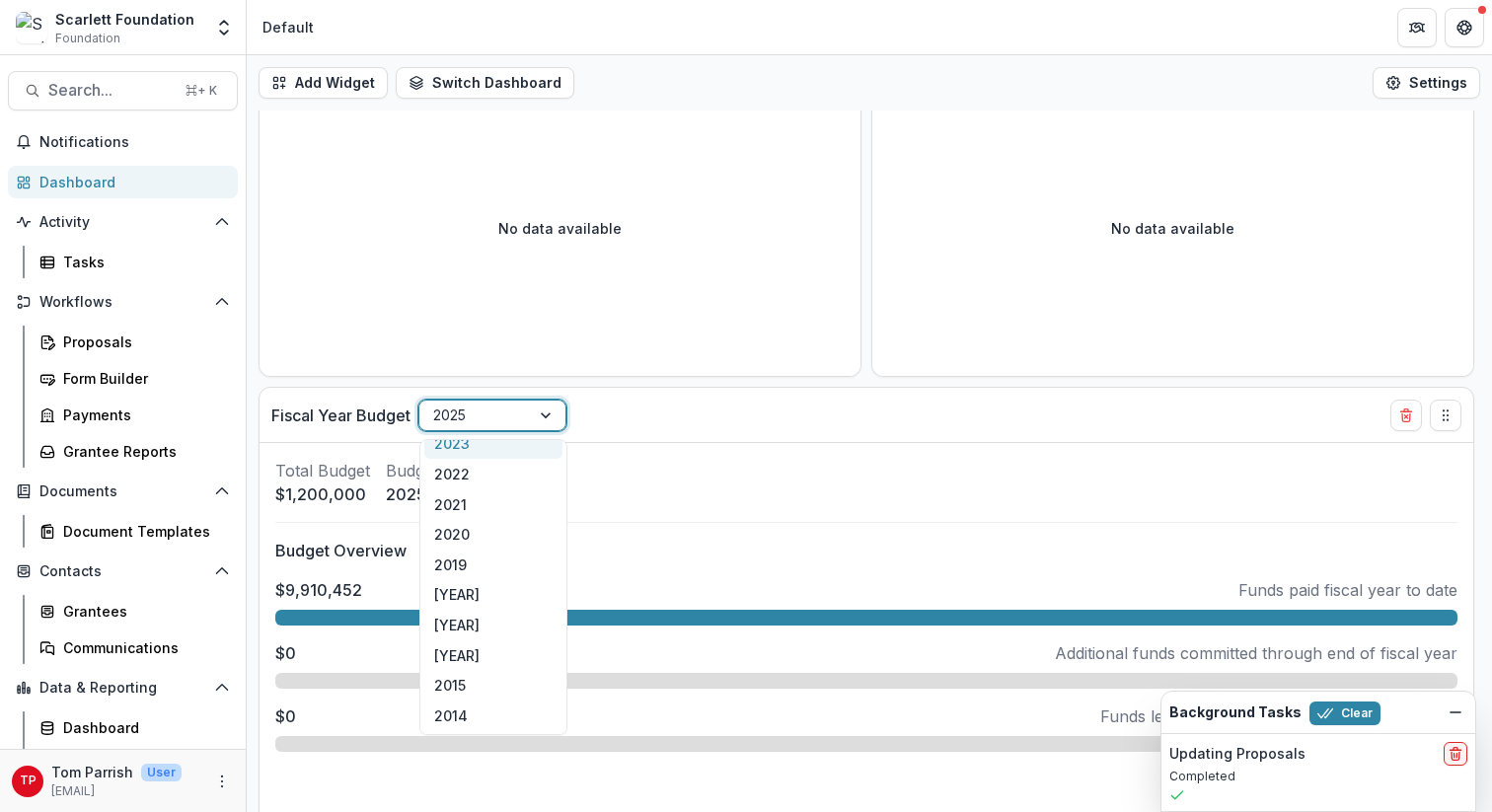 scroll, scrollTop: 231, scrollLeft: 0, axis: vertical 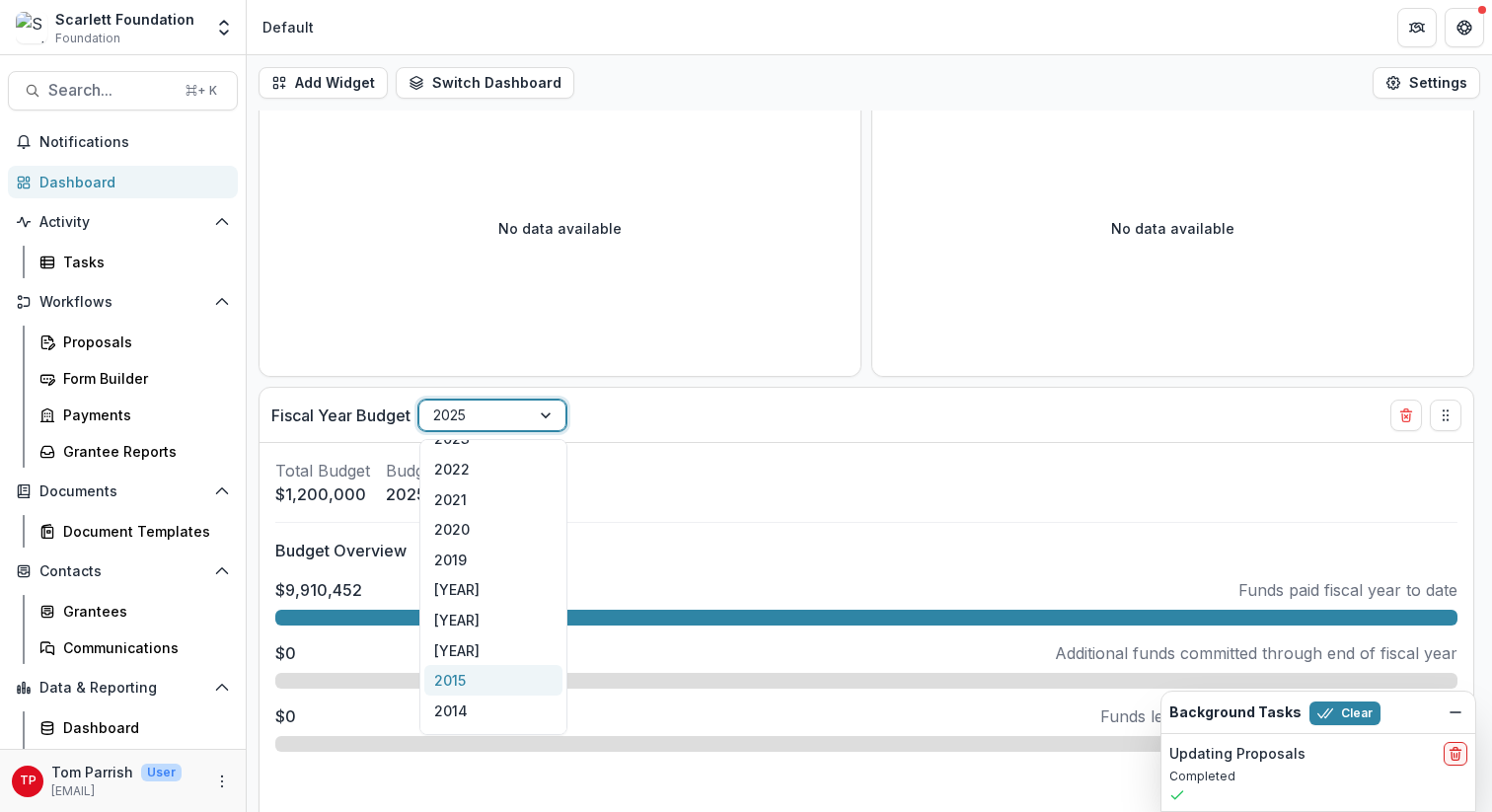 click on "2015" at bounding box center (493, 680) 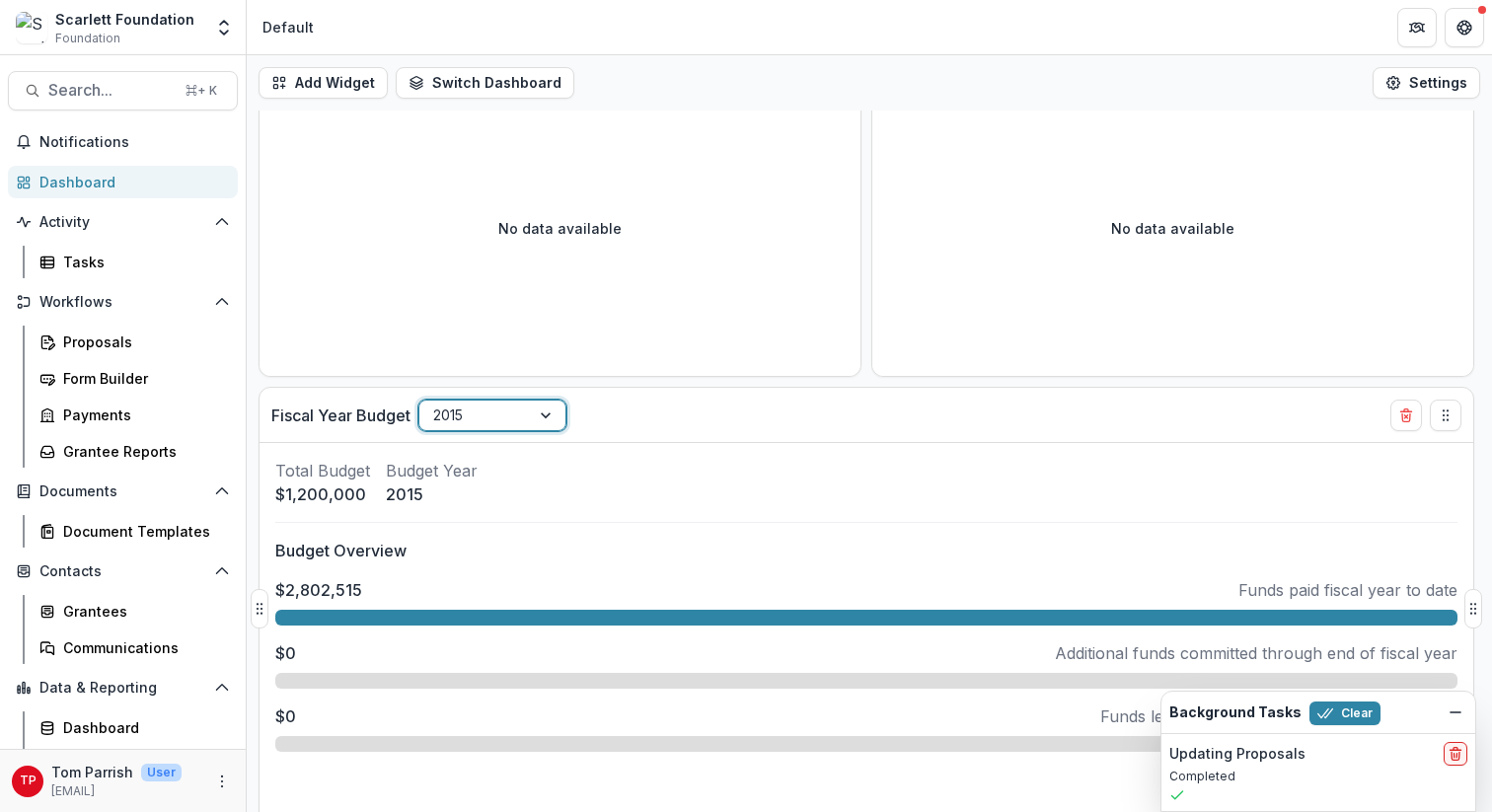 scroll, scrollTop: 650, scrollLeft: 0, axis: vertical 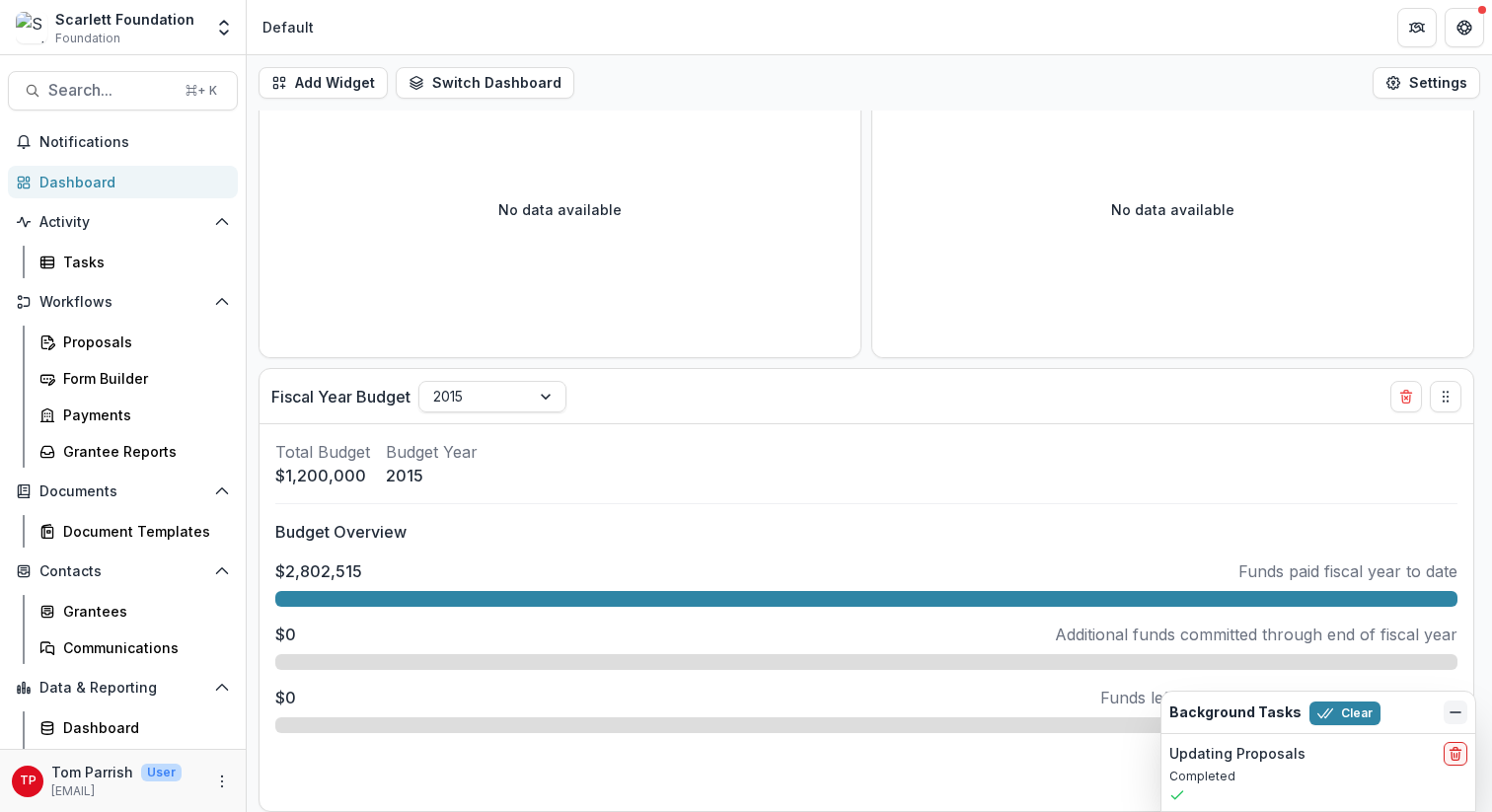 click 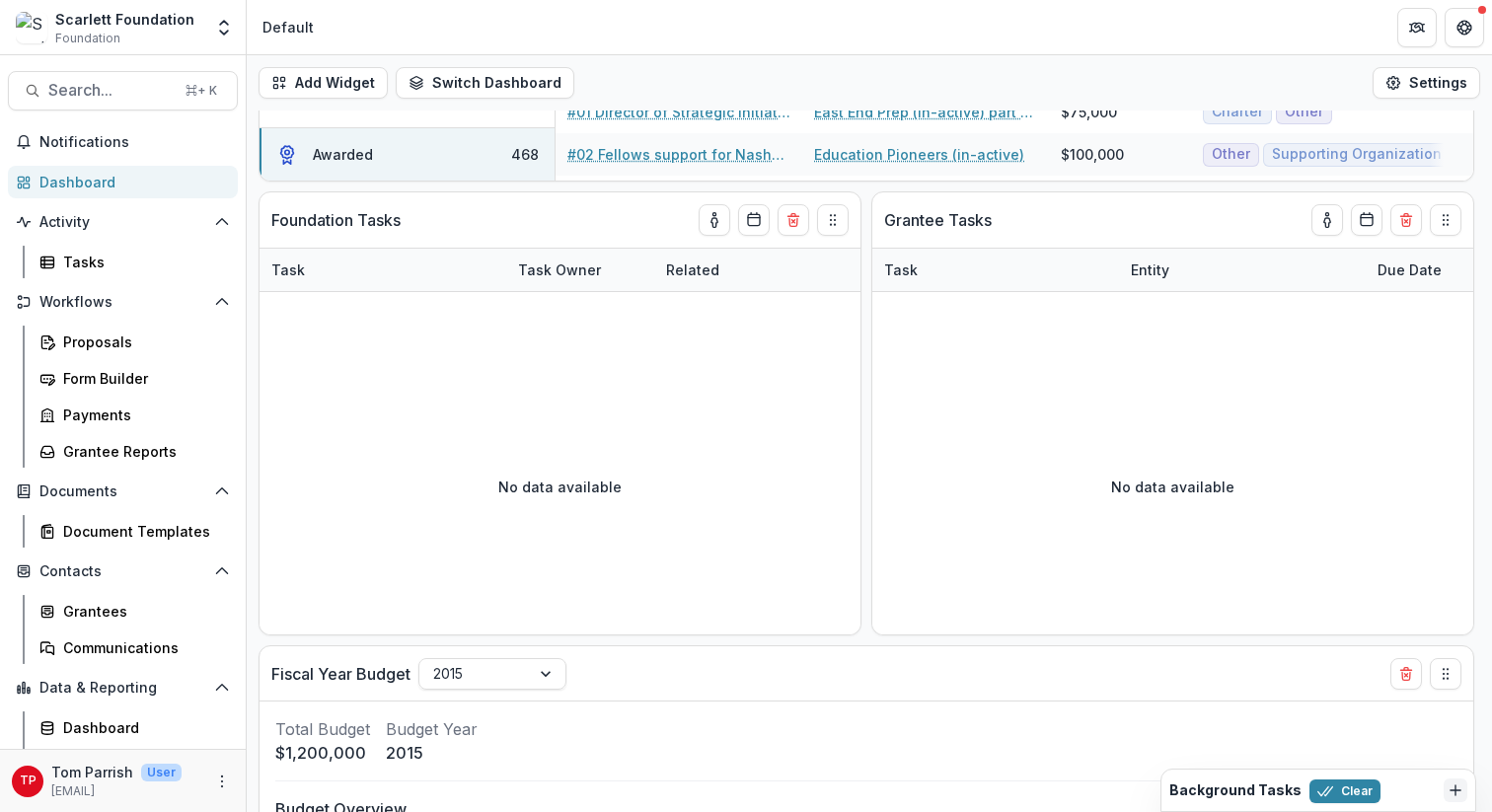 scroll, scrollTop: 0, scrollLeft: 0, axis: both 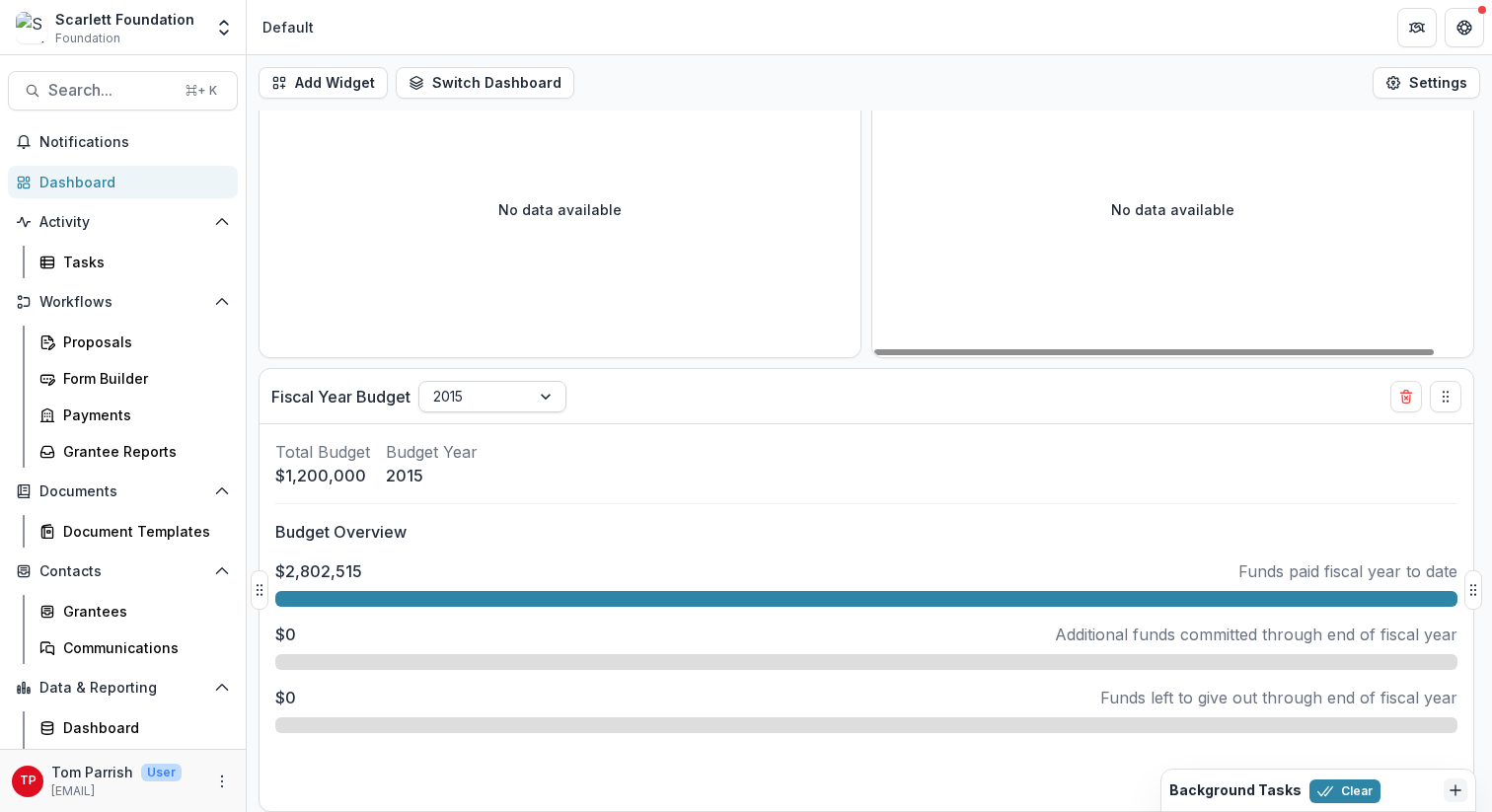 click at bounding box center [548, 397] 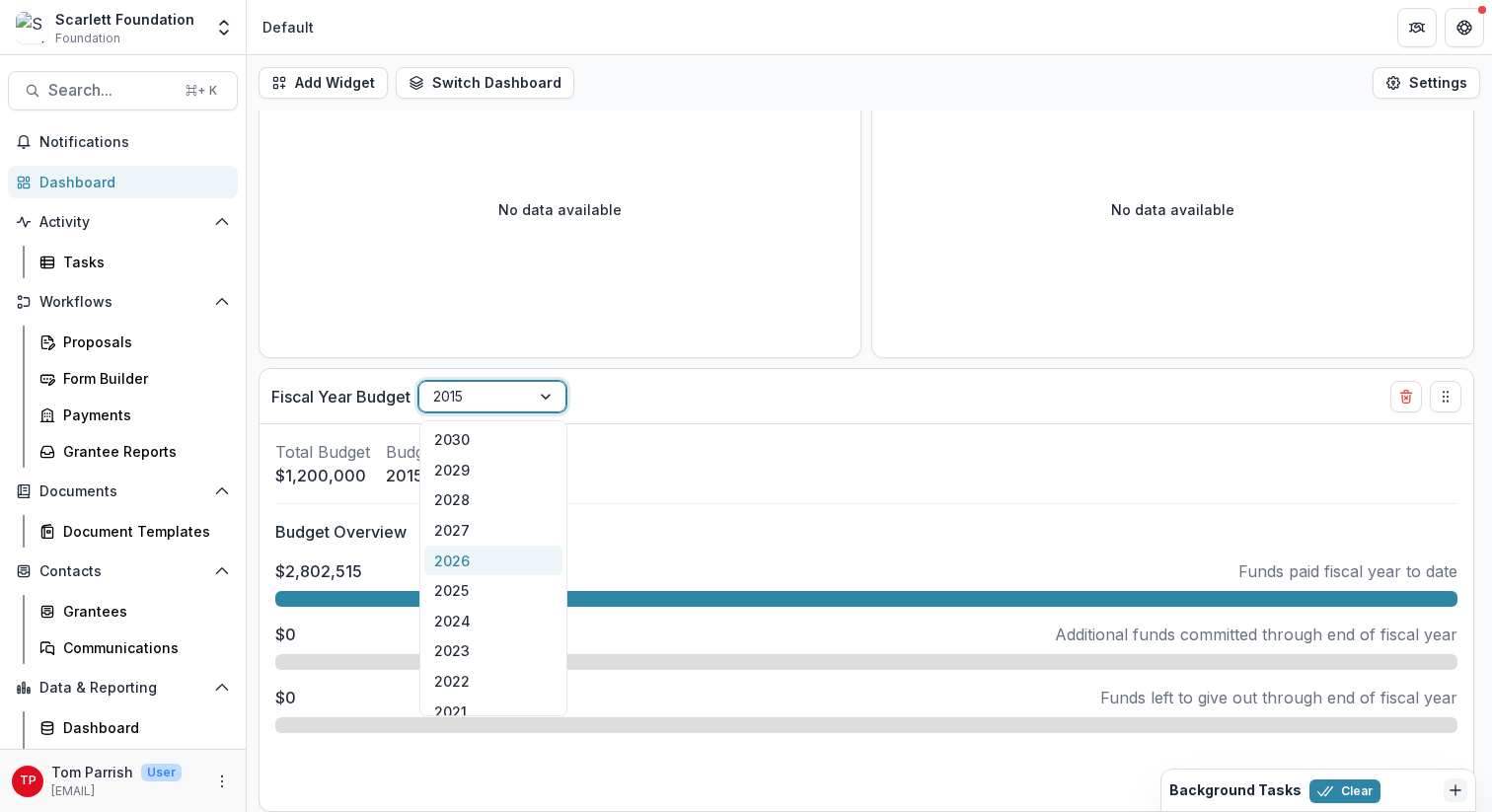 click on "2026" at bounding box center (493, 560) 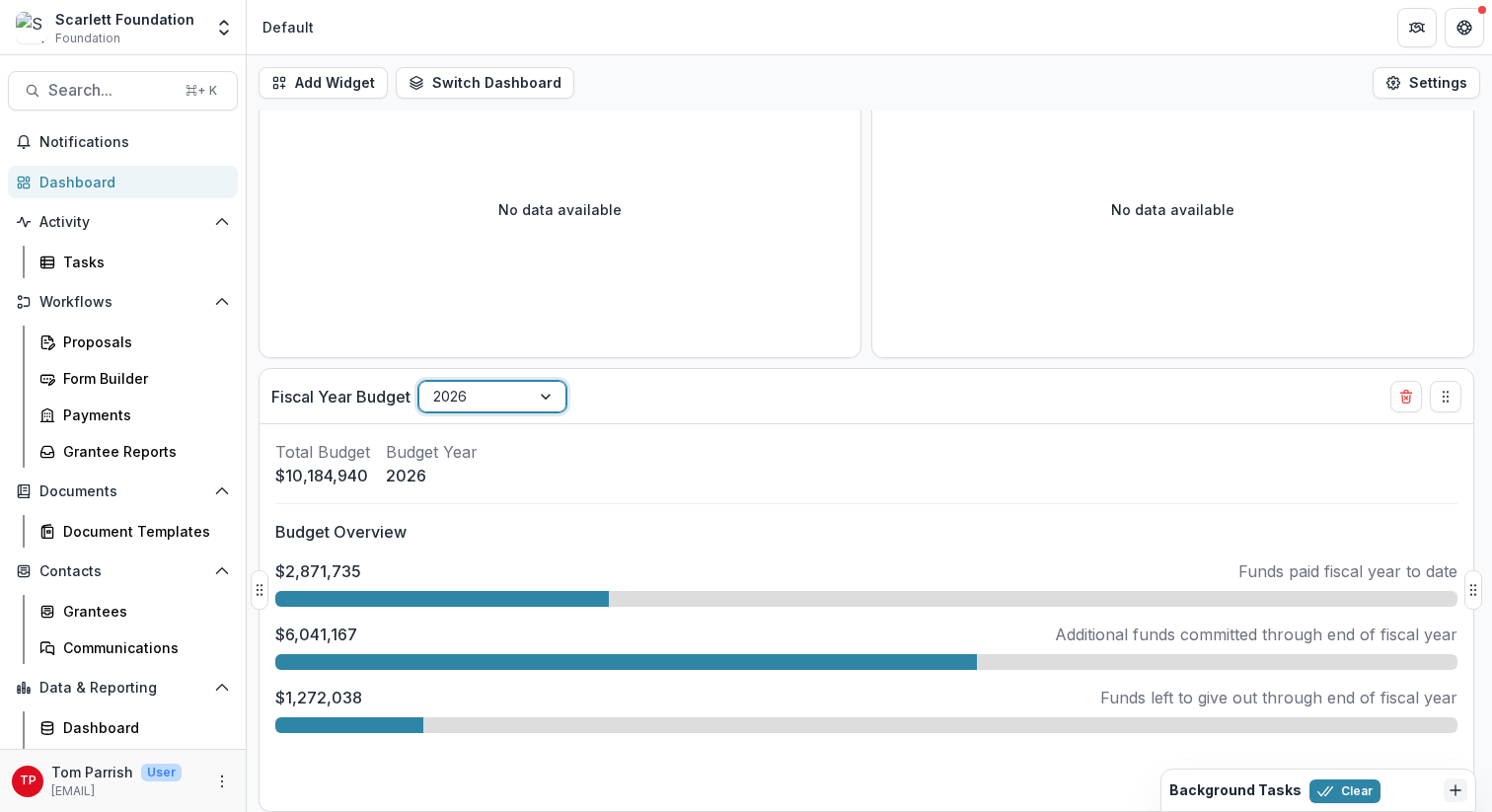 click at bounding box center [548, 397] 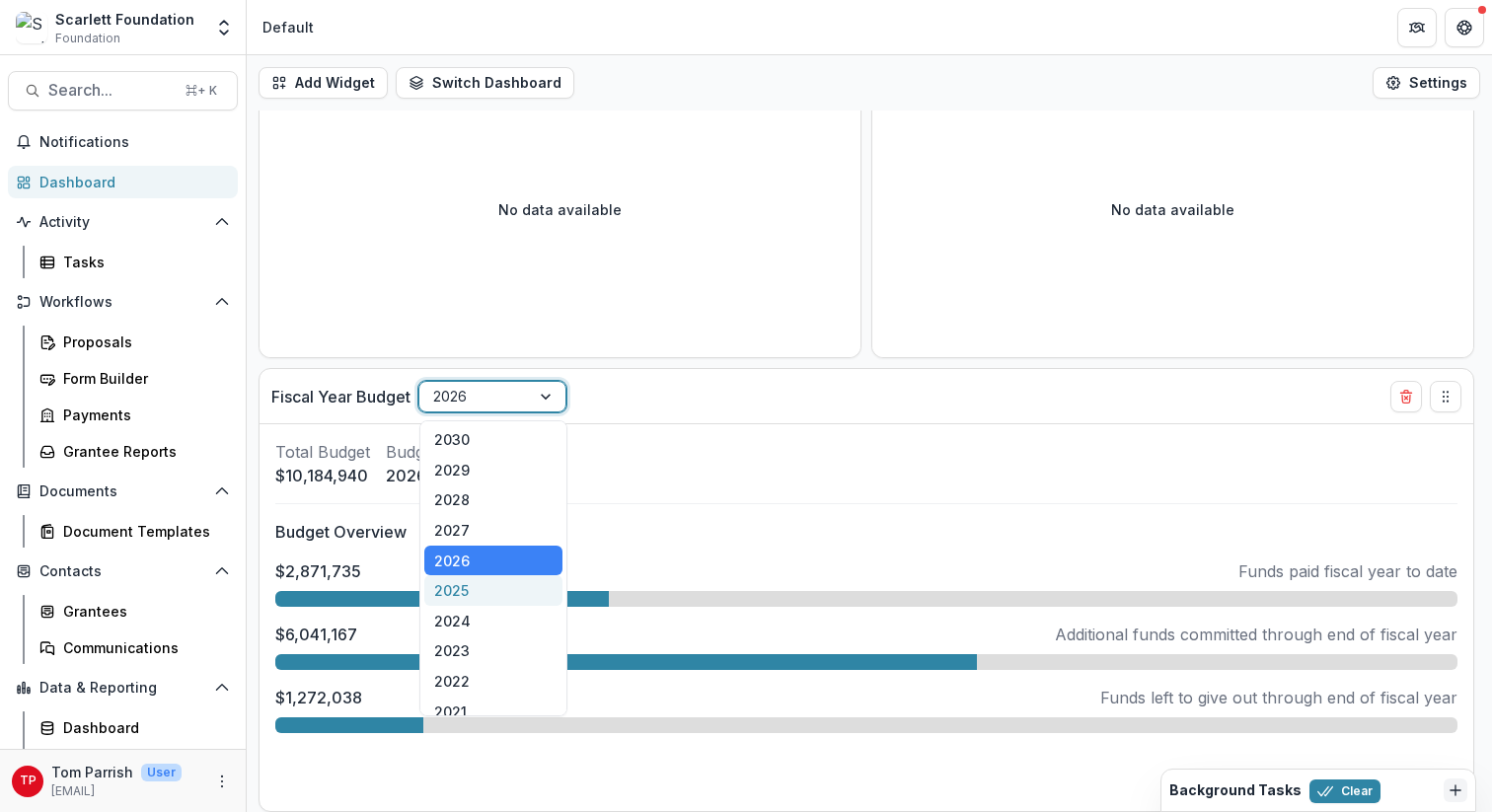 click on "2025" at bounding box center [493, 590] 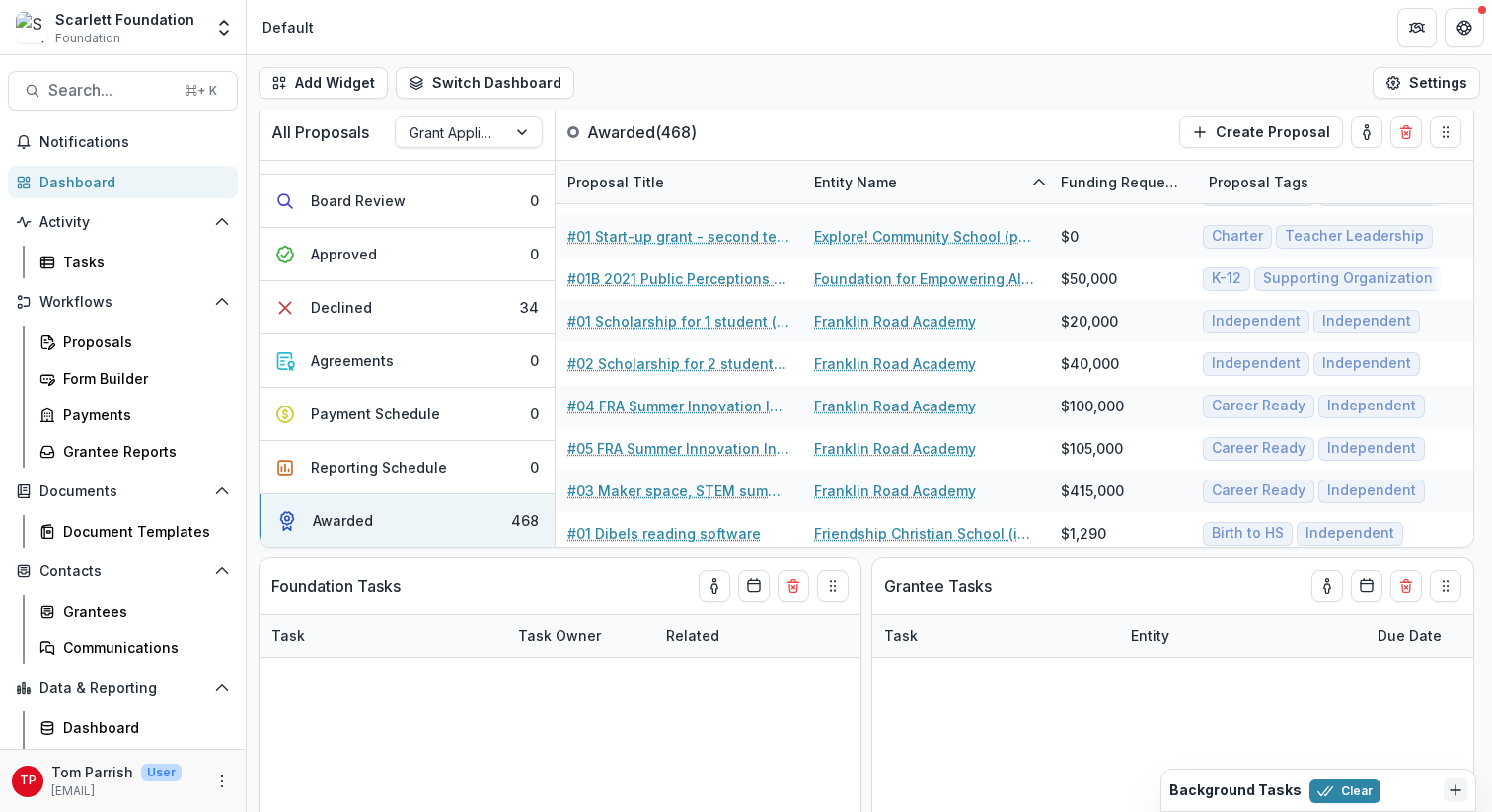 scroll, scrollTop: 0, scrollLeft: 0, axis: both 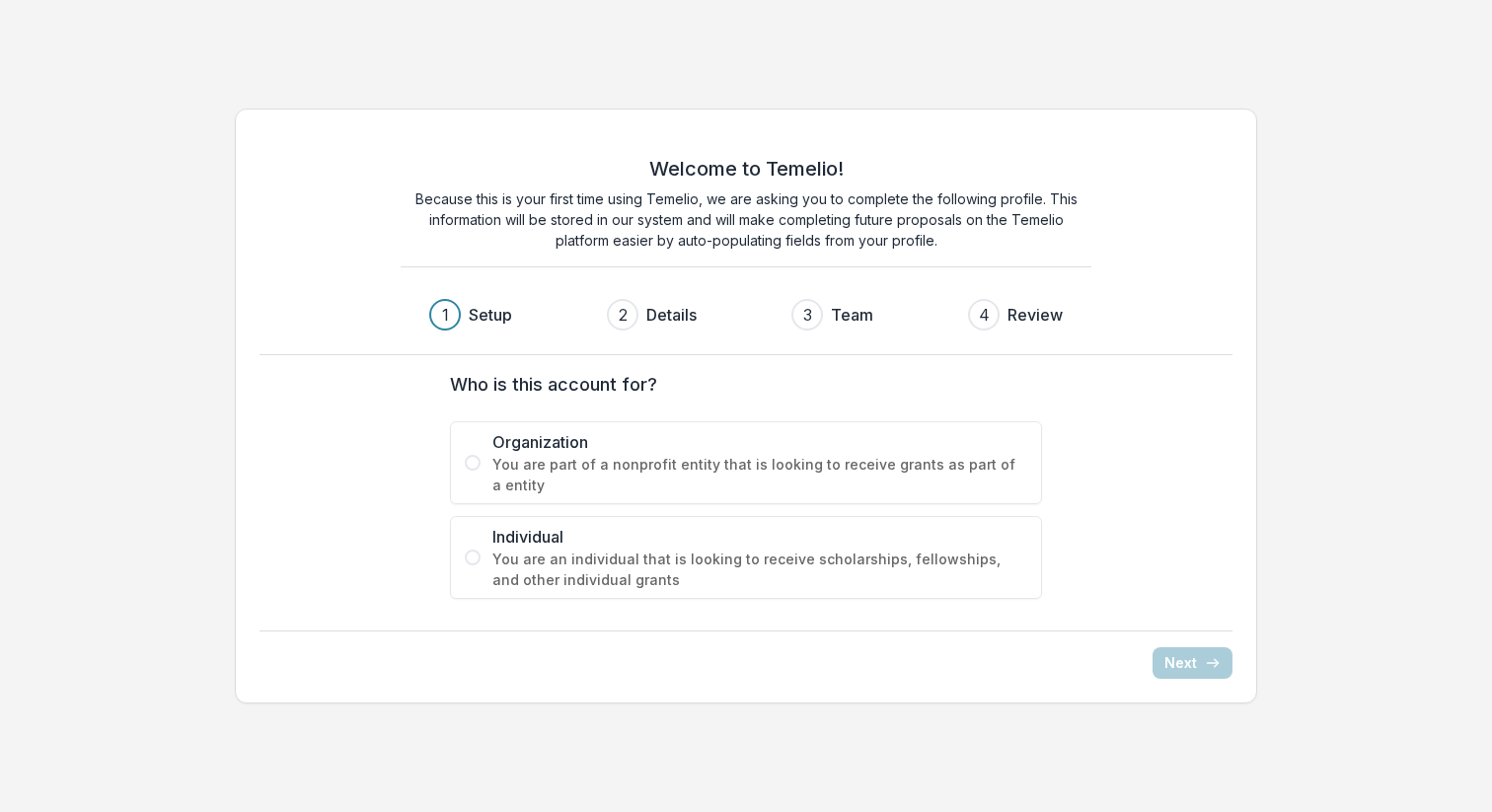 click at bounding box center [473, 463] 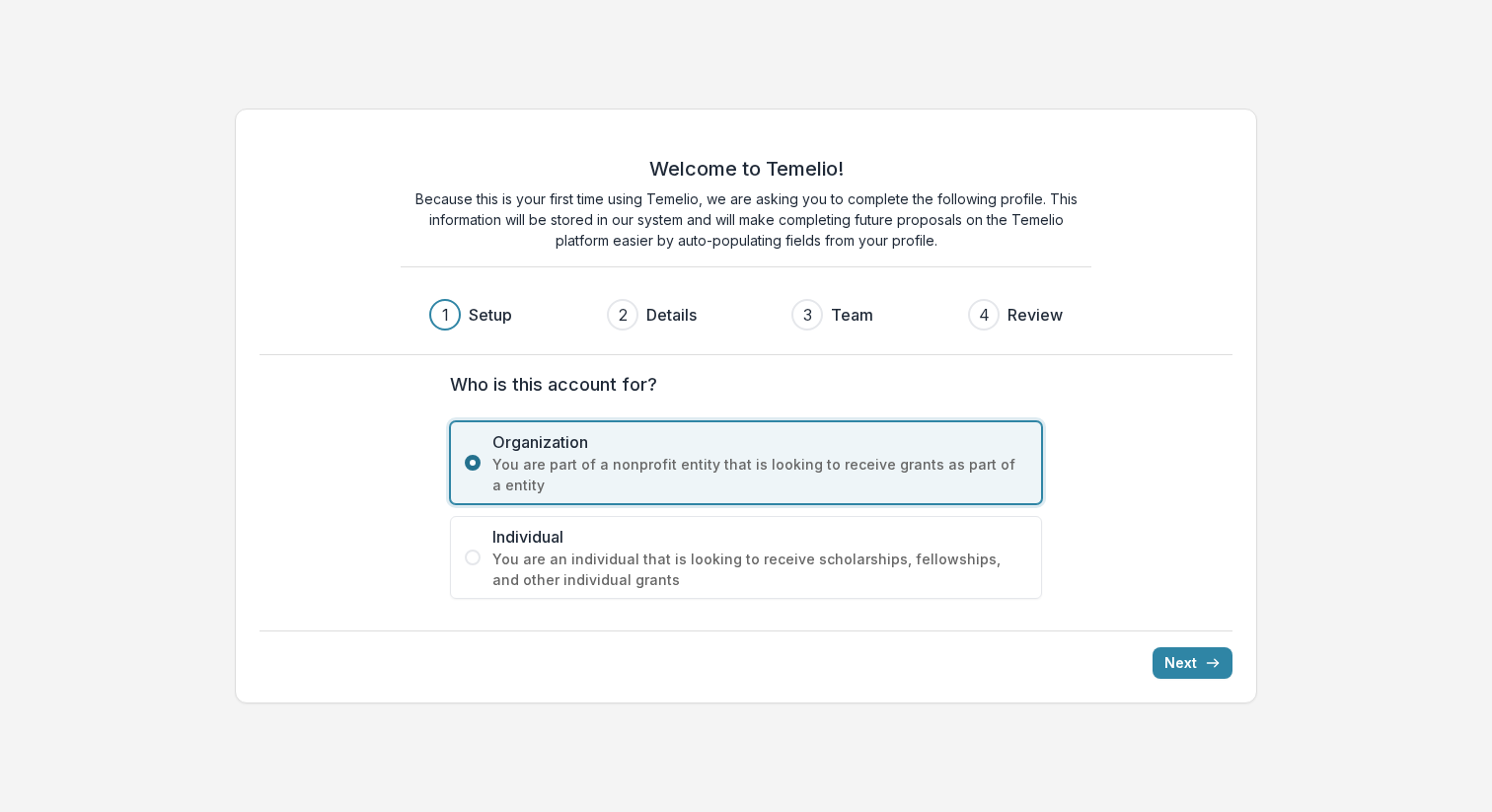 click at bounding box center (473, 463) 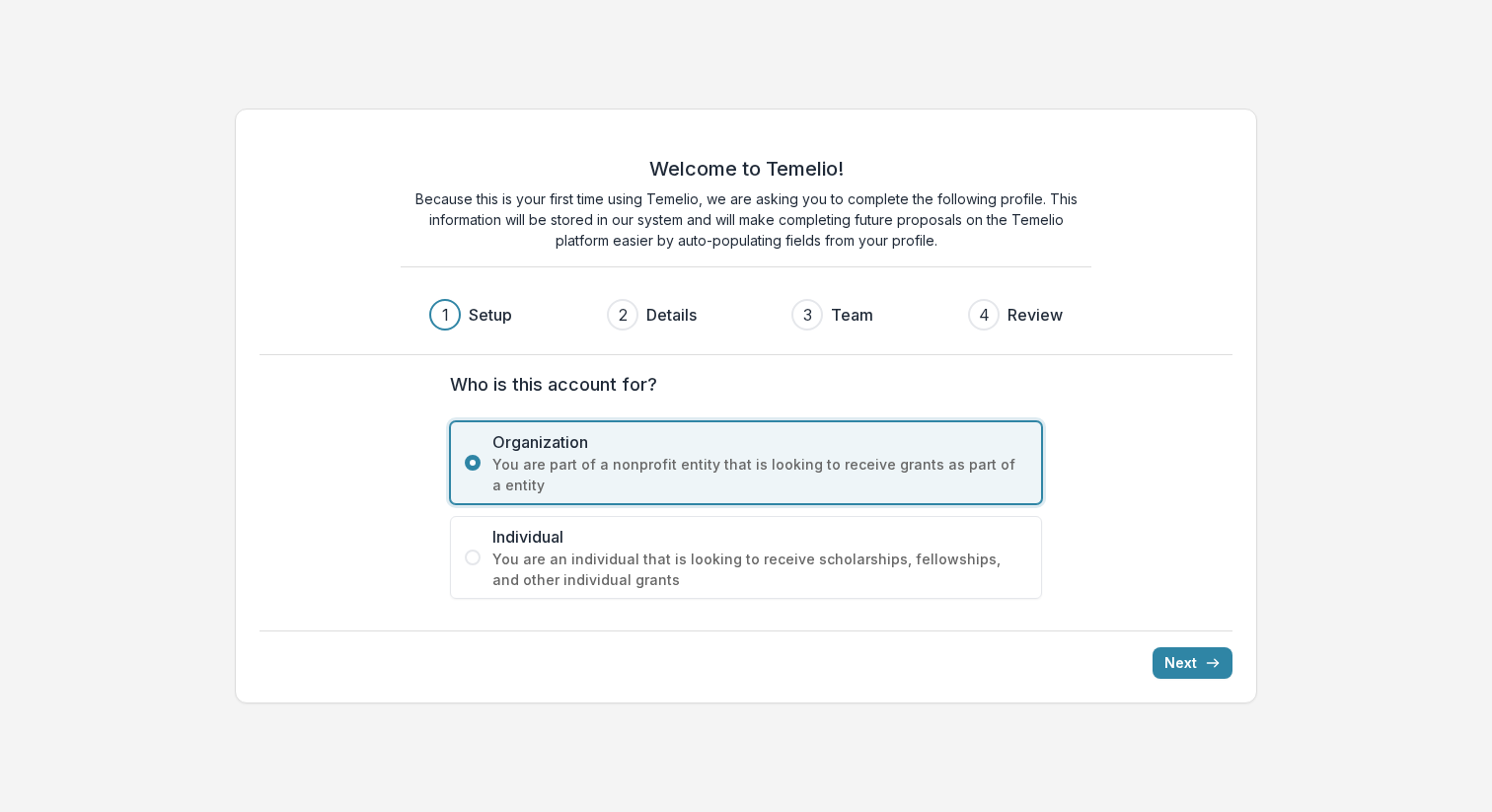 click at bounding box center (473, 557) 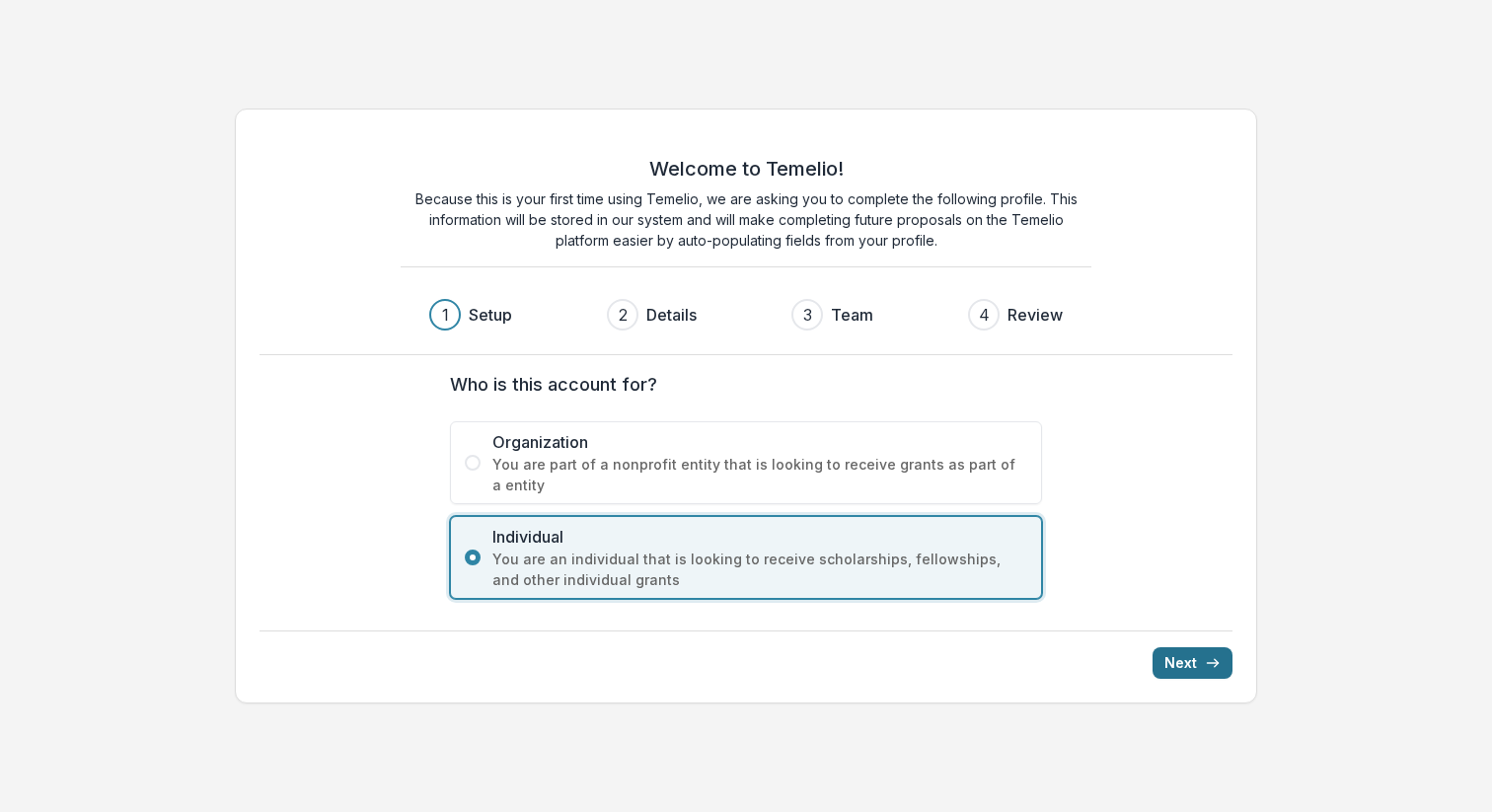 click on "Next" at bounding box center (1192, 663) 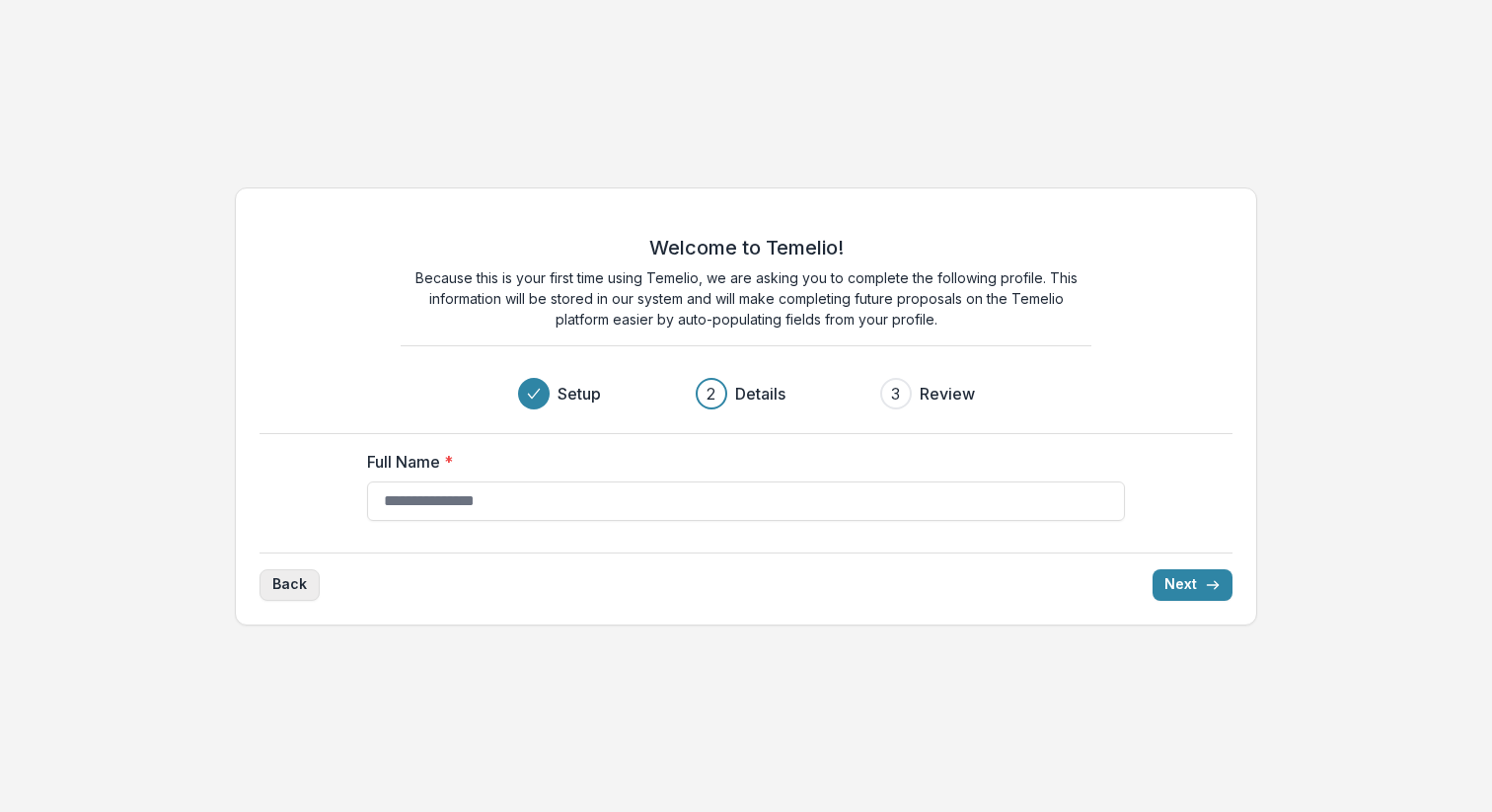 click on "Back" at bounding box center (289, 585) 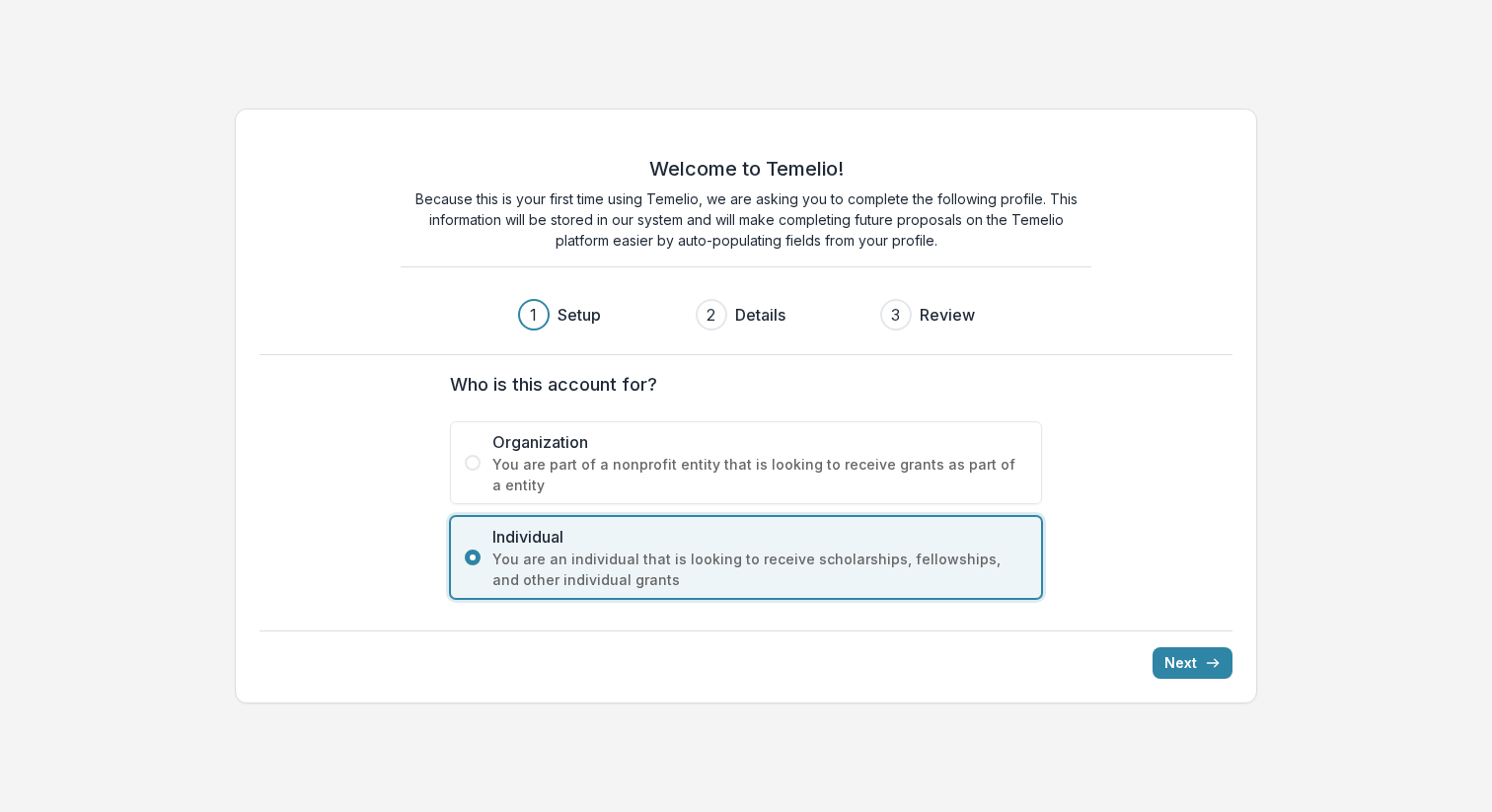 click at bounding box center (473, 463) 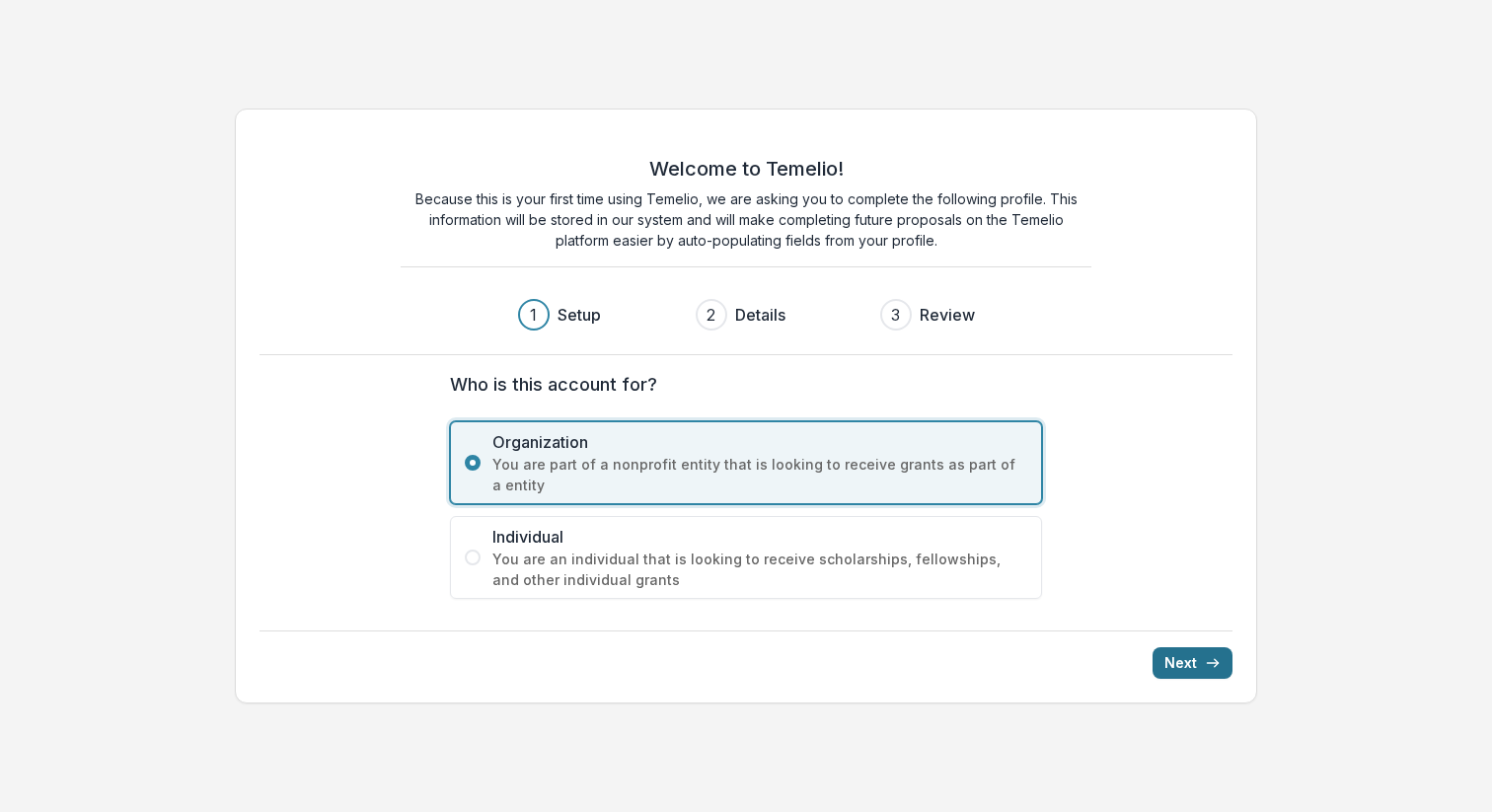 click on "Next" at bounding box center [1192, 663] 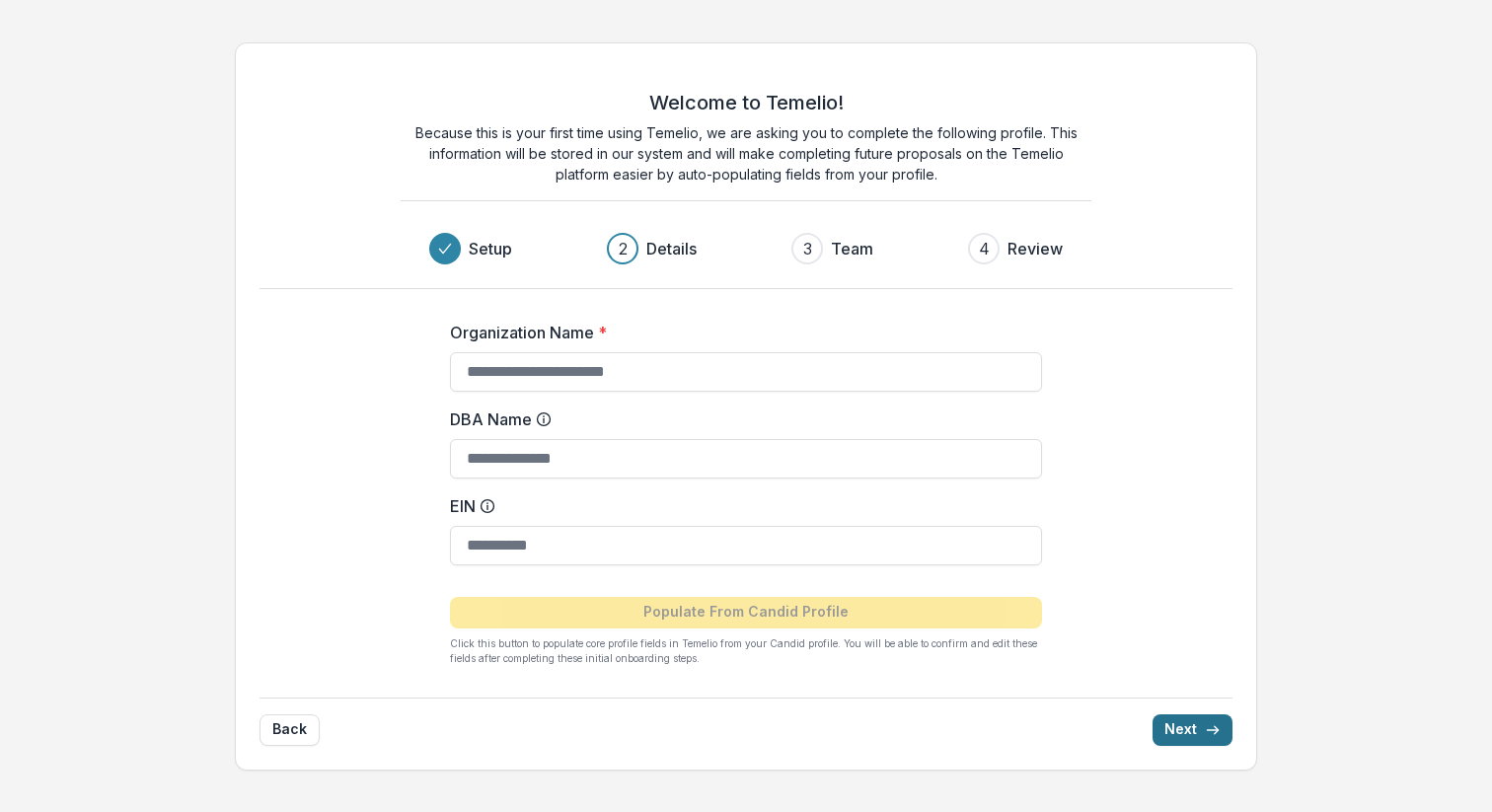 click on "Next" at bounding box center (1192, 730) 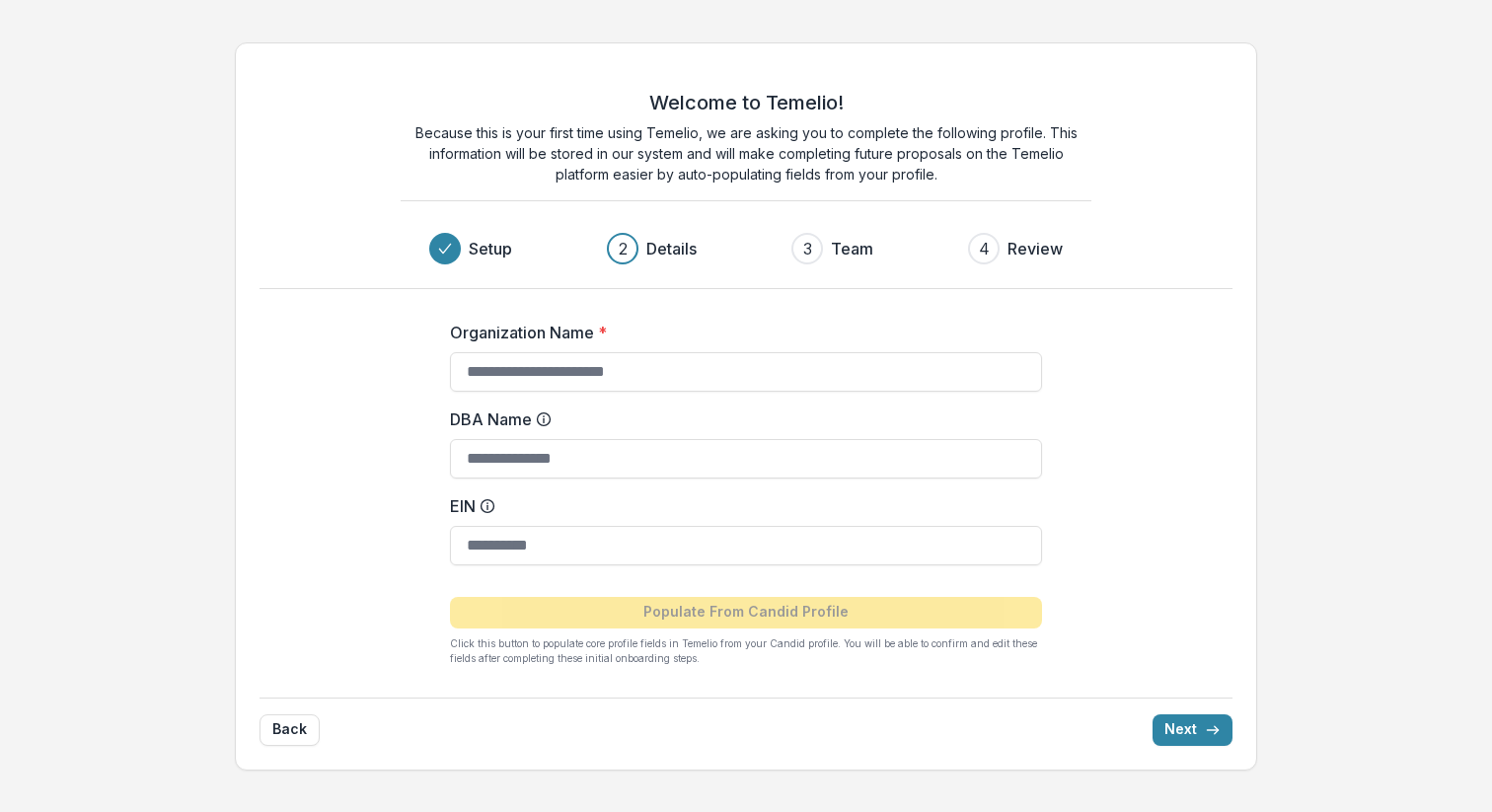 click on "Welcome to Temelio! Because this is your first time using Temelio, we are asking you to complete the following profile. This information will be stored in our system and will make completing future proposals on the Temelio platform easier by auto-populating fields from your profile. Setup 2 Details 3 Team 4 Review Organization Name * DBA Name   EIN   Populate From Candid Profile Click this button to populate core profile fields in Temelio from your Candid profile. You will be able to confirm and edit these fields after completing these initial onboarding steps. Back Next" at bounding box center (746, 406) 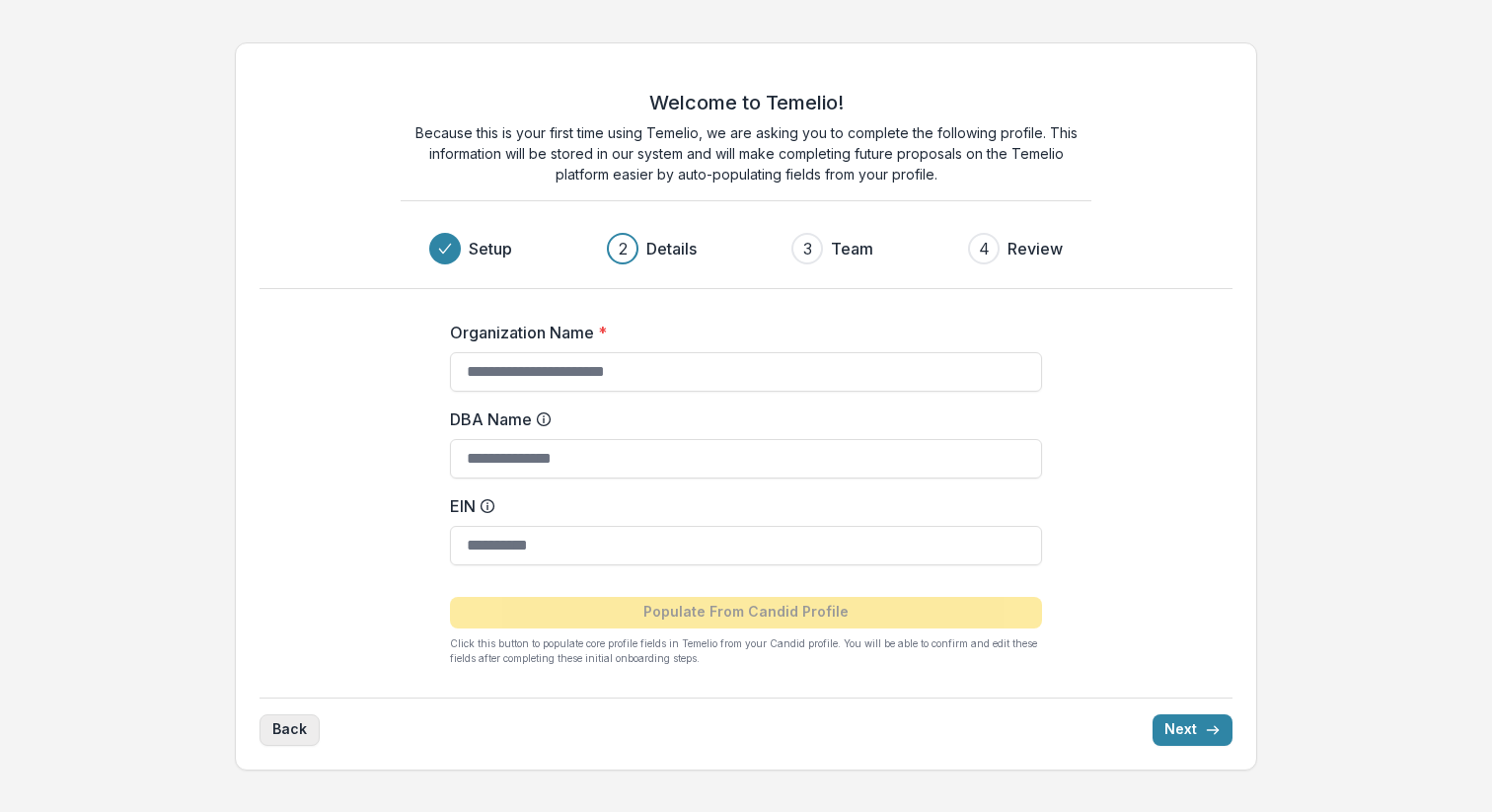 click on "Back" at bounding box center [289, 730] 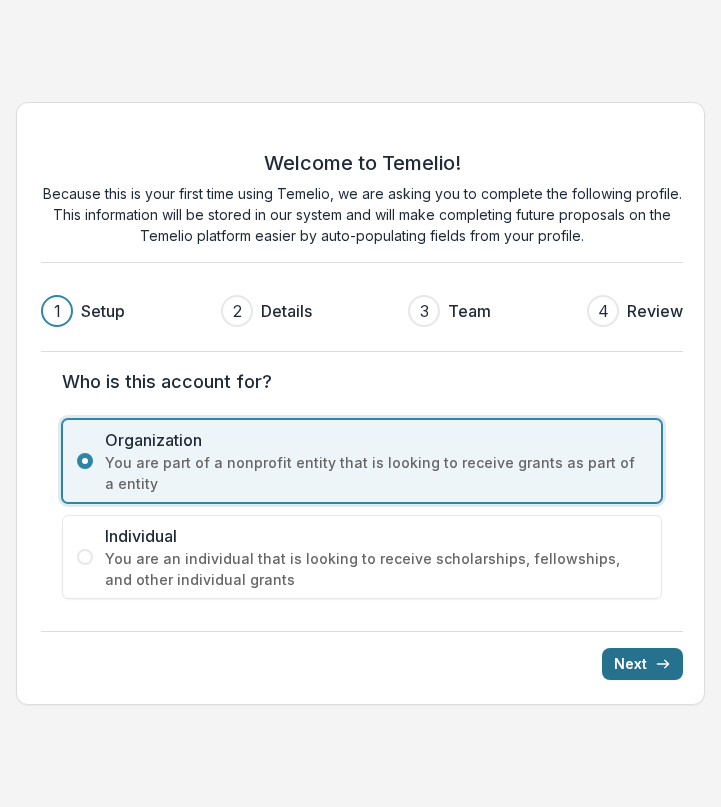 click on "Next" at bounding box center [642, 664] 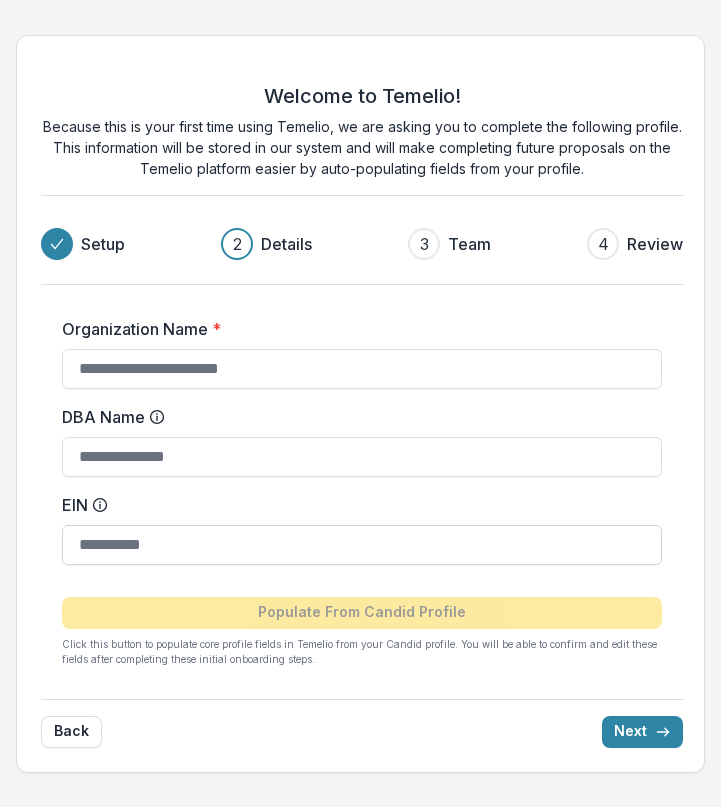 click on "EIN" at bounding box center [362, 545] 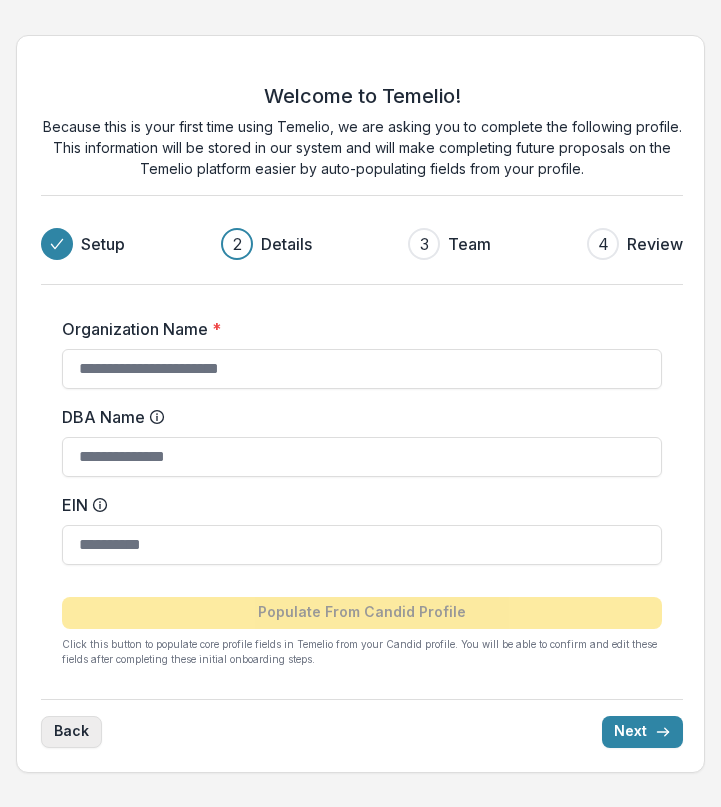 click on "Back" at bounding box center (71, 732) 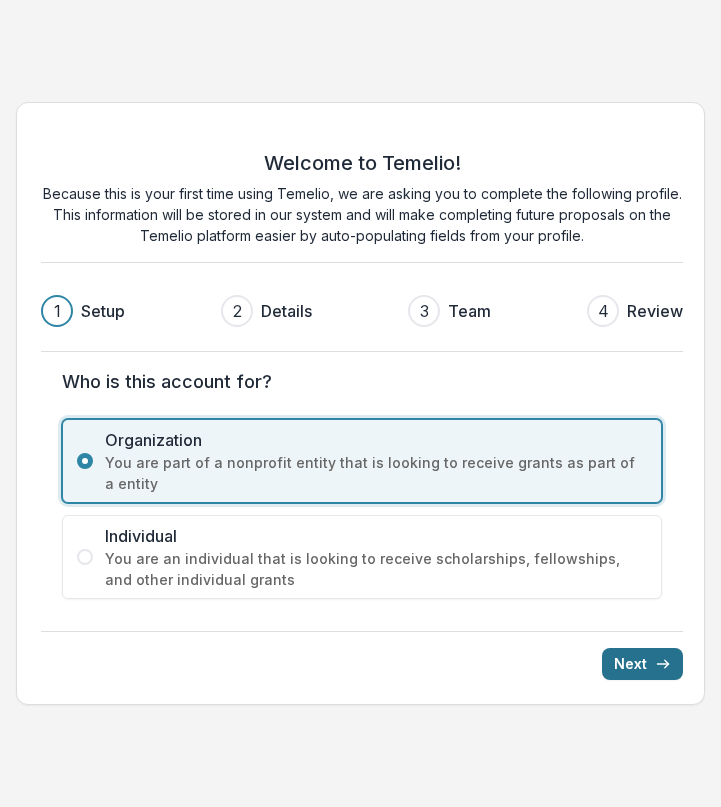 click on "Next" at bounding box center (642, 664) 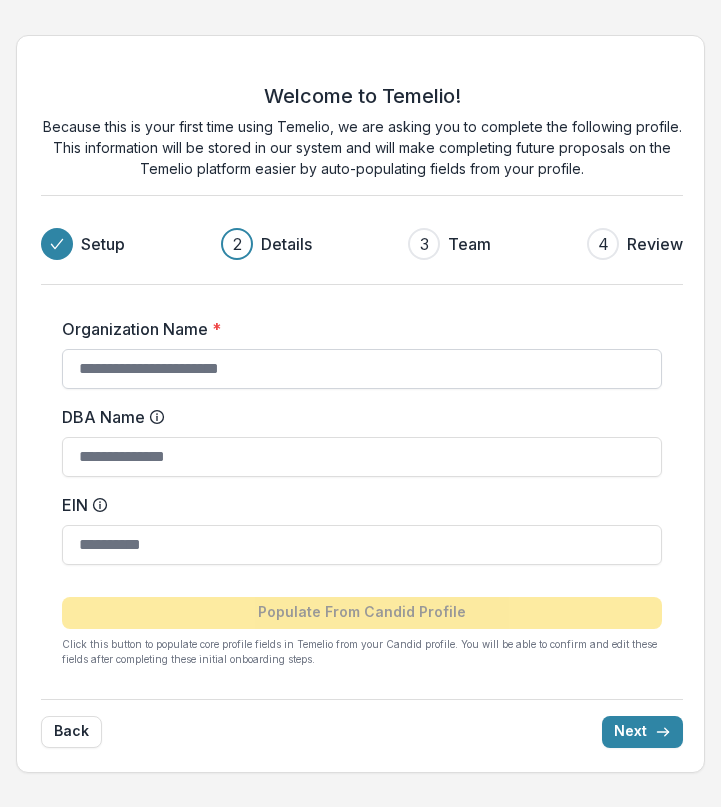 click on "Organization Name *" at bounding box center [362, 369] 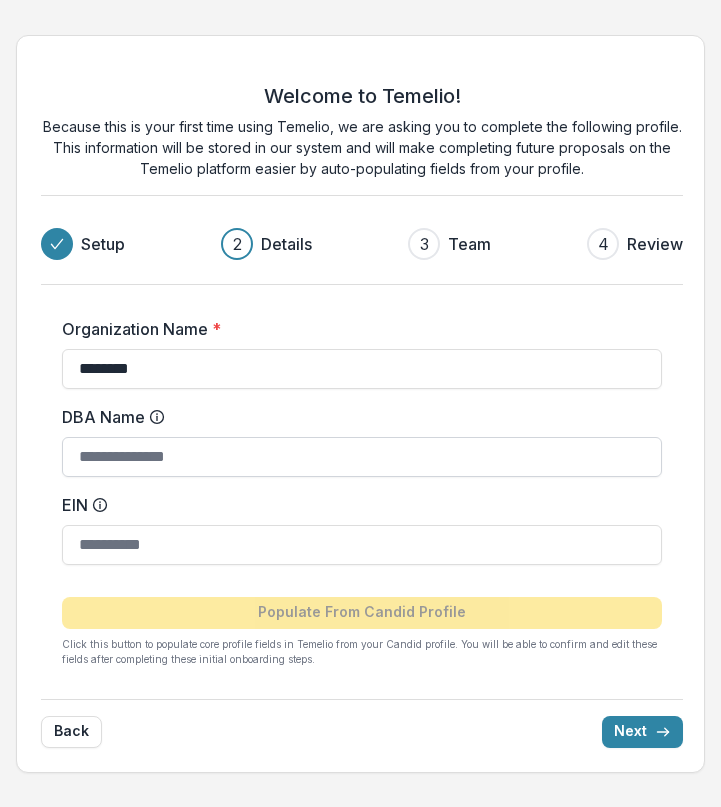 click on "DBA Name" at bounding box center [362, 457] 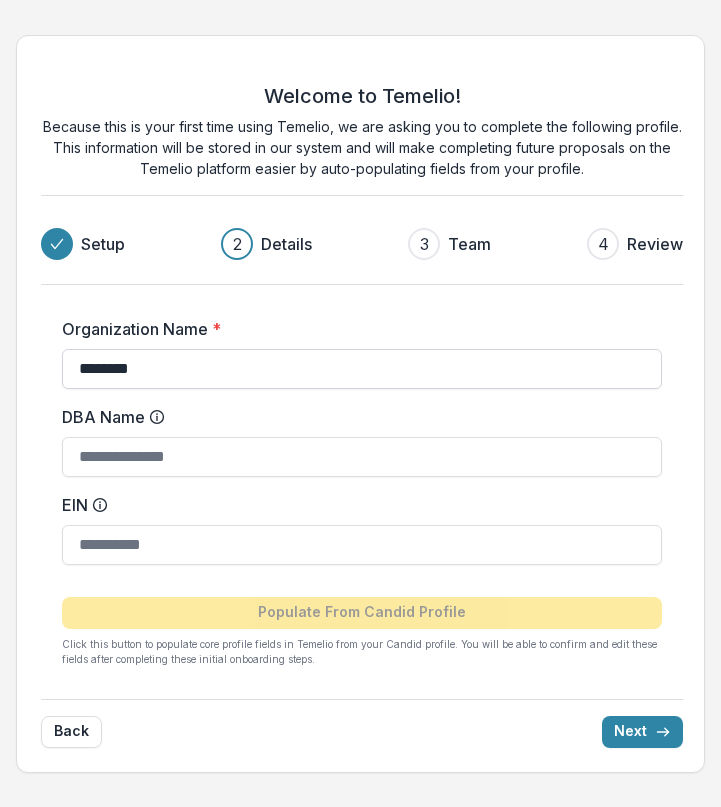 click on "*******" at bounding box center (362, 369) 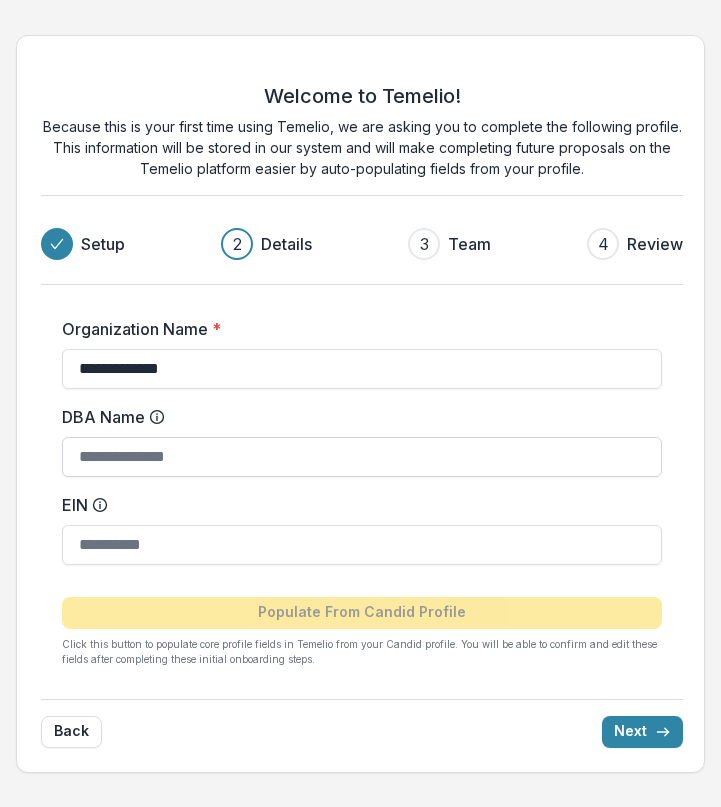 type on "**********" 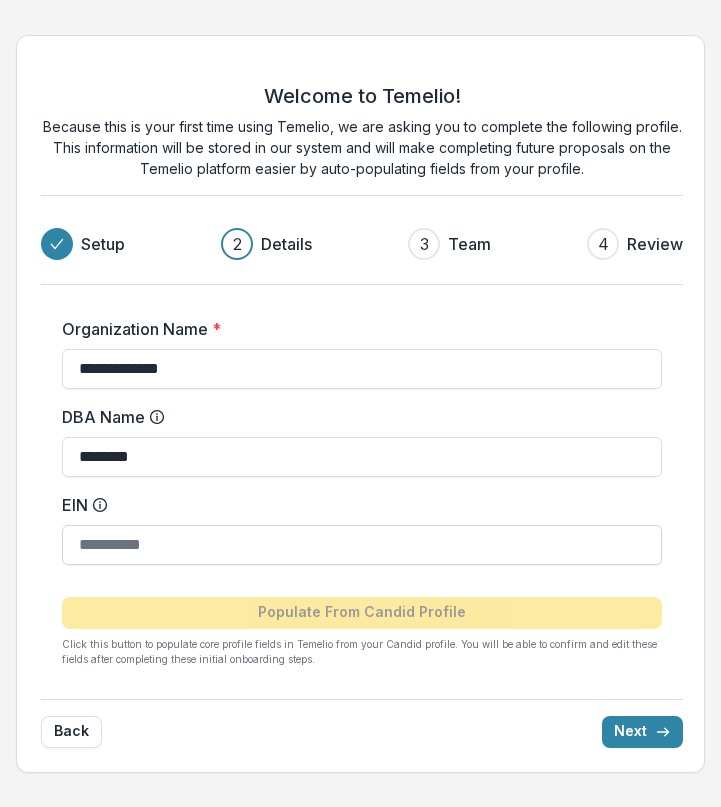 type on "********" 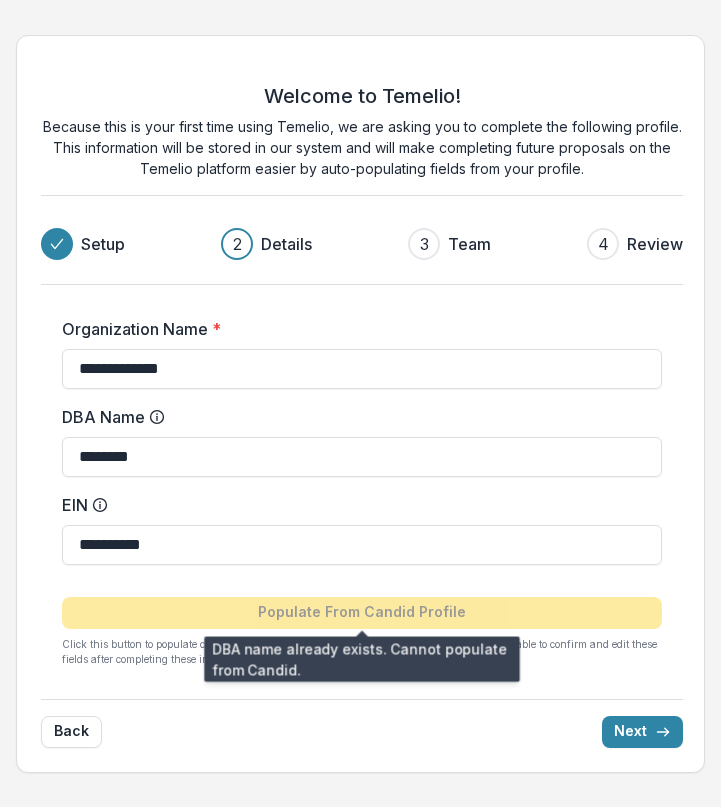 type on "**********" 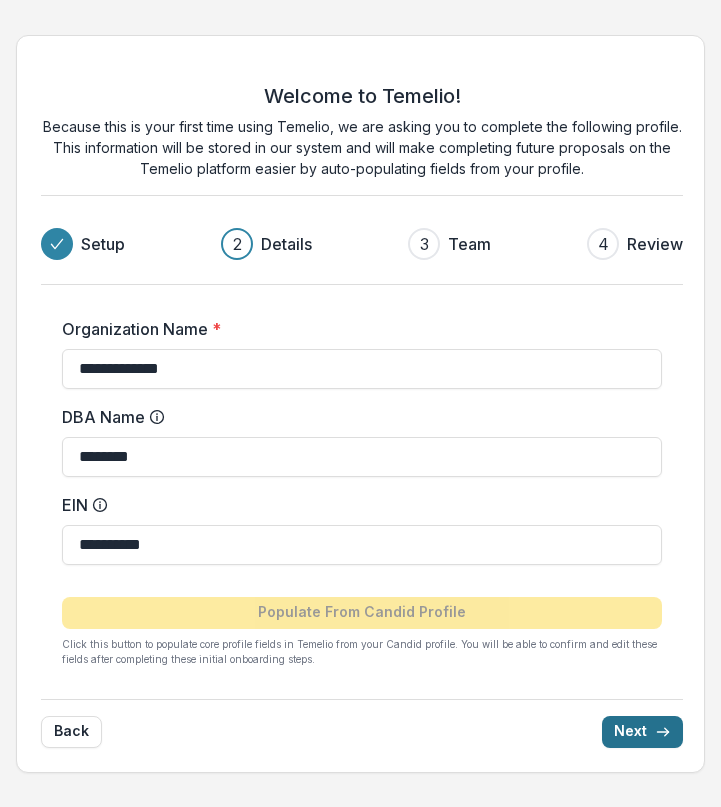 click on "Next" at bounding box center [642, 732] 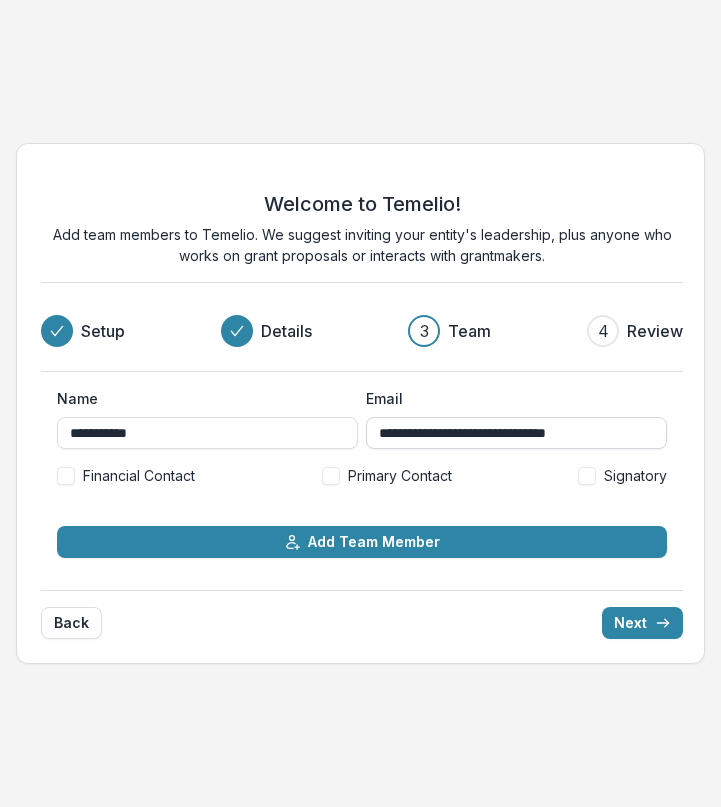 click on "**********" at bounding box center (516, 433) 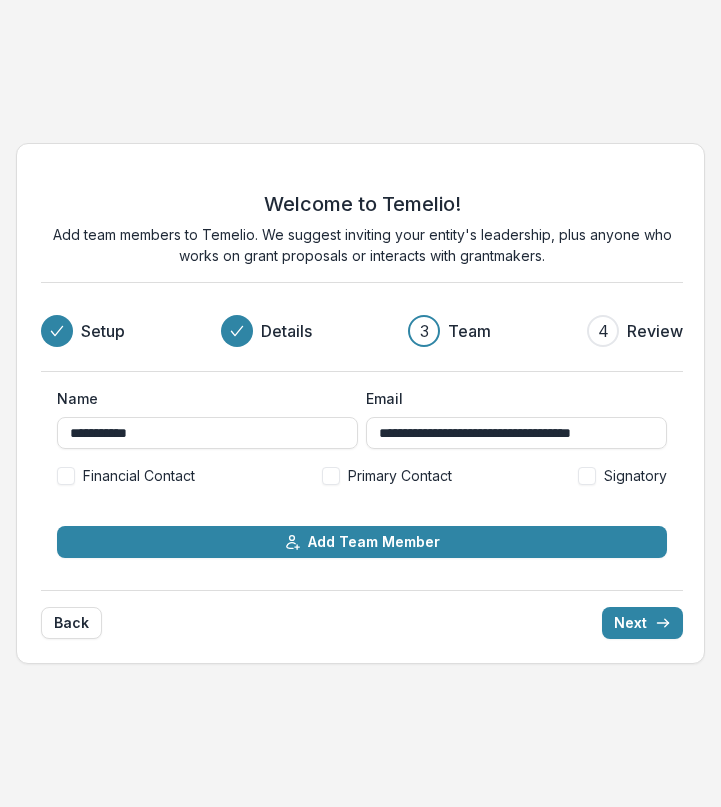 scroll, scrollTop: 0, scrollLeft: 0, axis: both 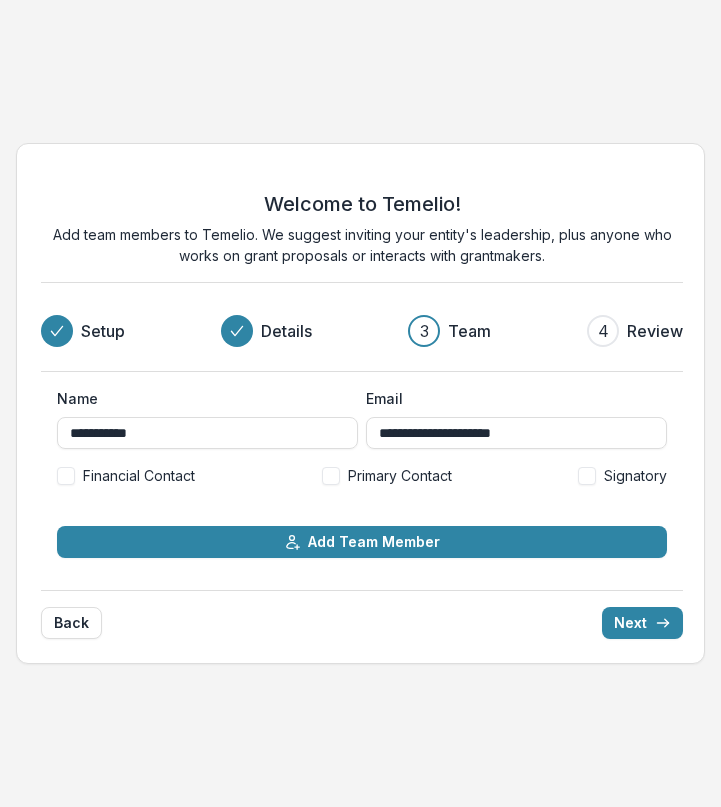type on "**********" 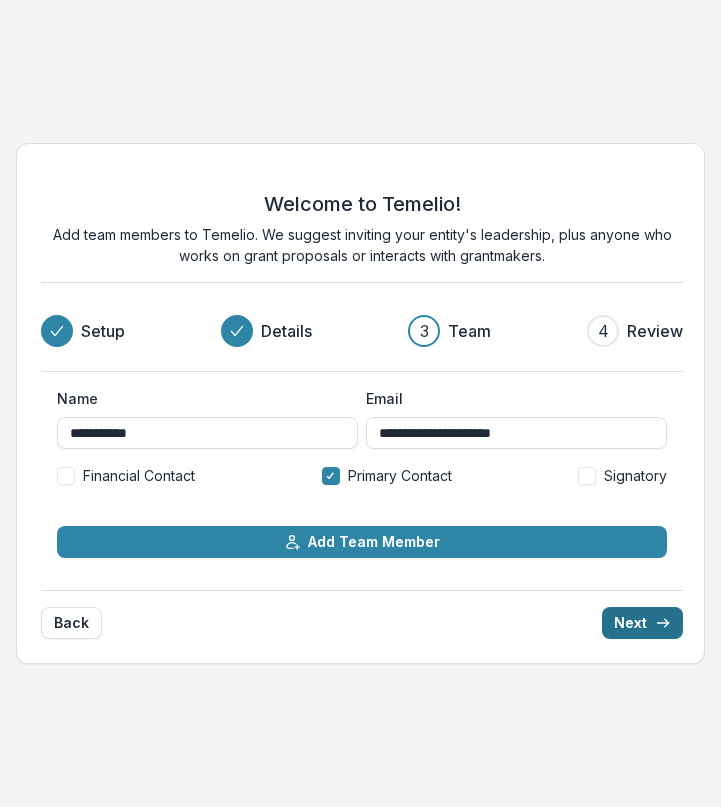 click on "Next" at bounding box center [642, 623] 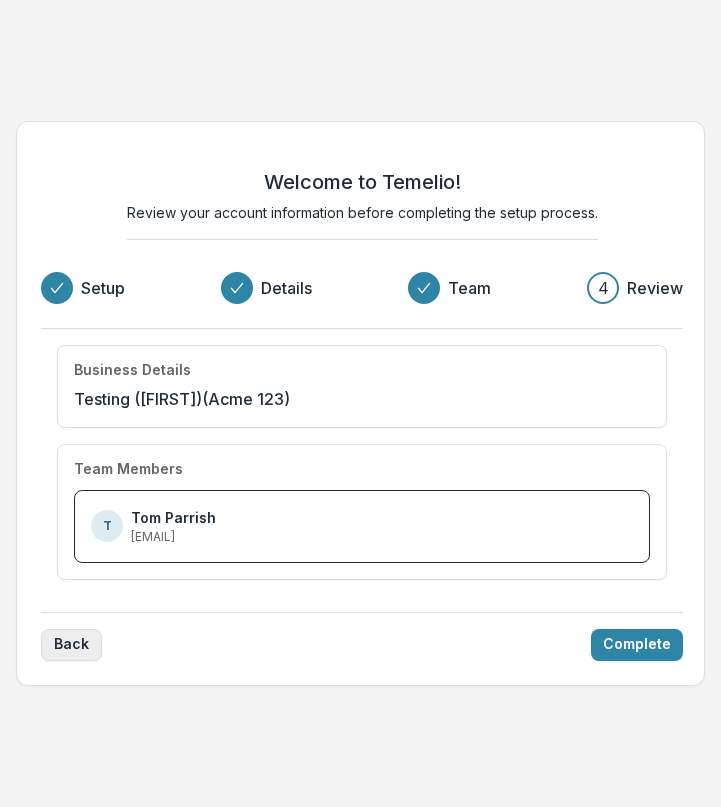 click on "Back" at bounding box center (71, 645) 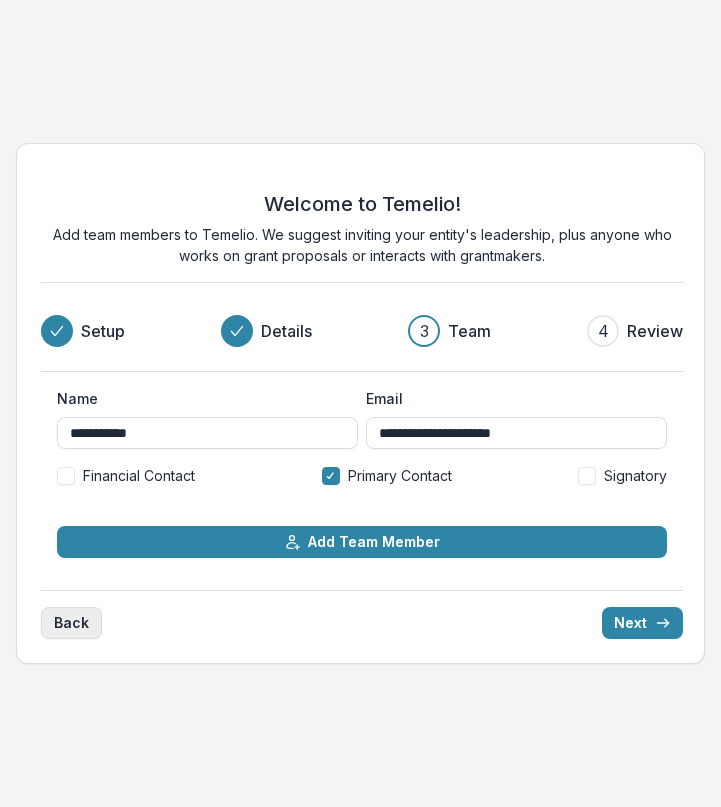 click on "Back" at bounding box center [71, 623] 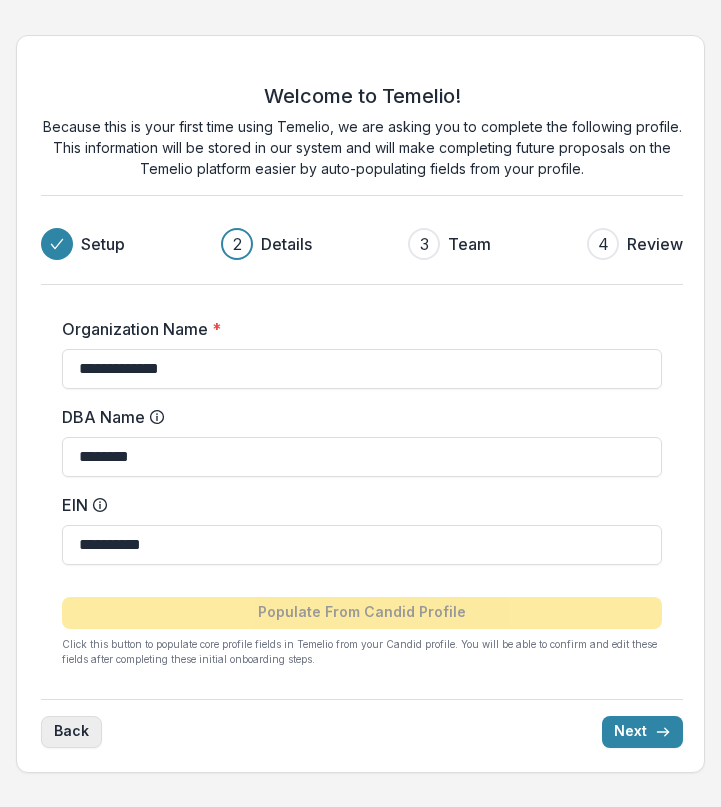 click on "Back" at bounding box center (71, 732) 